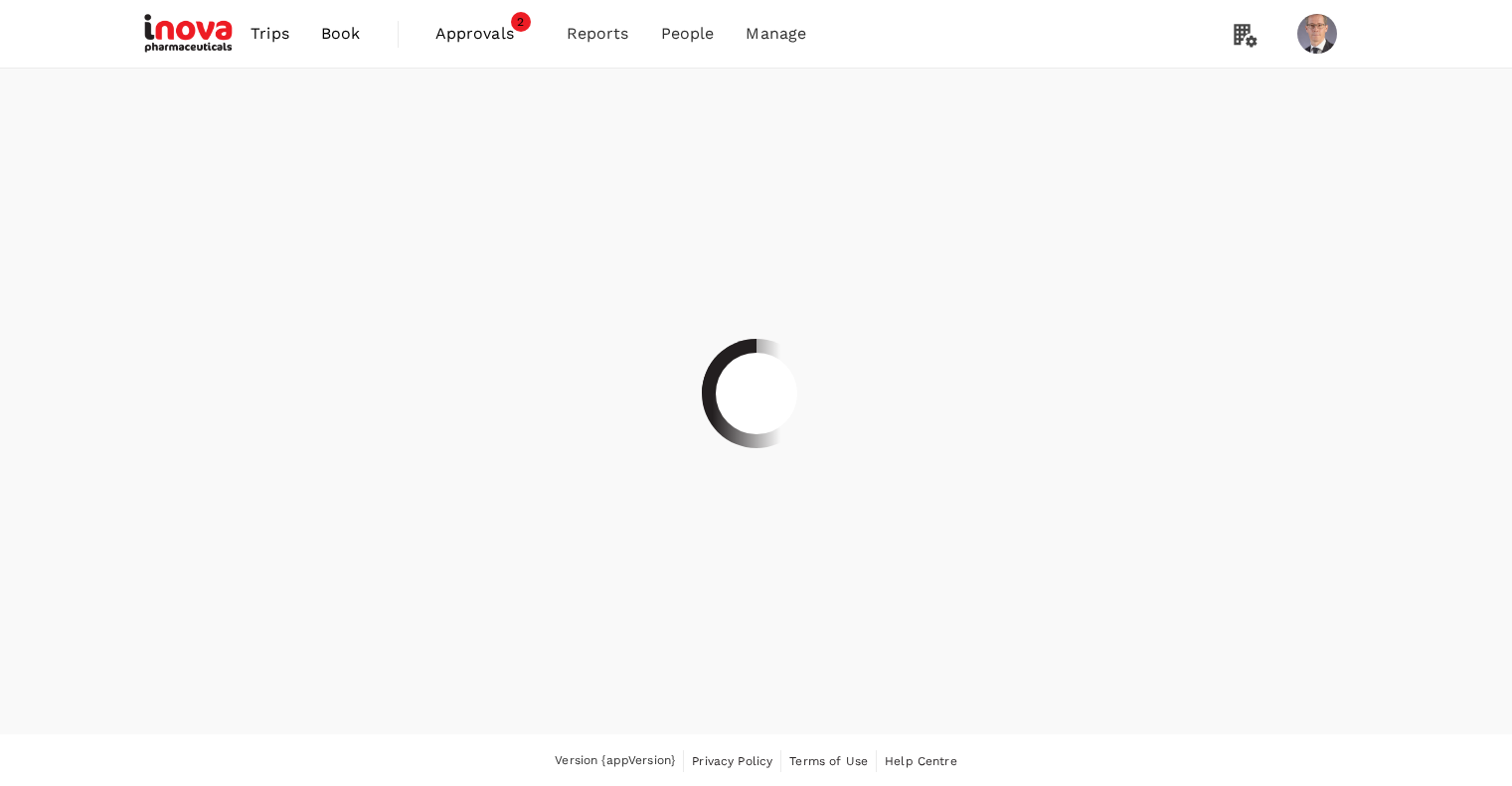 scroll, scrollTop: 0, scrollLeft: 0, axis: both 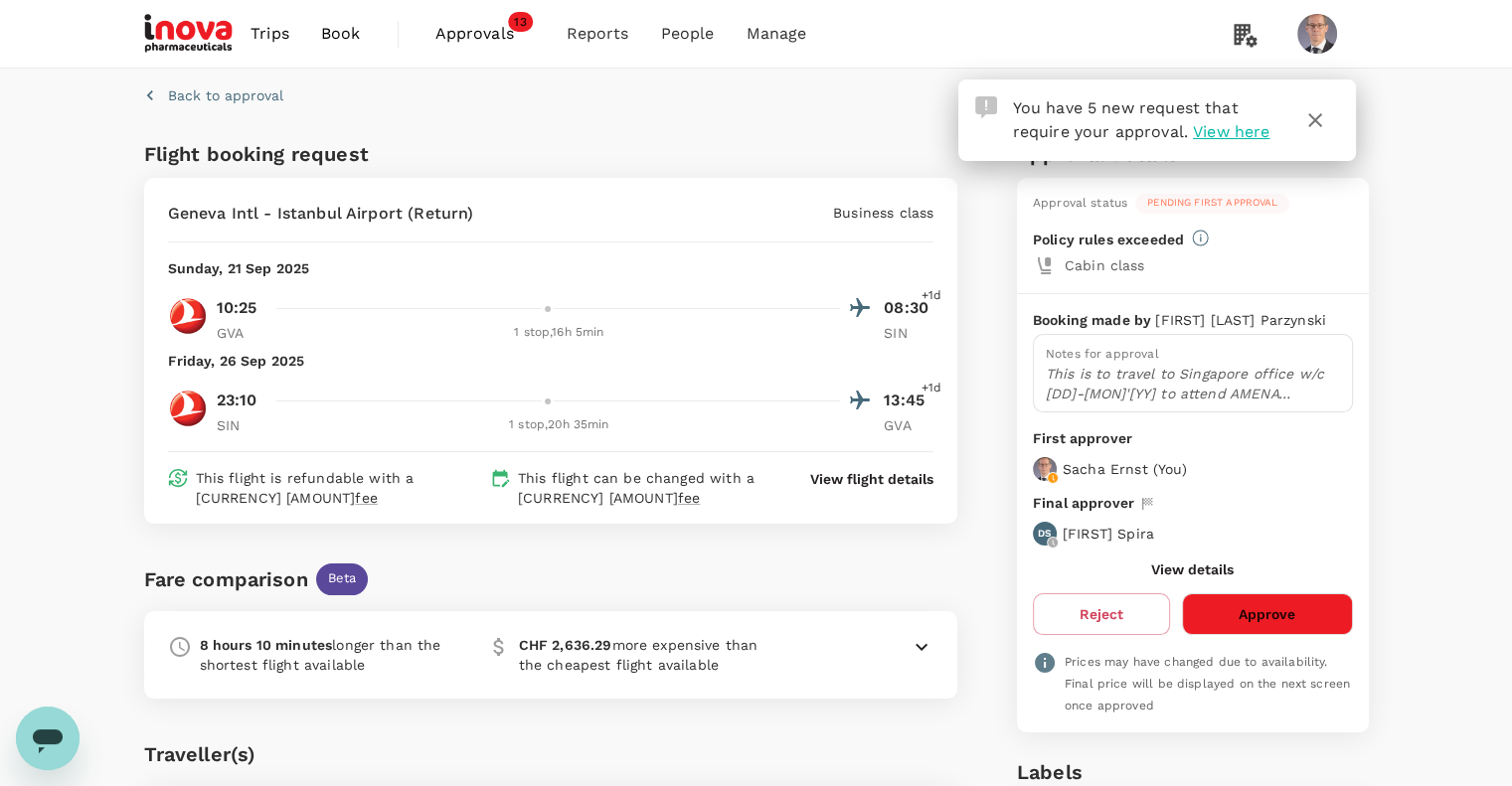 click on "Approve" at bounding box center [1266, 614] 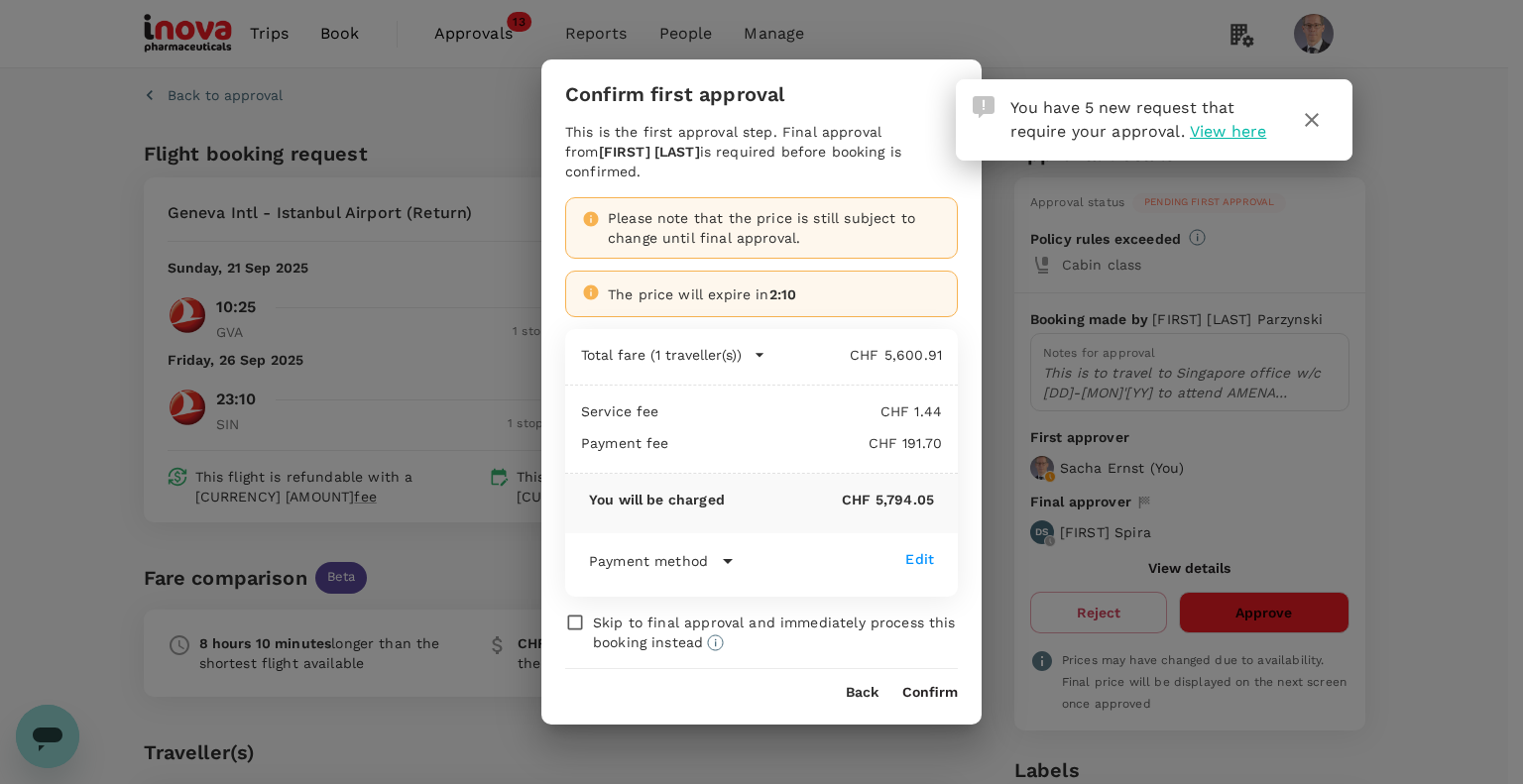 click on "Confirm first approval This is the first approval step. Final approval from [FIRST] [LAST] is required before booking is confirmed. Please note that the price is still subject to change until final approval. The price will expire in [H]:[M] Total fare (1 traveller(s)) [CURRENCY] [AMOUNT] Air fare [CURRENCY] [AMOUNT] Baggage fee [CURRENCY] [AMOUNT] Seat fee [CURRENCY] [AMOUNT] Service fee [CURRENCY] [AMOUNT] Payment fee [CURRENCY] [AMOUNT] You will be charged [CURRENCY] [AMOUNT] Payment method Edit Cardholder name [FIRST] [LAST] Booking date [DD] [MON] [YYYY] - [HH]:[MM] Card number [XXXX]-[XXXX]-[XXXX]-[NNNN] Skip to final approval and immediately process this booking instead Back Confirm" at bounding box center [762, 392] 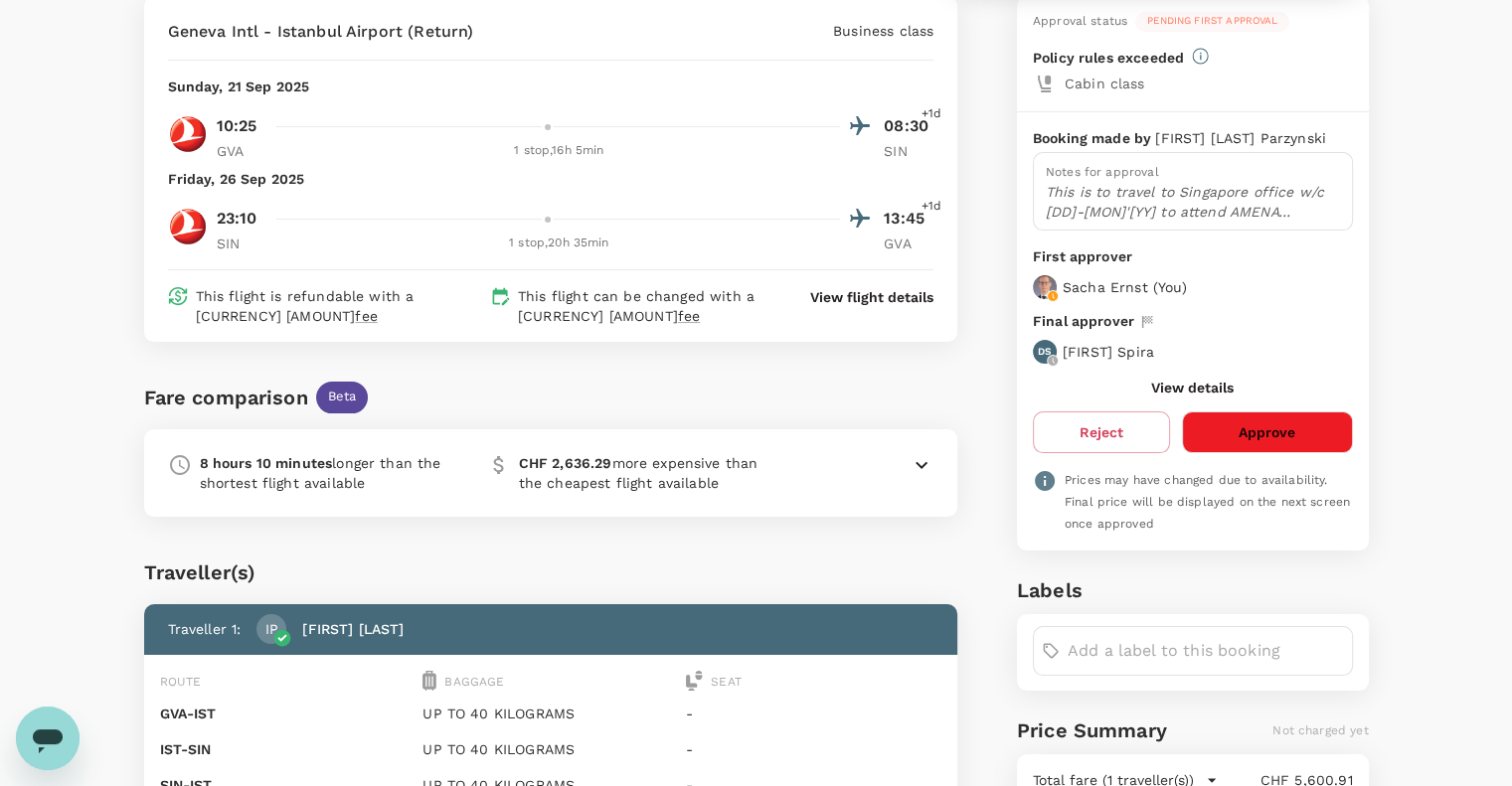 scroll, scrollTop: 183, scrollLeft: 0, axis: vertical 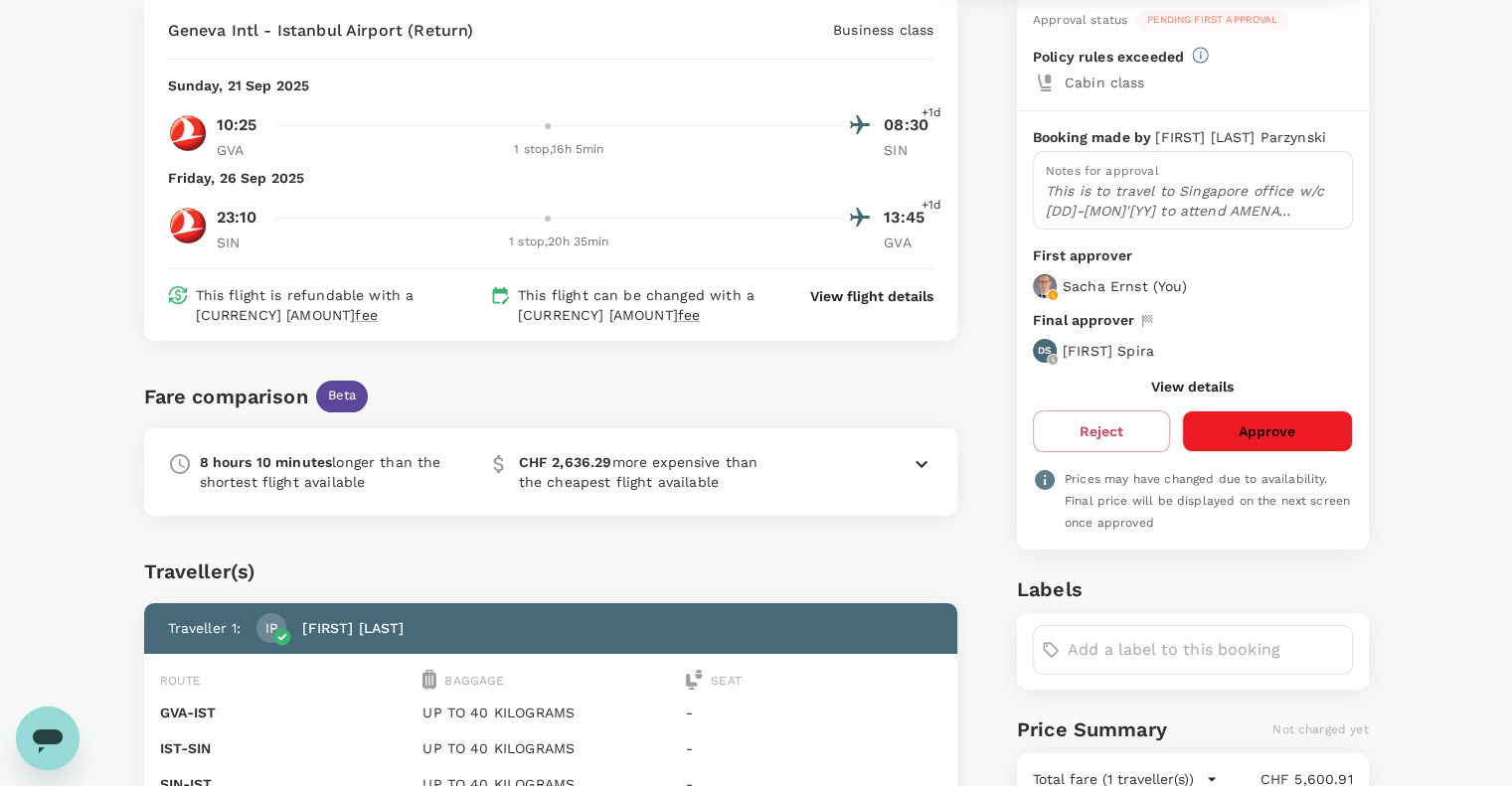 click 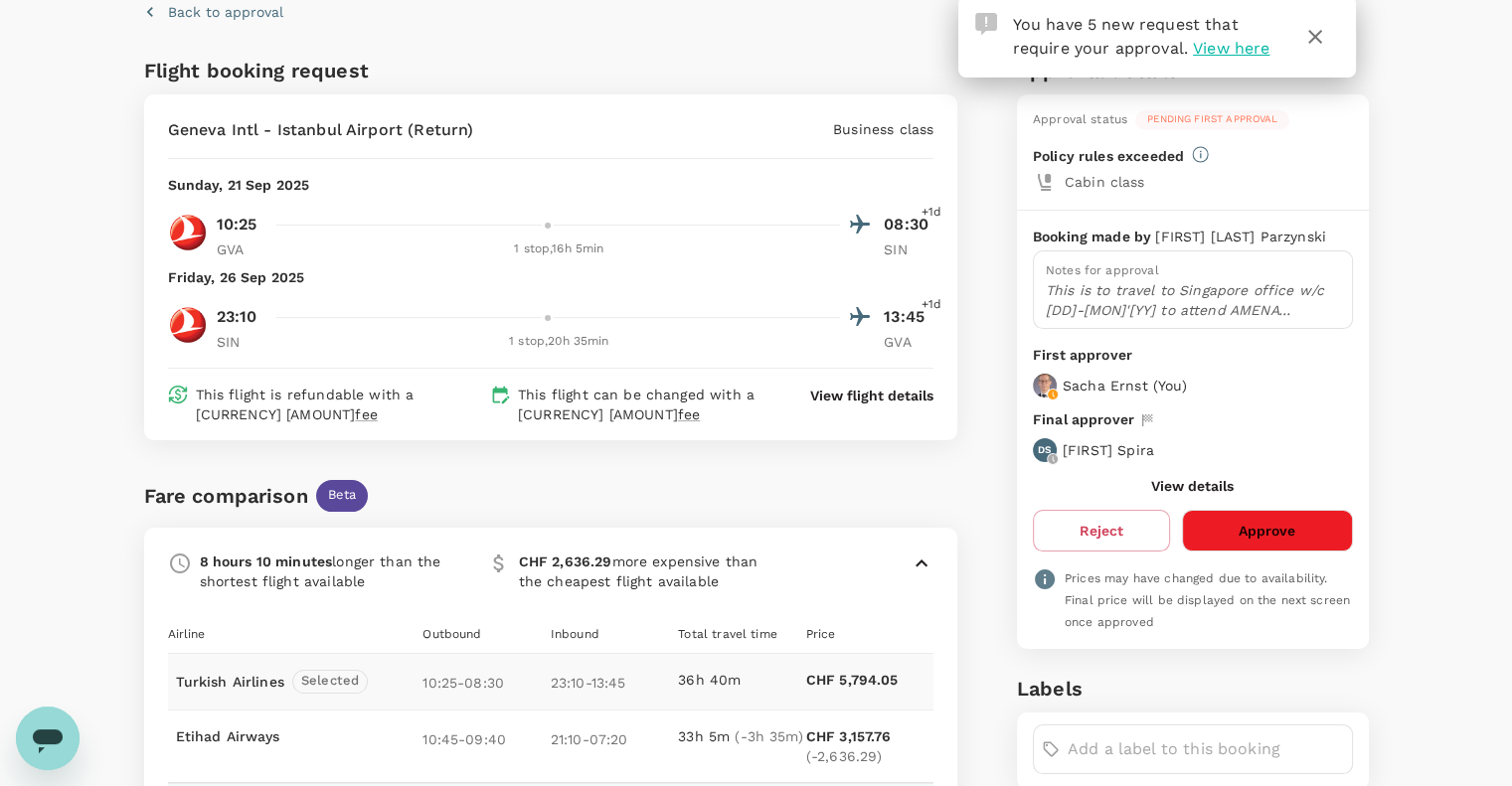 scroll, scrollTop: 0, scrollLeft: 0, axis: both 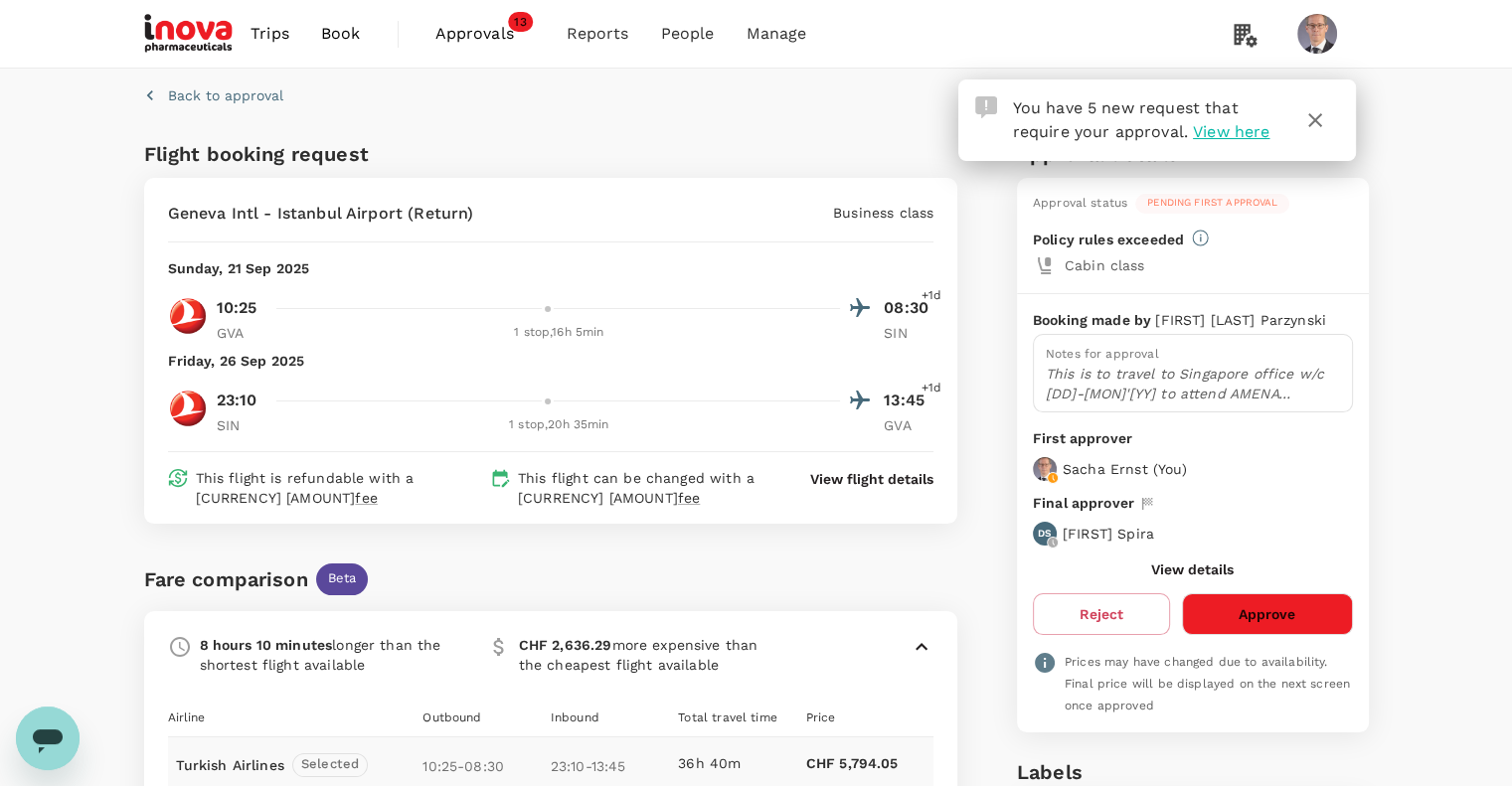 click on "View here" at bounding box center (1231, 131) 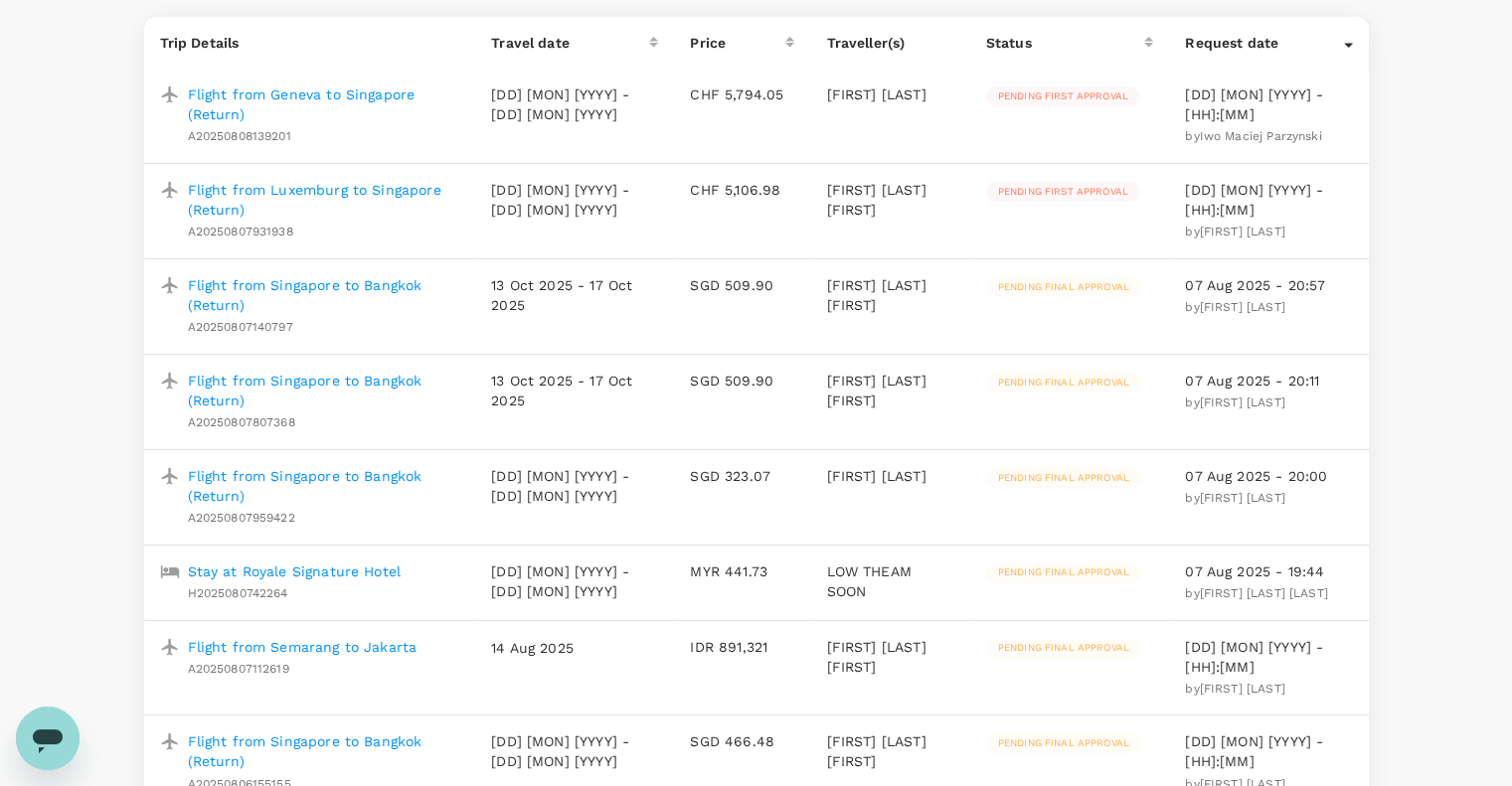 scroll, scrollTop: 253, scrollLeft: 0, axis: vertical 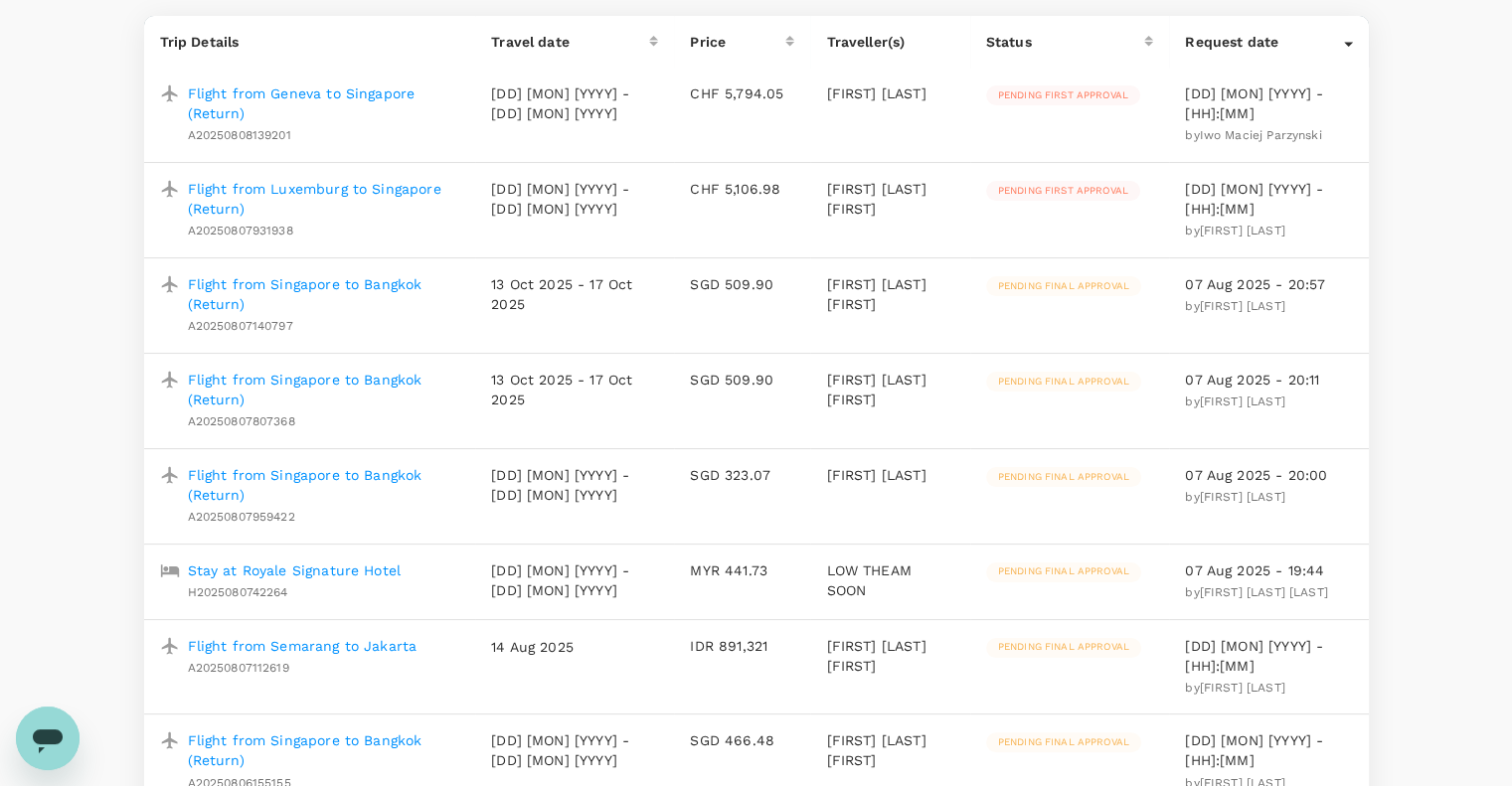 click on "Flight from Singapore to Bangkok (Return)" at bounding box center [324, 294] 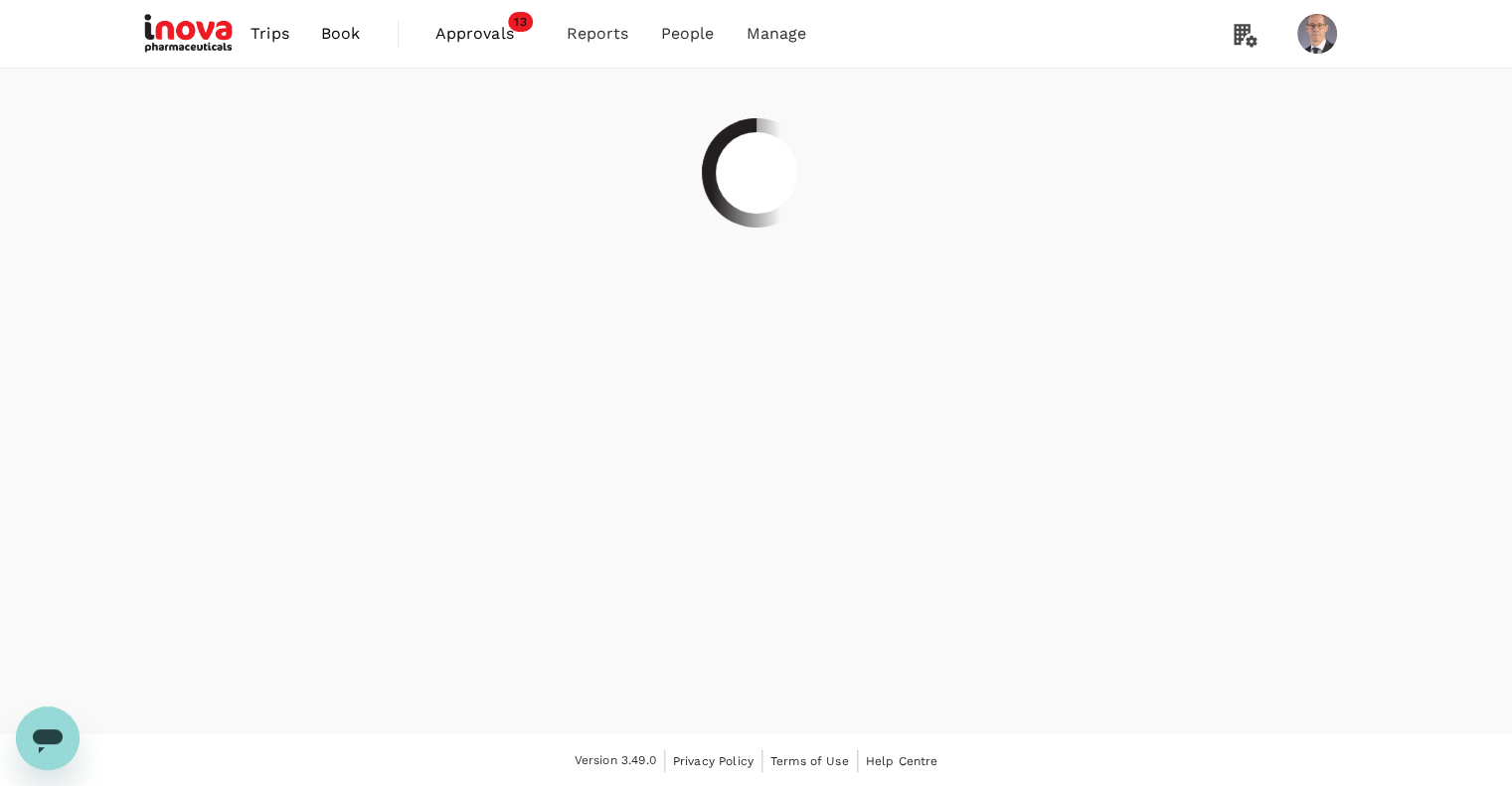 scroll, scrollTop: 0, scrollLeft: 0, axis: both 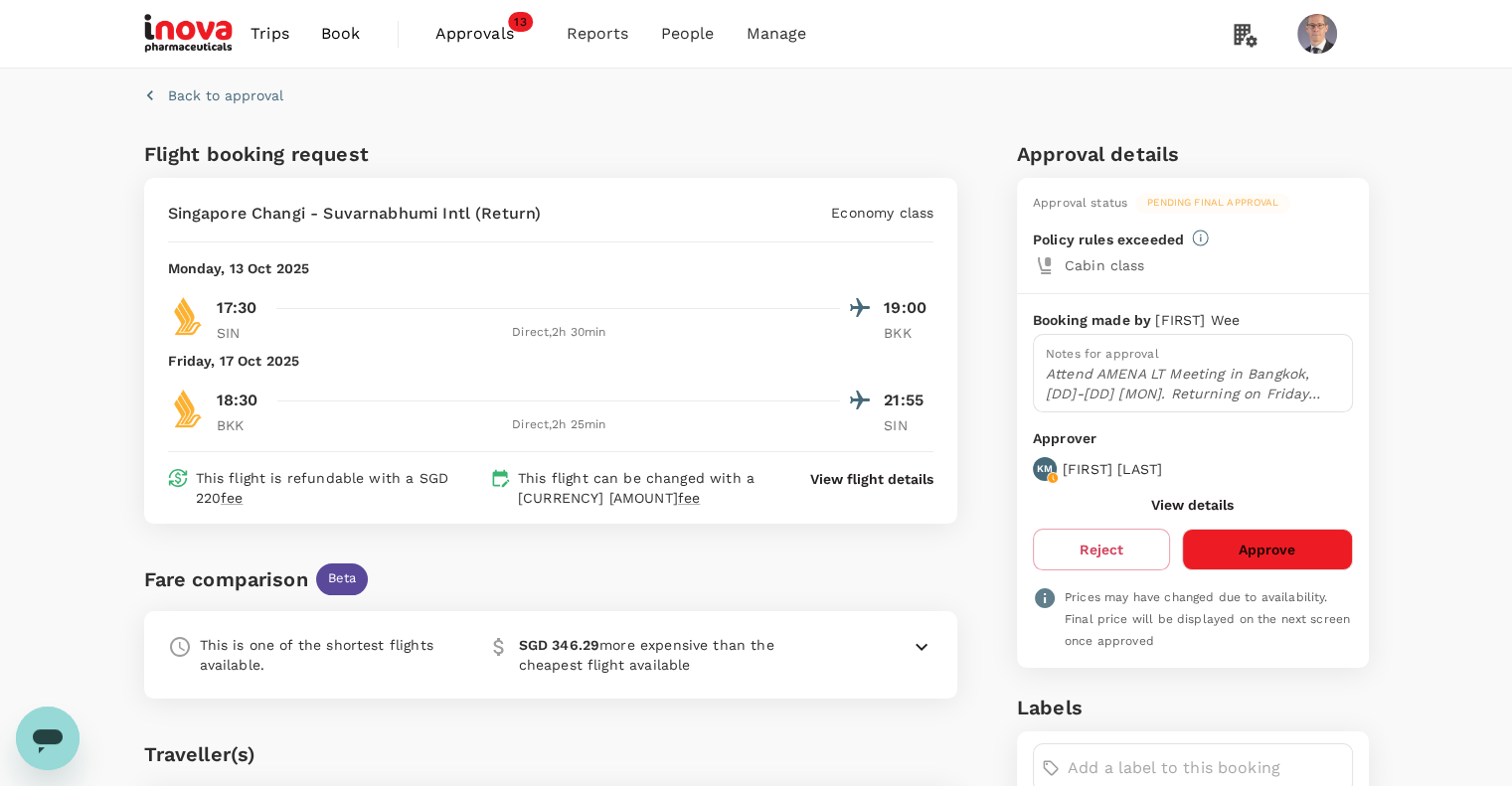 click on "Approve" at bounding box center [1266, 550] 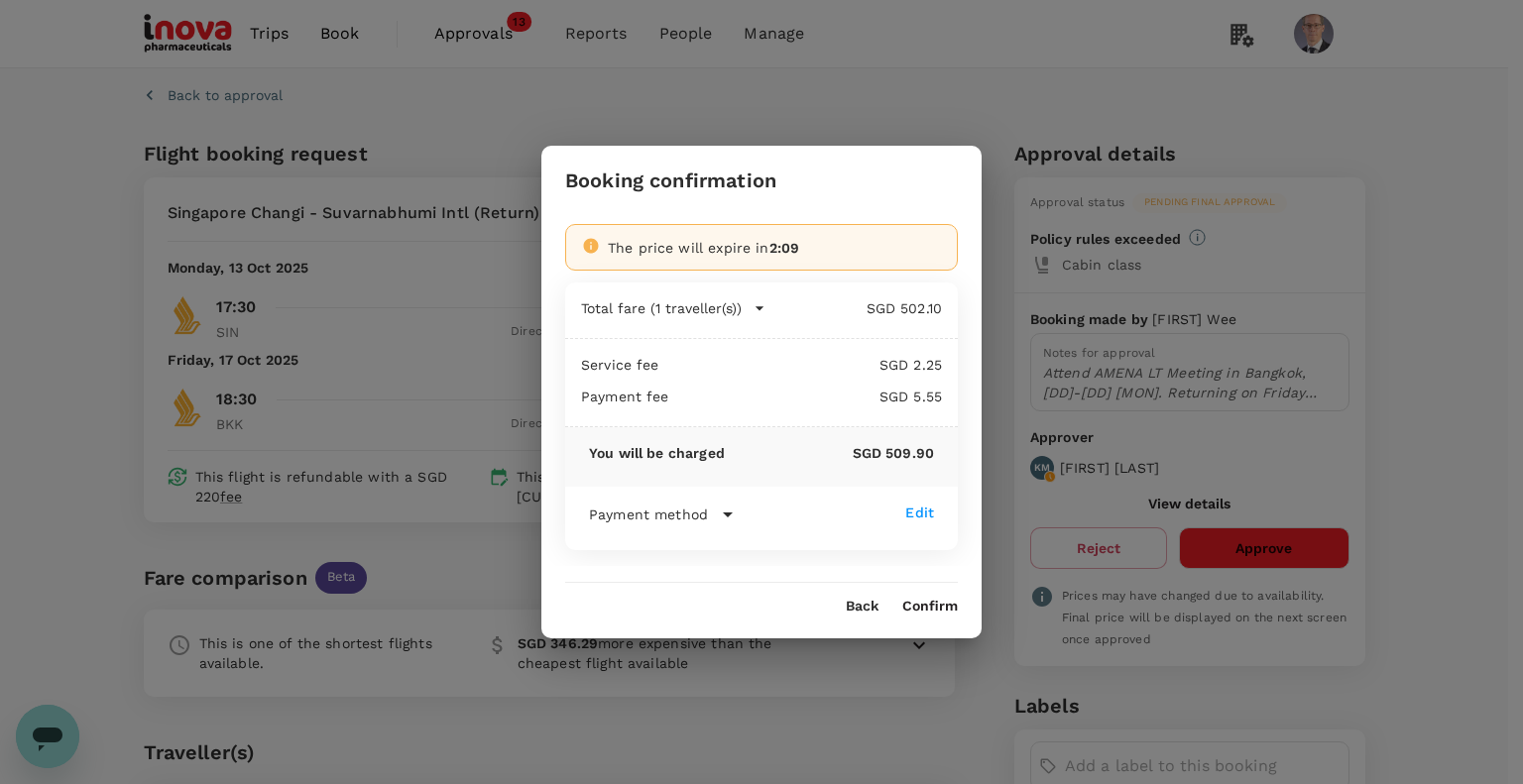 click on "Confirm" at bounding box center (930, 607) 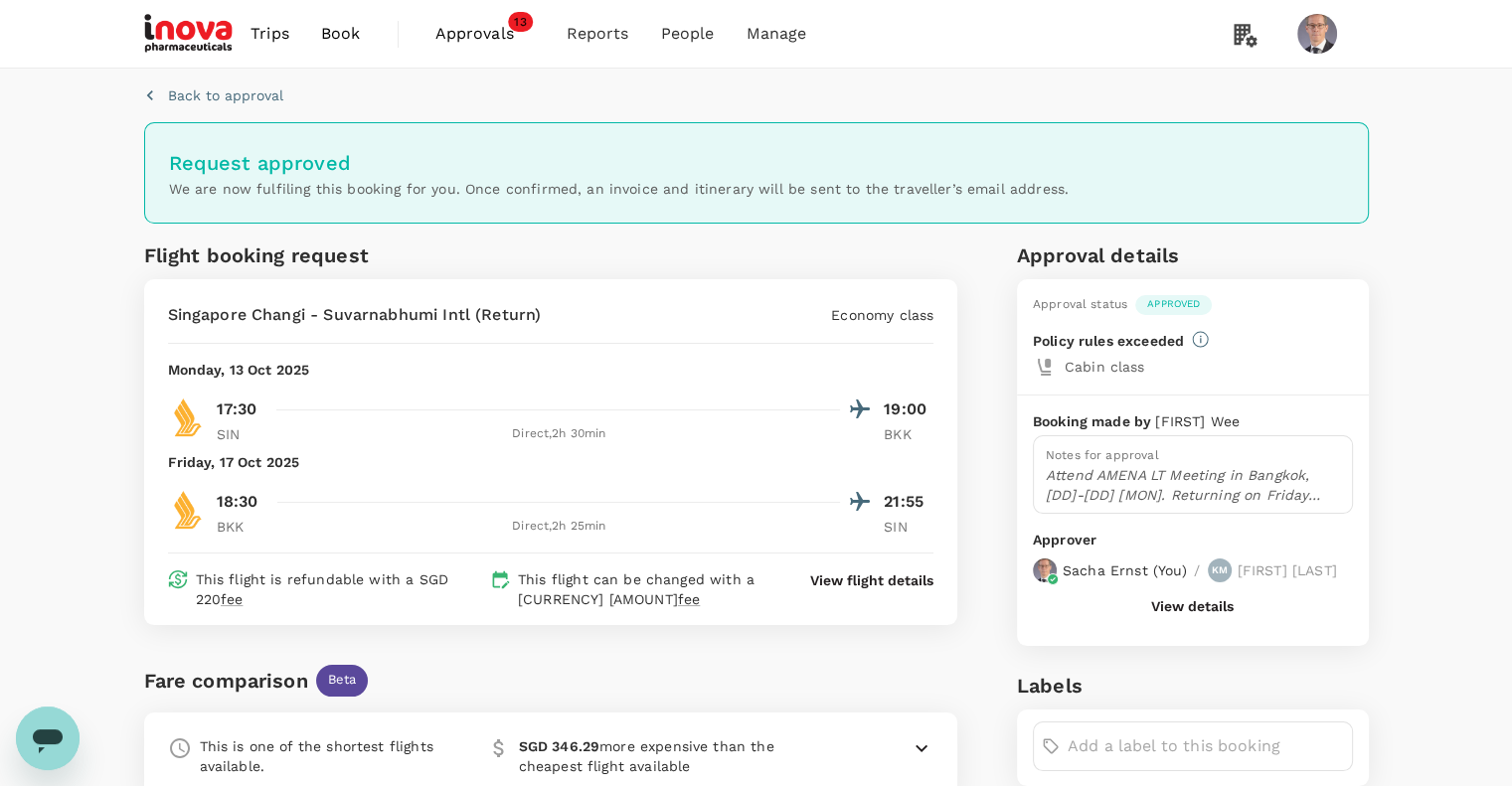 click on "Approvals" at bounding box center (485, 34) 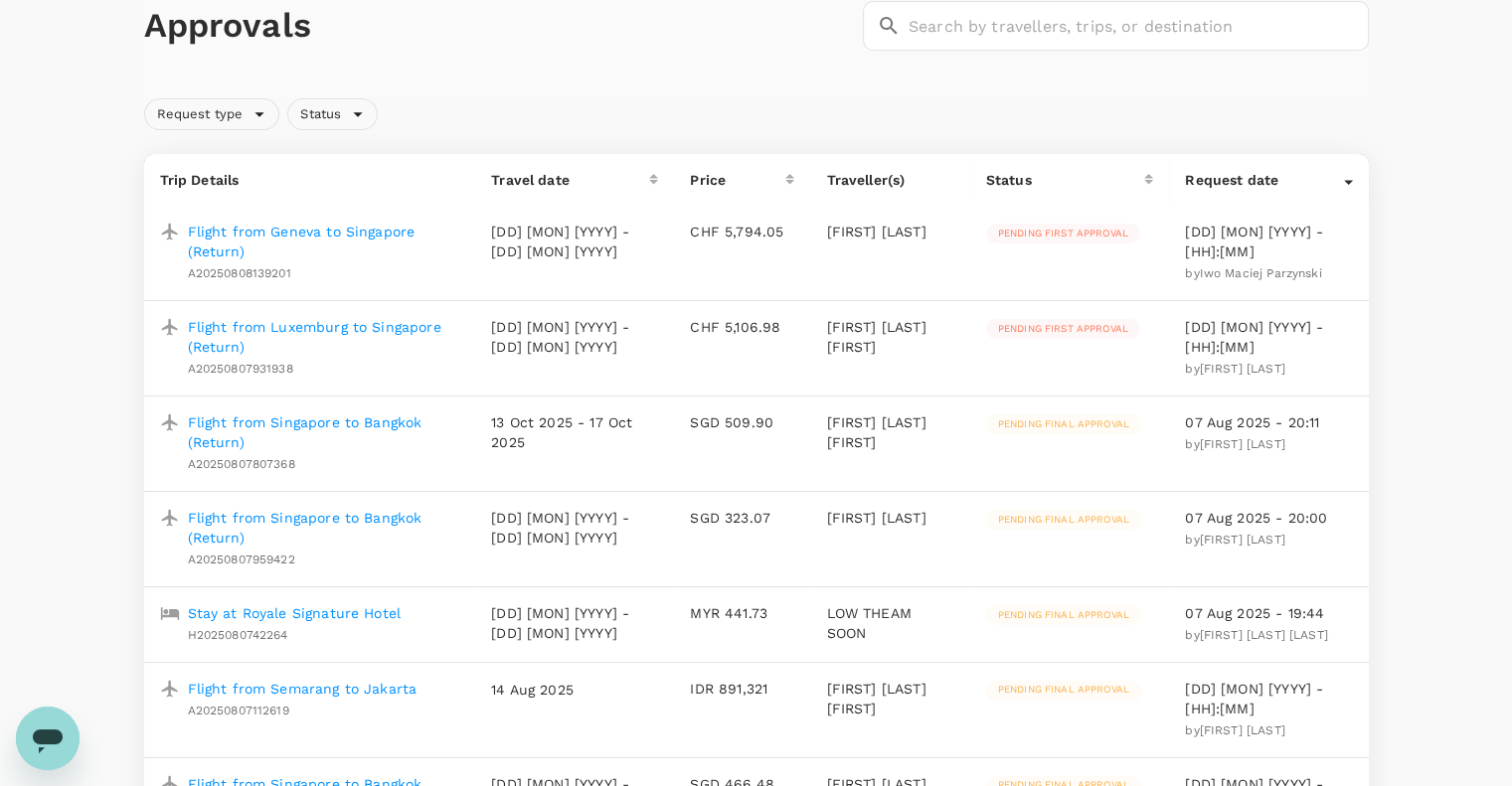 scroll, scrollTop: 115, scrollLeft: 0, axis: vertical 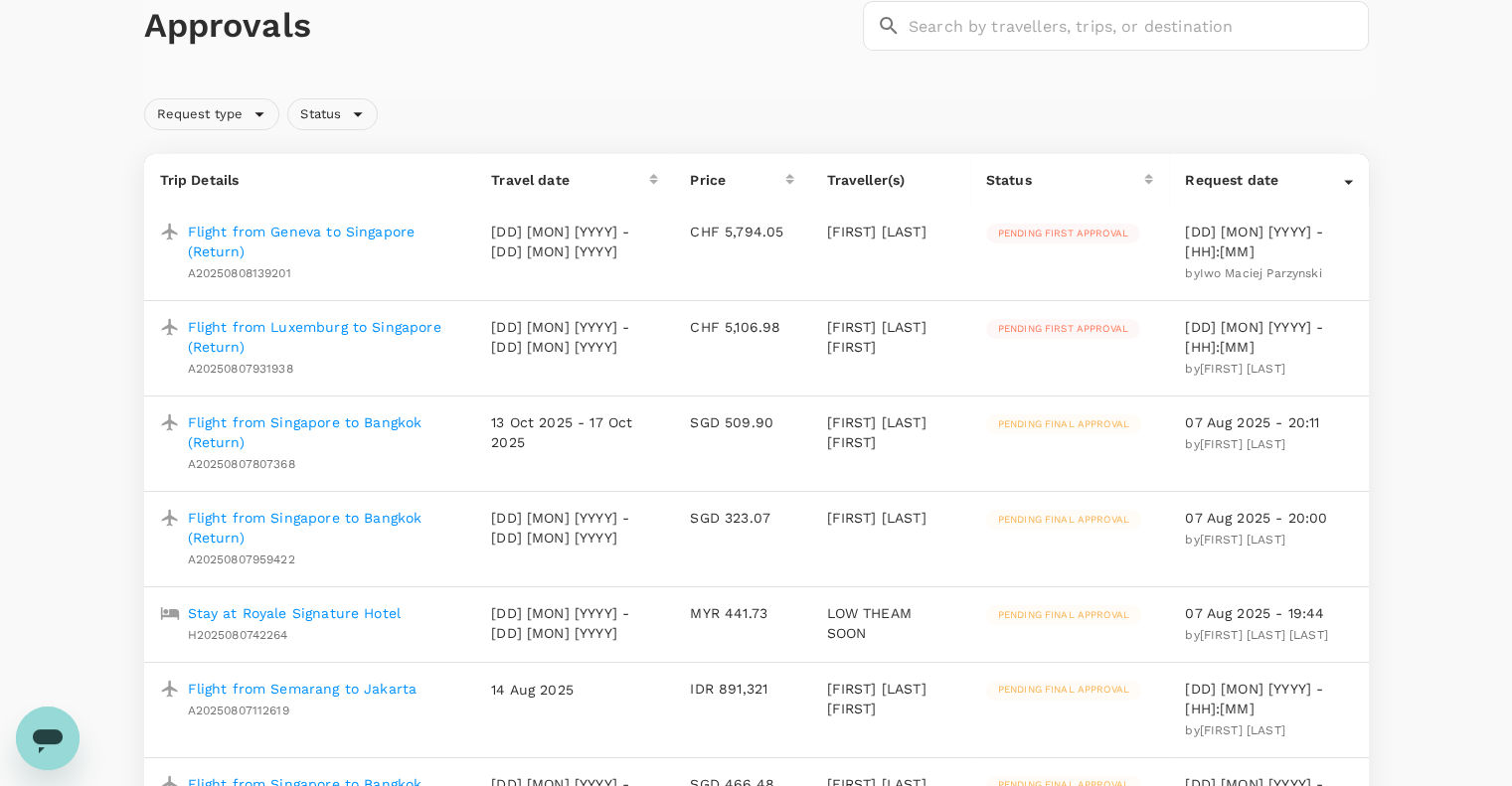 click on "Flight from Singapore to Bangkok (Return)" at bounding box center [324, 432] 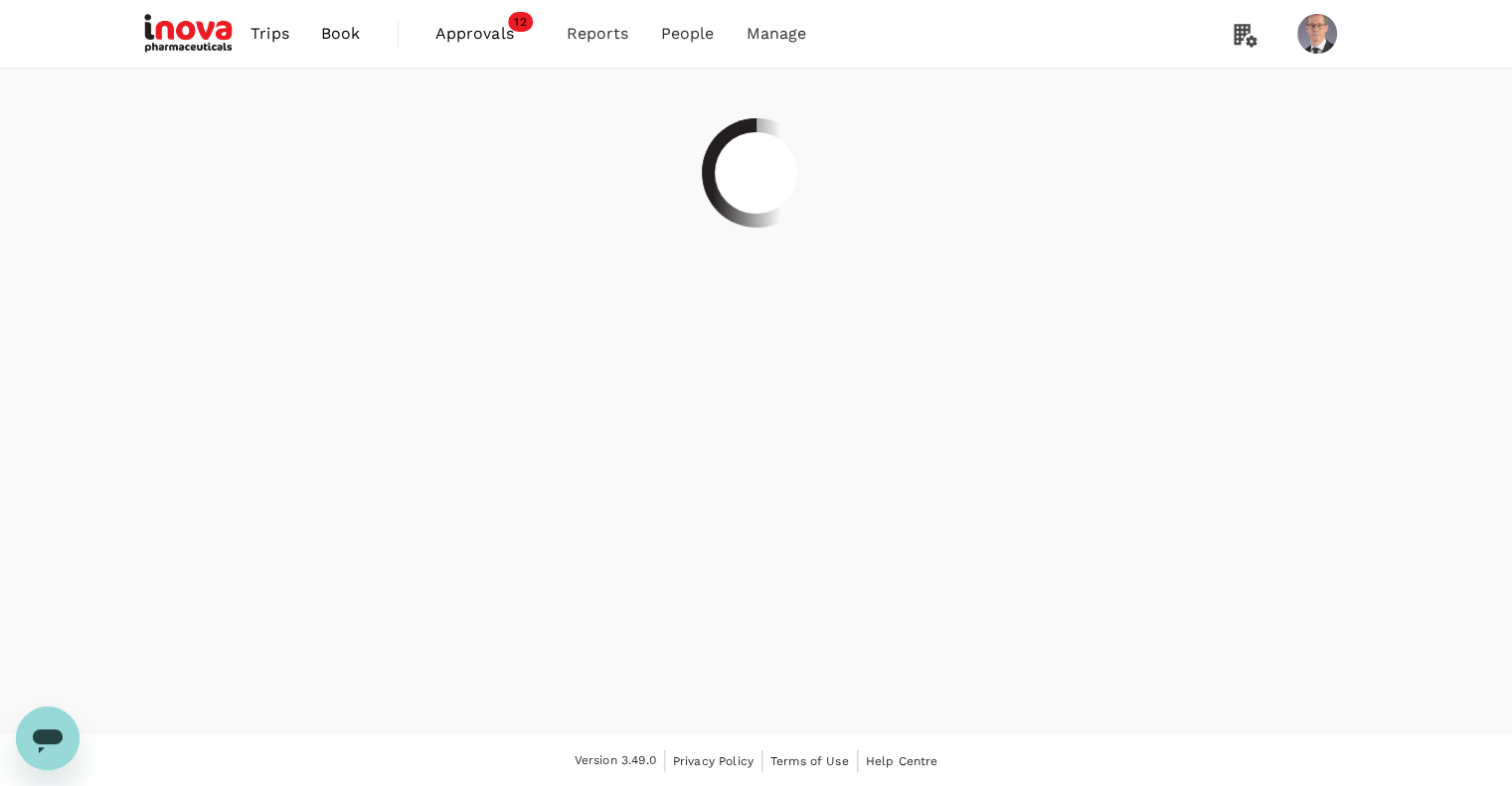 scroll, scrollTop: 0, scrollLeft: 0, axis: both 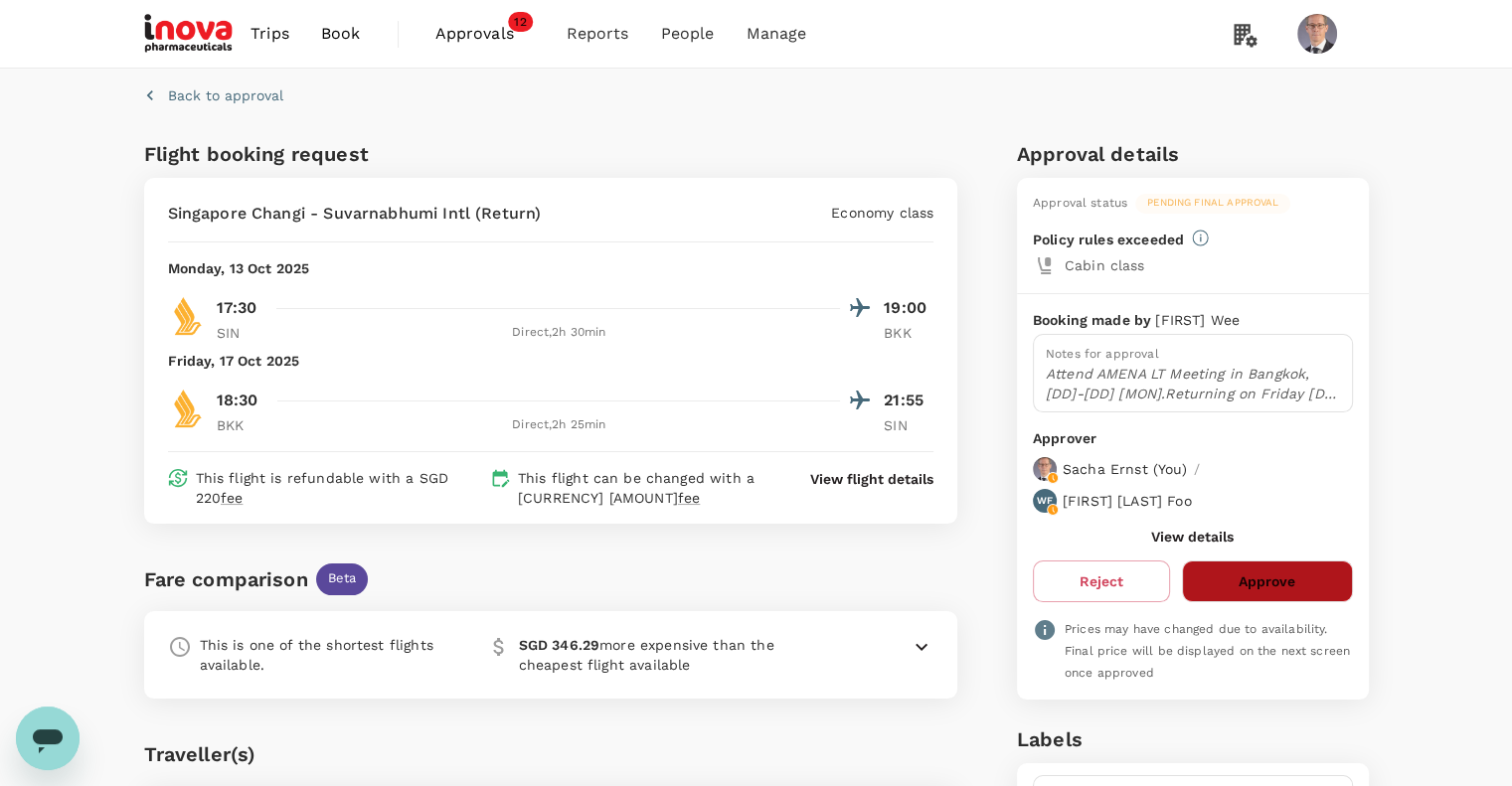 click on "Approve" at bounding box center [1266, 581] 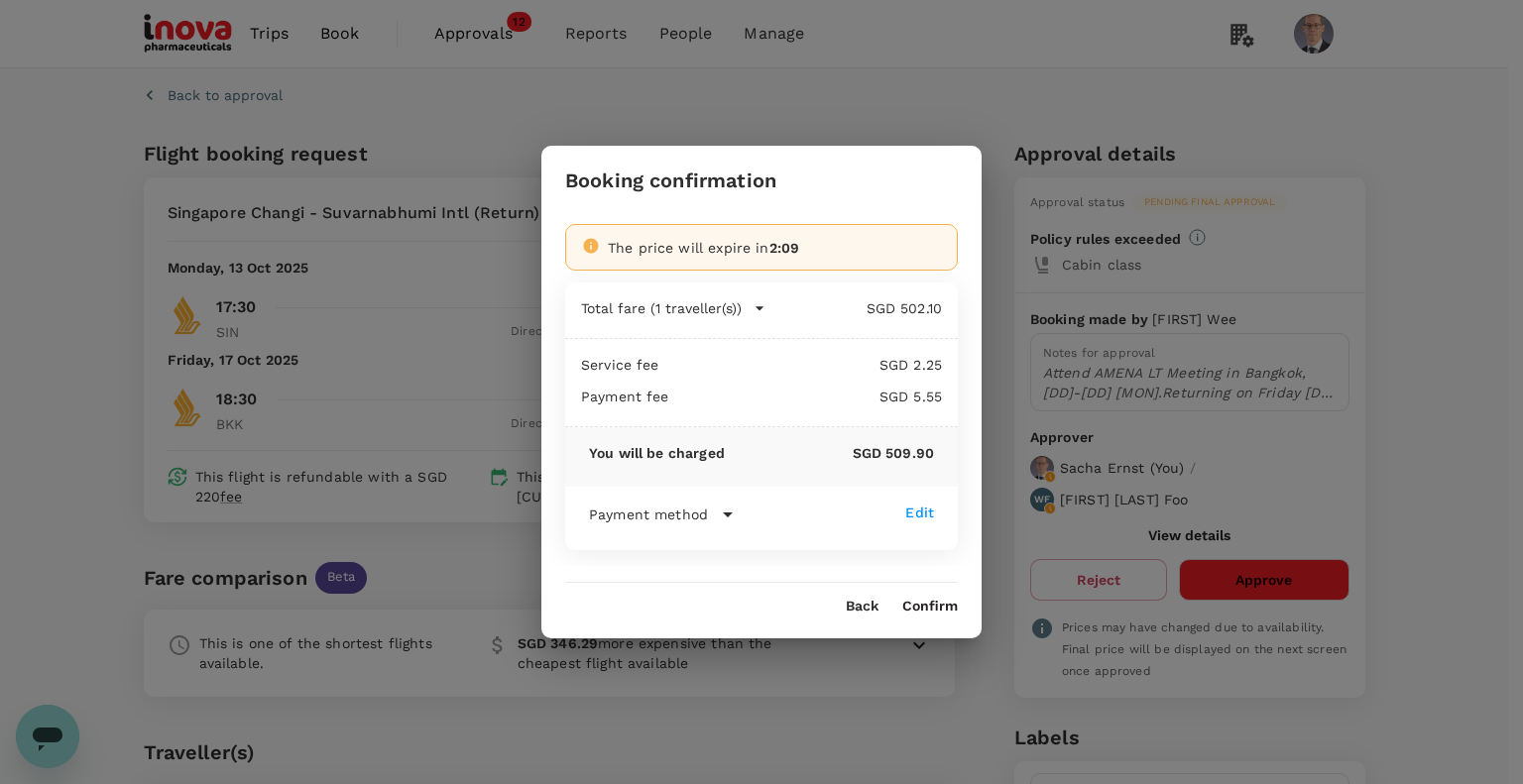 click on "Confirm" at bounding box center [930, 607] 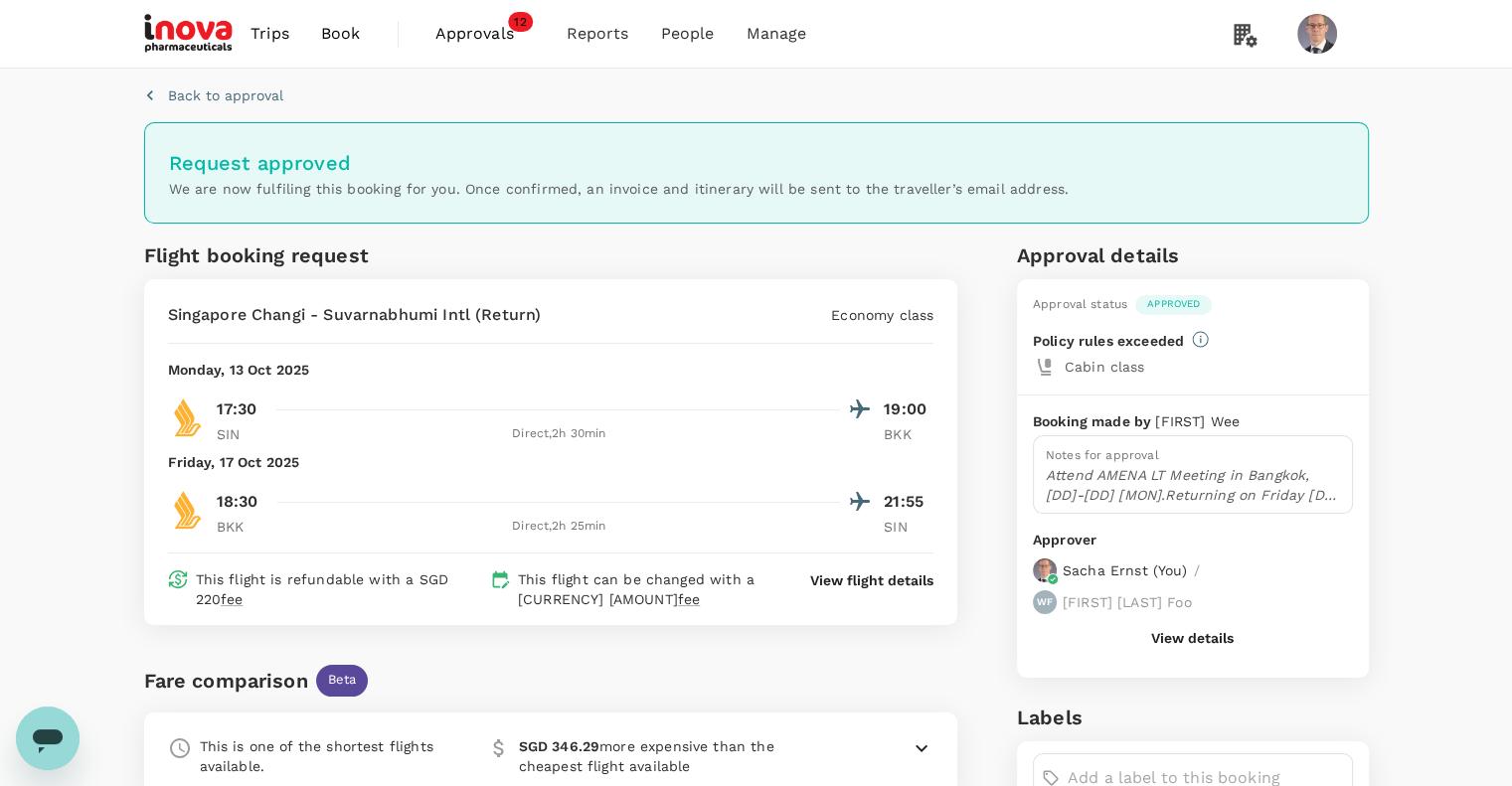 click on "Approvals" at bounding box center (485, 34) 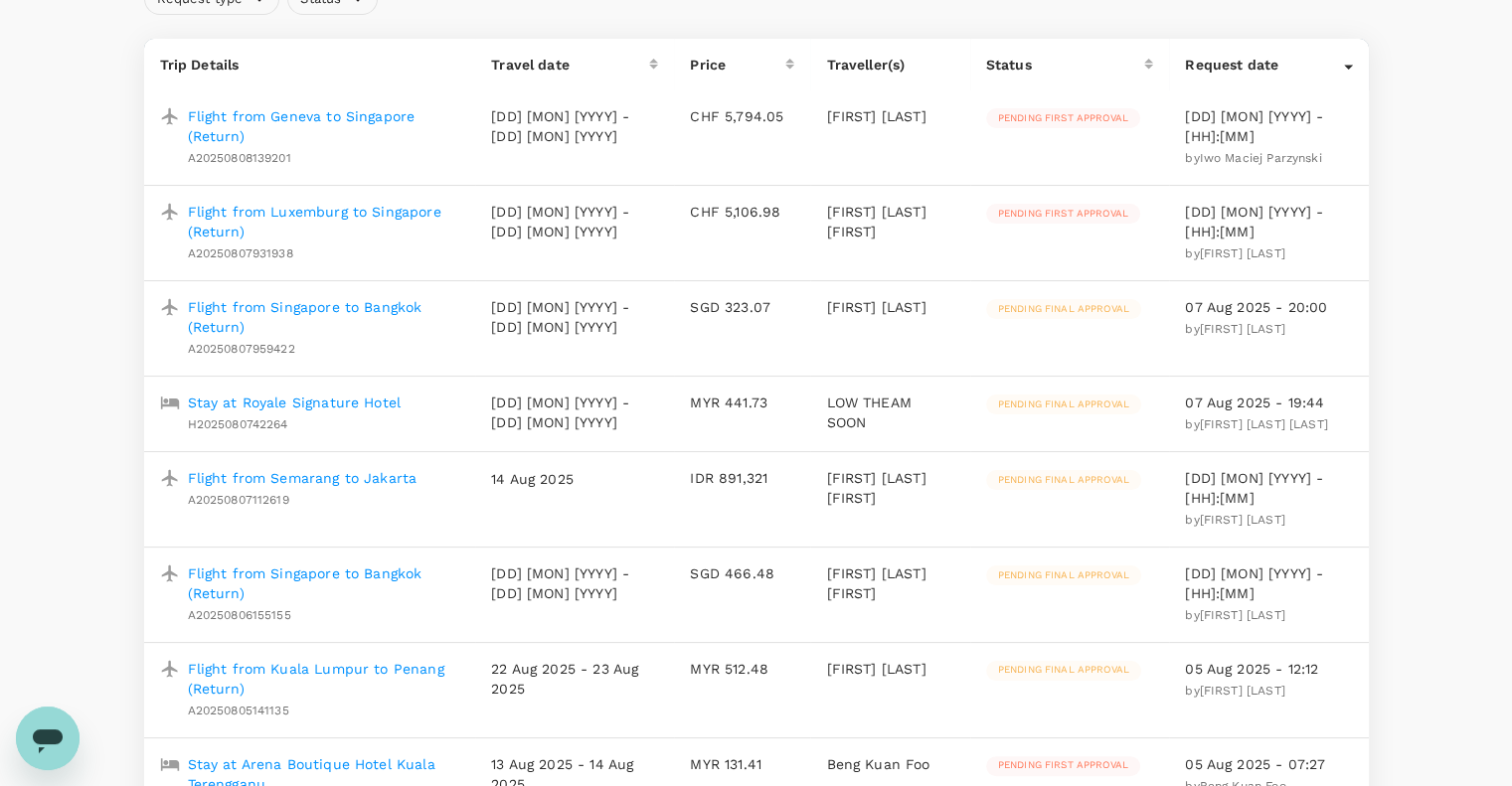 scroll, scrollTop: 235, scrollLeft: 0, axis: vertical 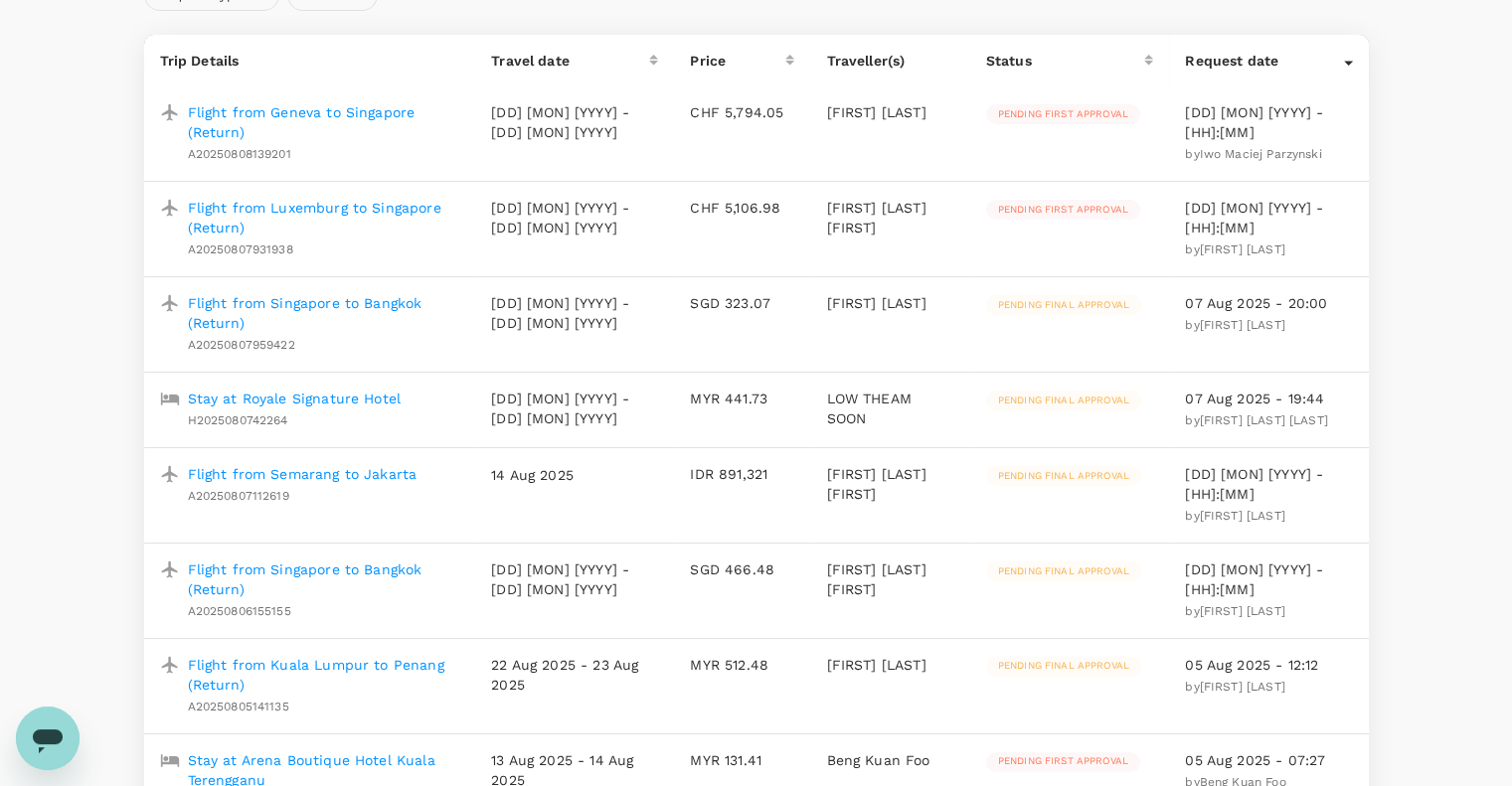 click on "Flight from Singapore to Bangkok (Return)" at bounding box center (324, 313) 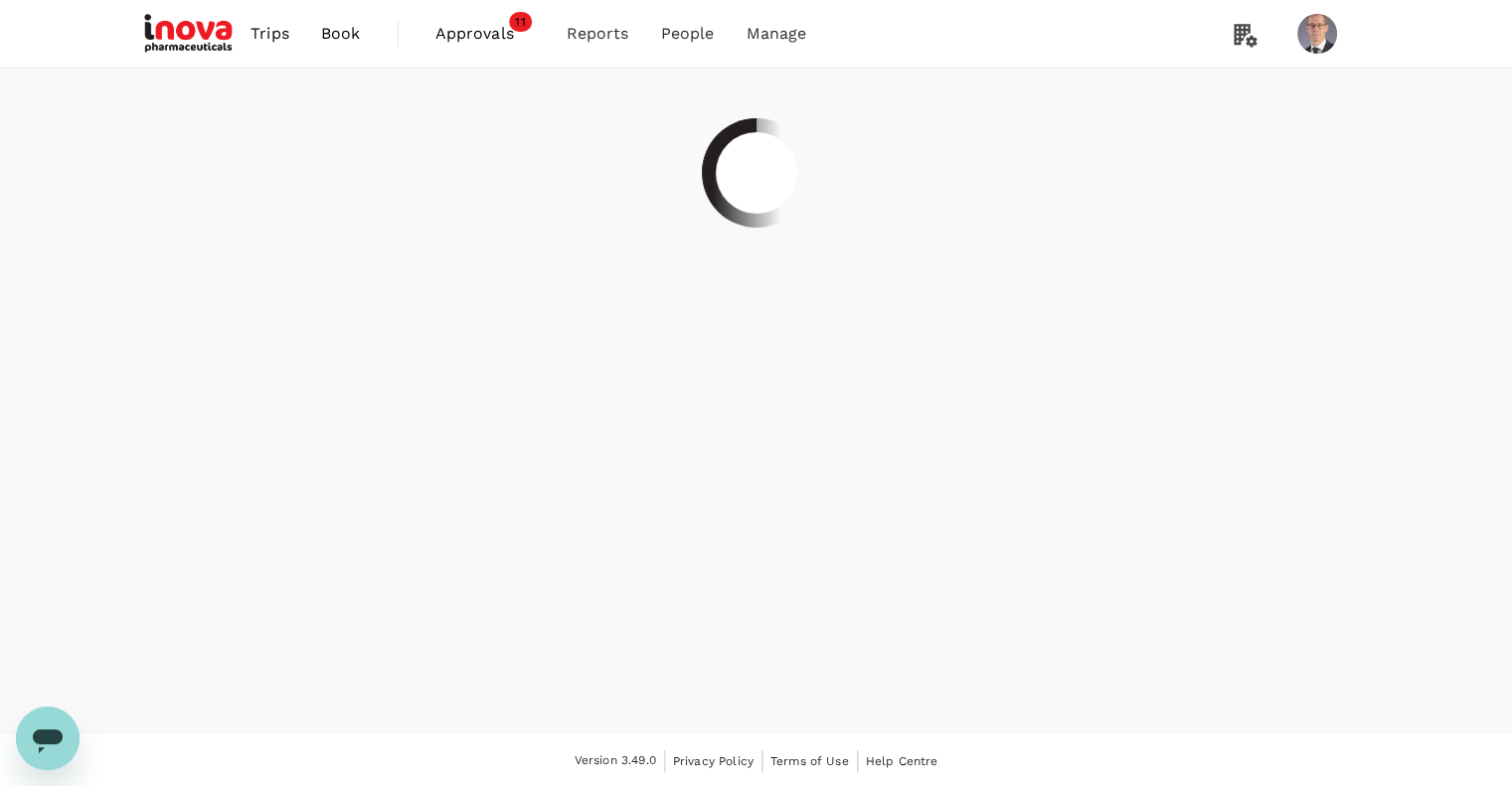 scroll, scrollTop: 0, scrollLeft: 0, axis: both 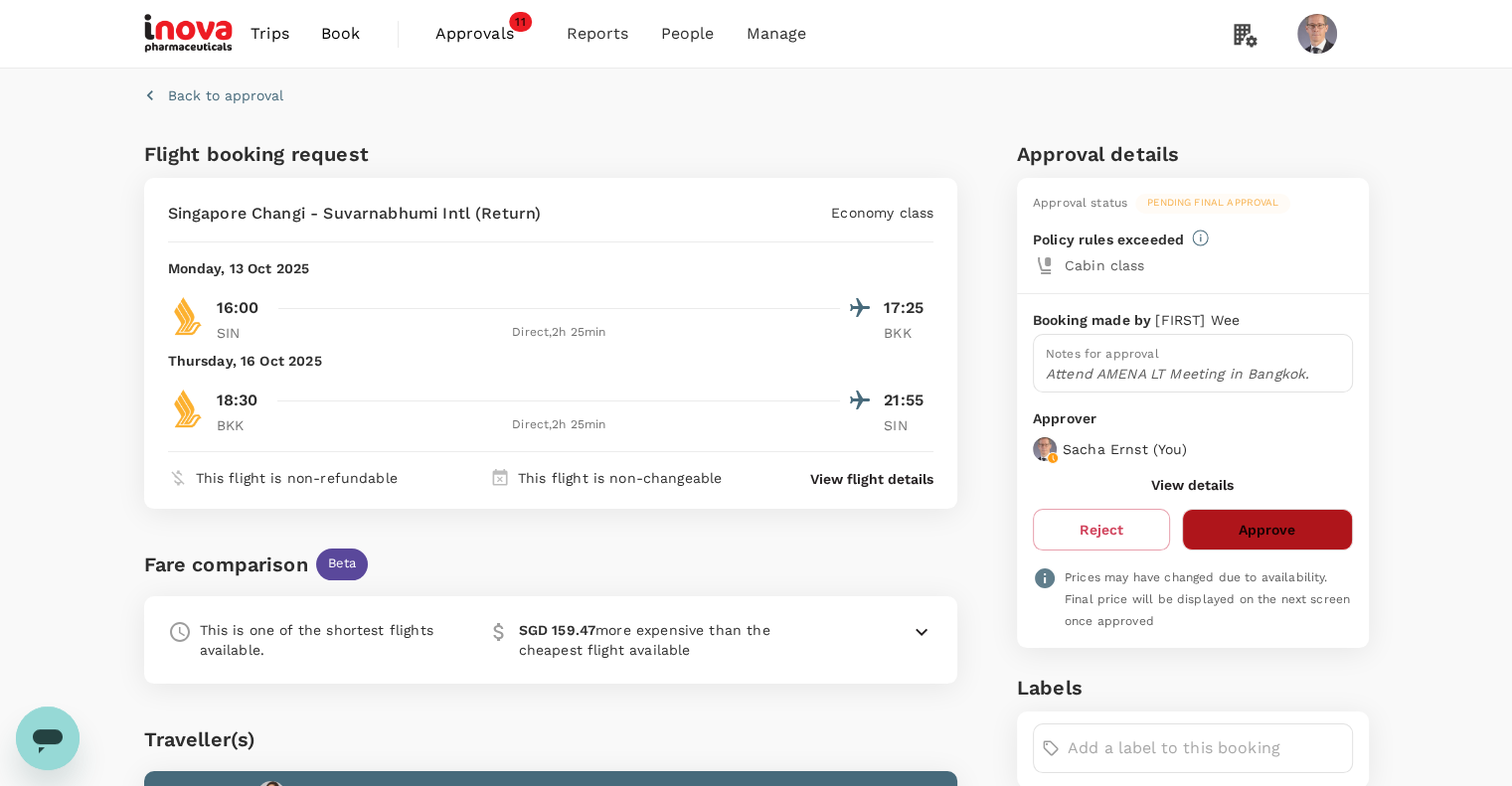 click on "Approve" at bounding box center (1266, 530) 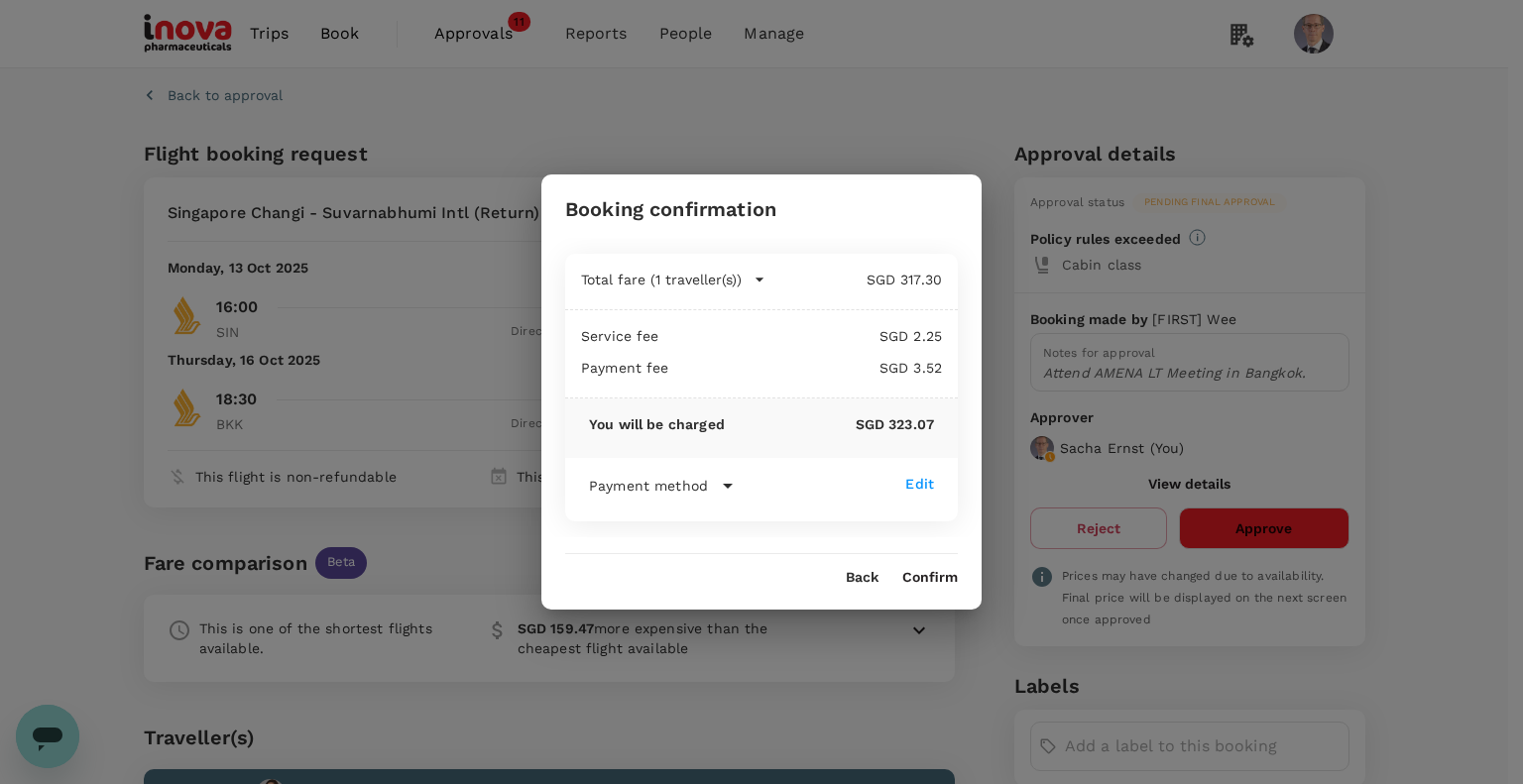 click on "Confirm" at bounding box center [930, 578] 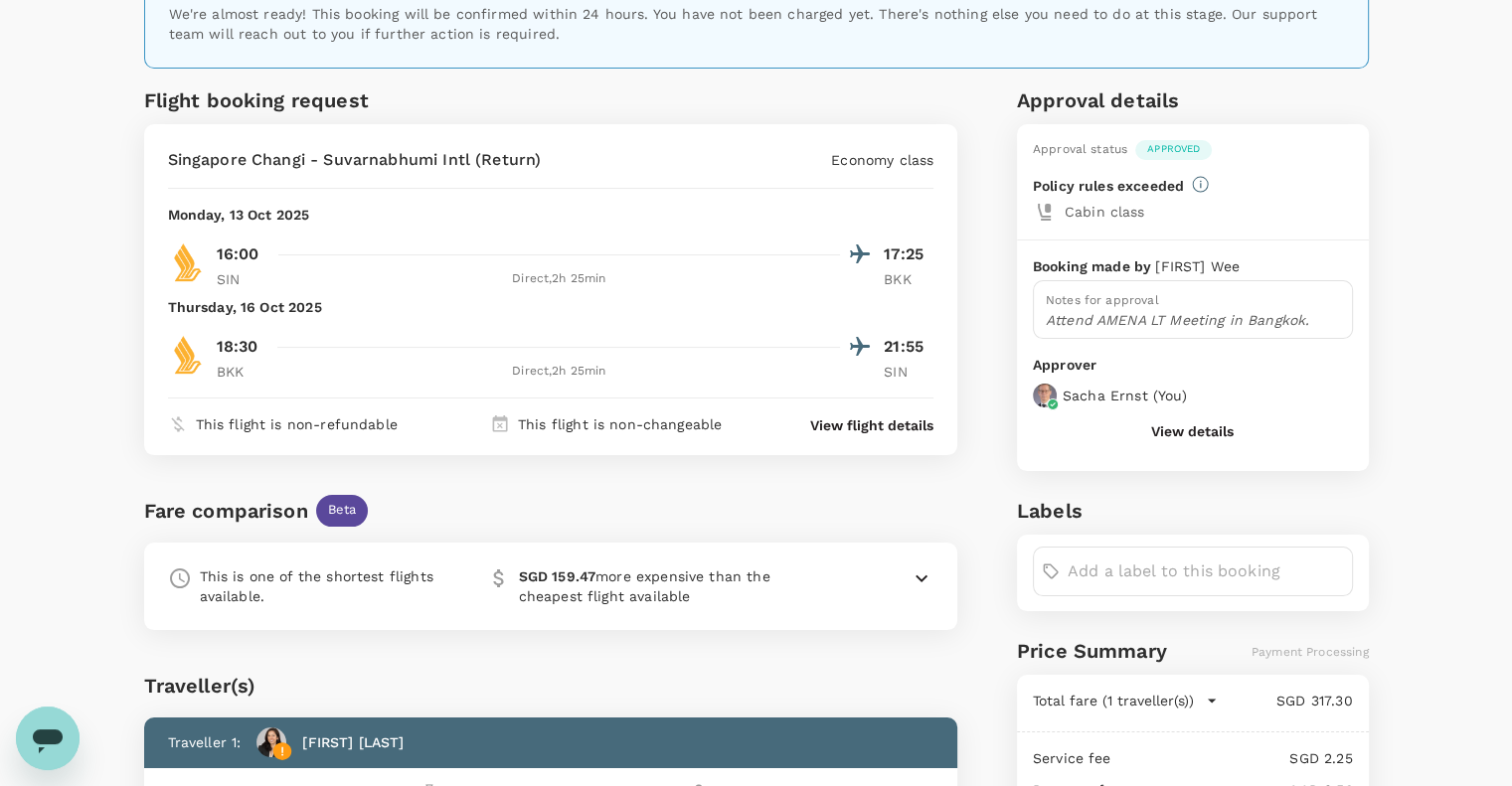 scroll, scrollTop: 0, scrollLeft: 0, axis: both 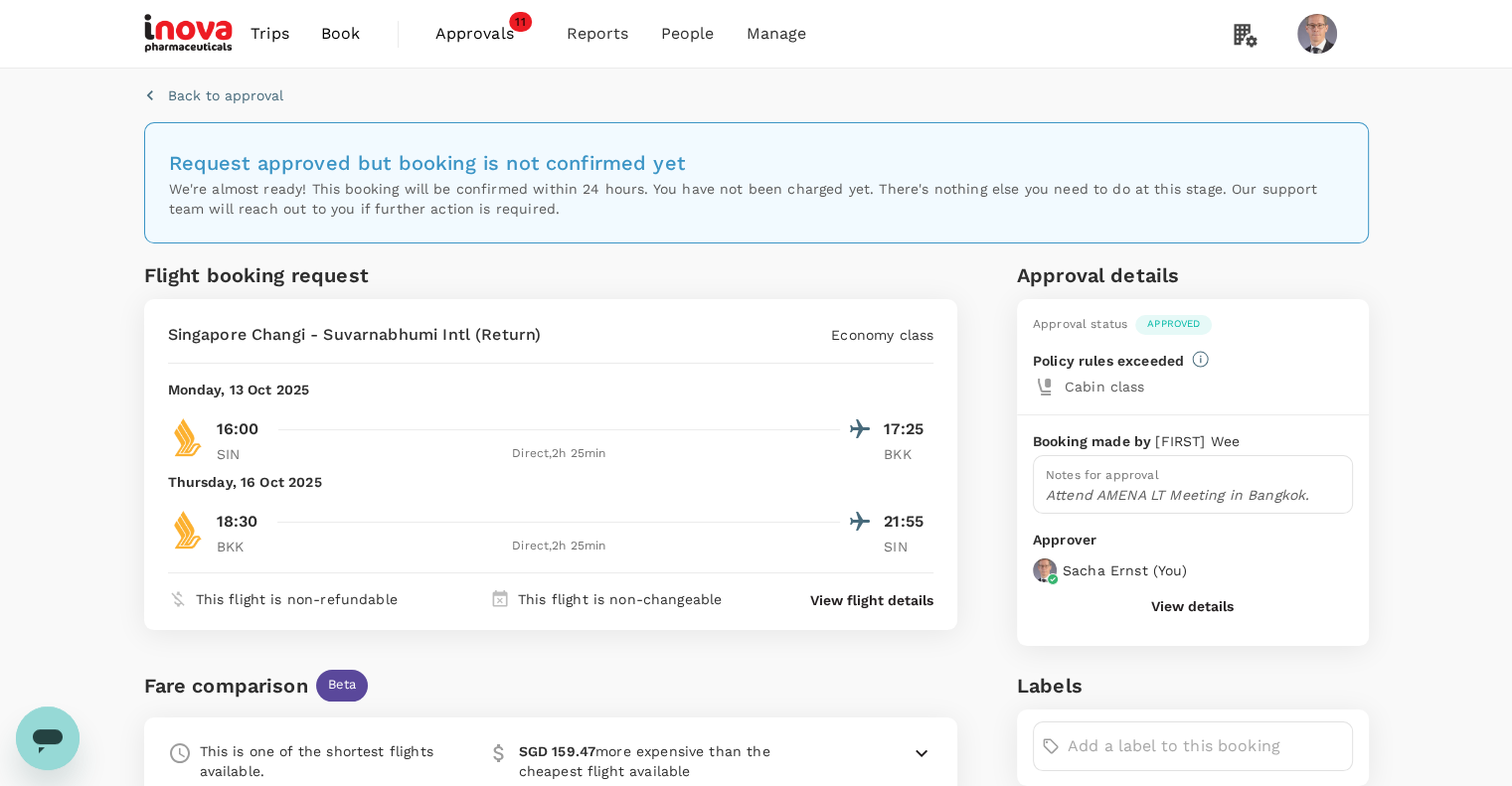 click on "Approvals" at bounding box center [485, 34] 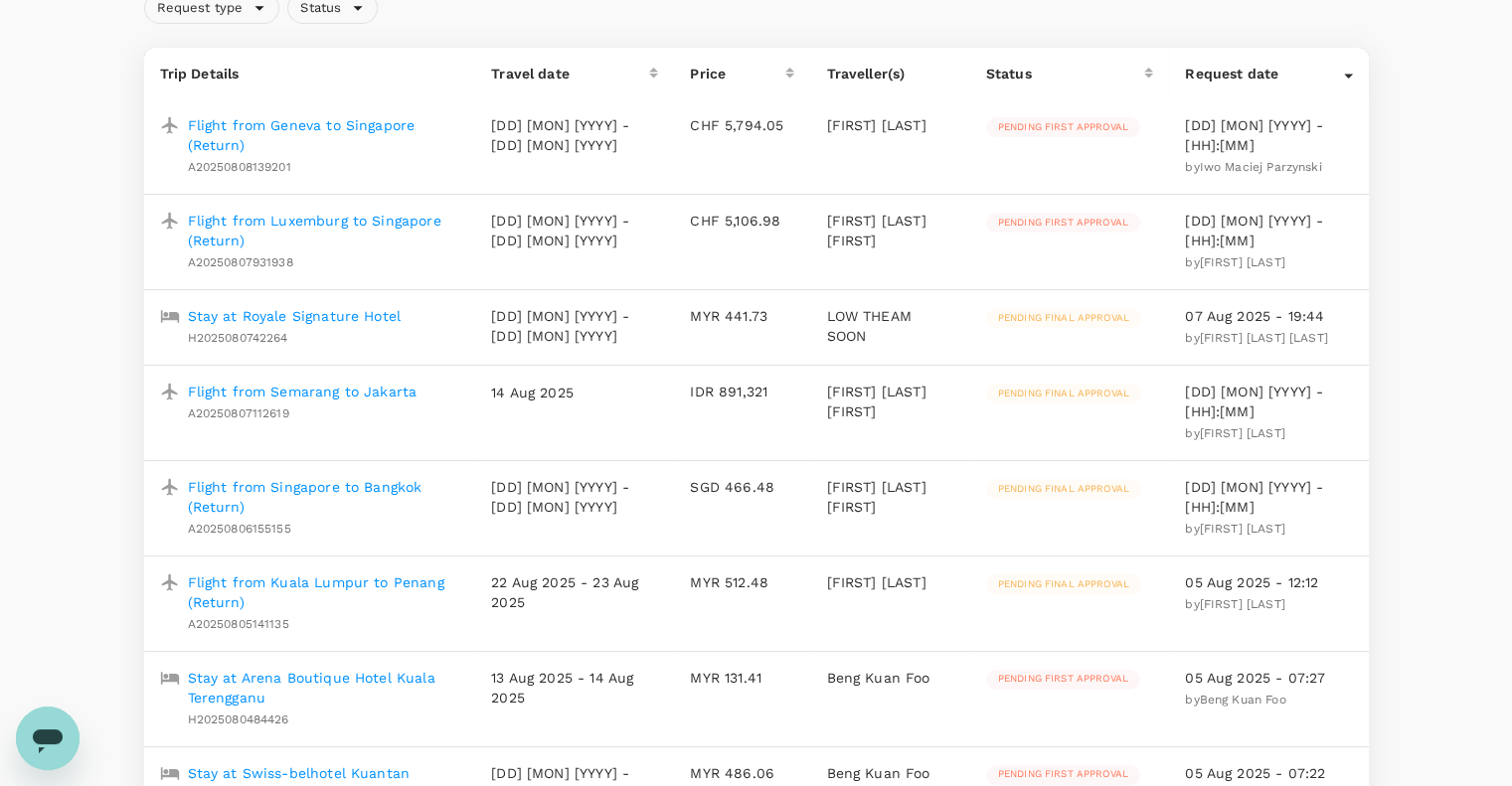 scroll, scrollTop: 223, scrollLeft: 0, axis: vertical 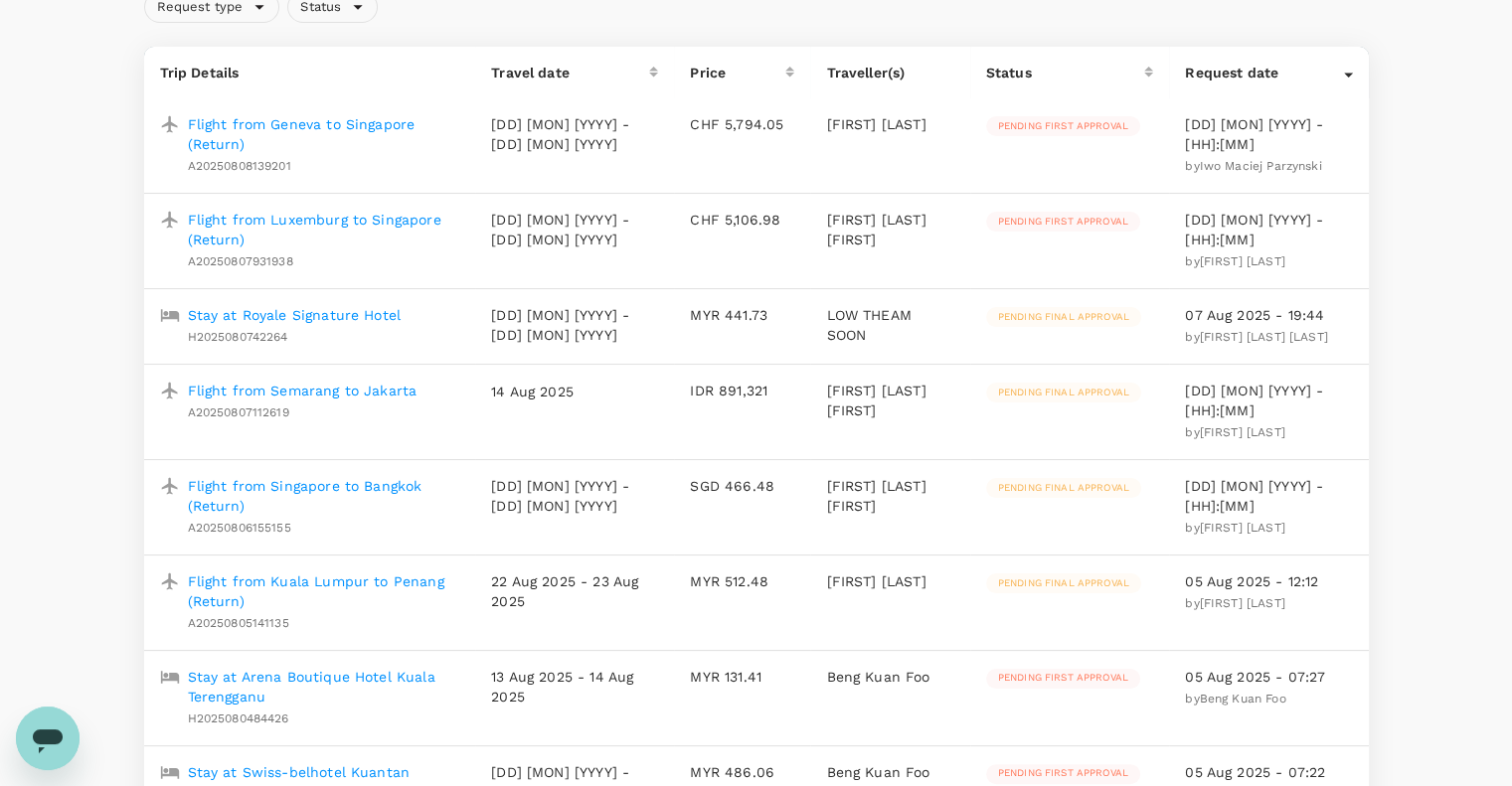 click on "Flight from Singapore to Bangkok (Return)" at bounding box center [324, 496] 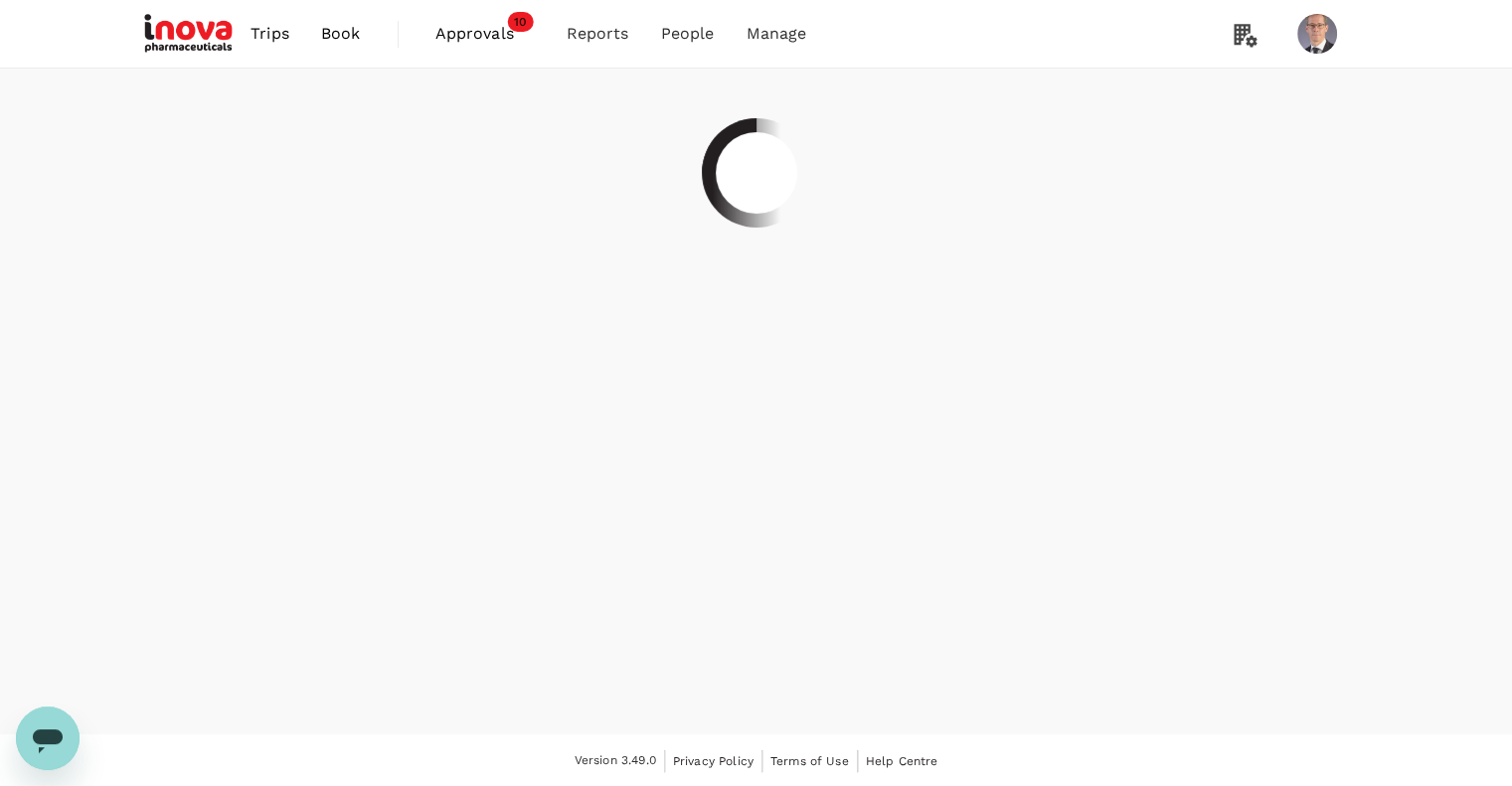 scroll, scrollTop: 0, scrollLeft: 0, axis: both 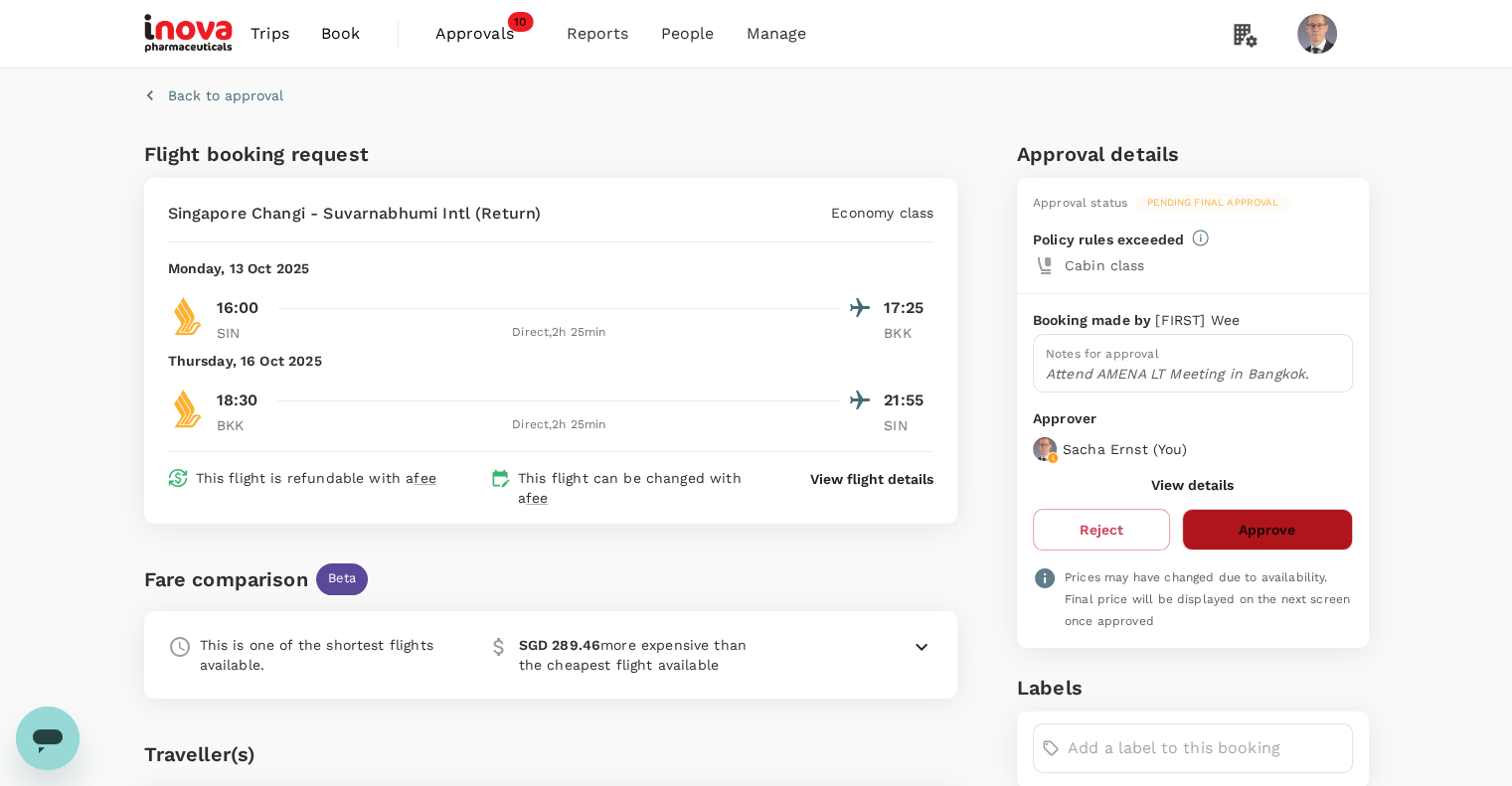 click on "Approve" at bounding box center [1266, 530] 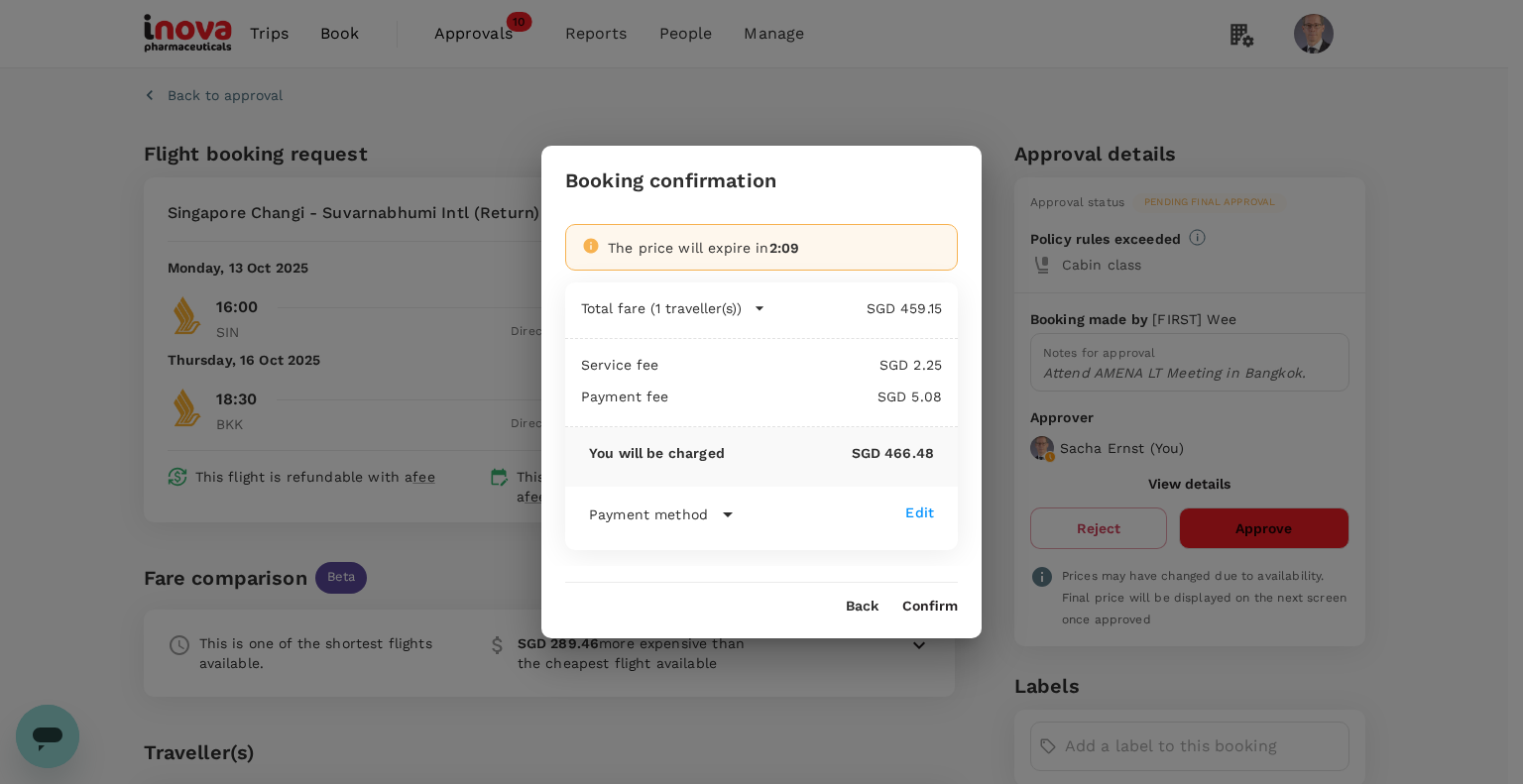 click on "Back Confirm" at bounding box center (762, 599) 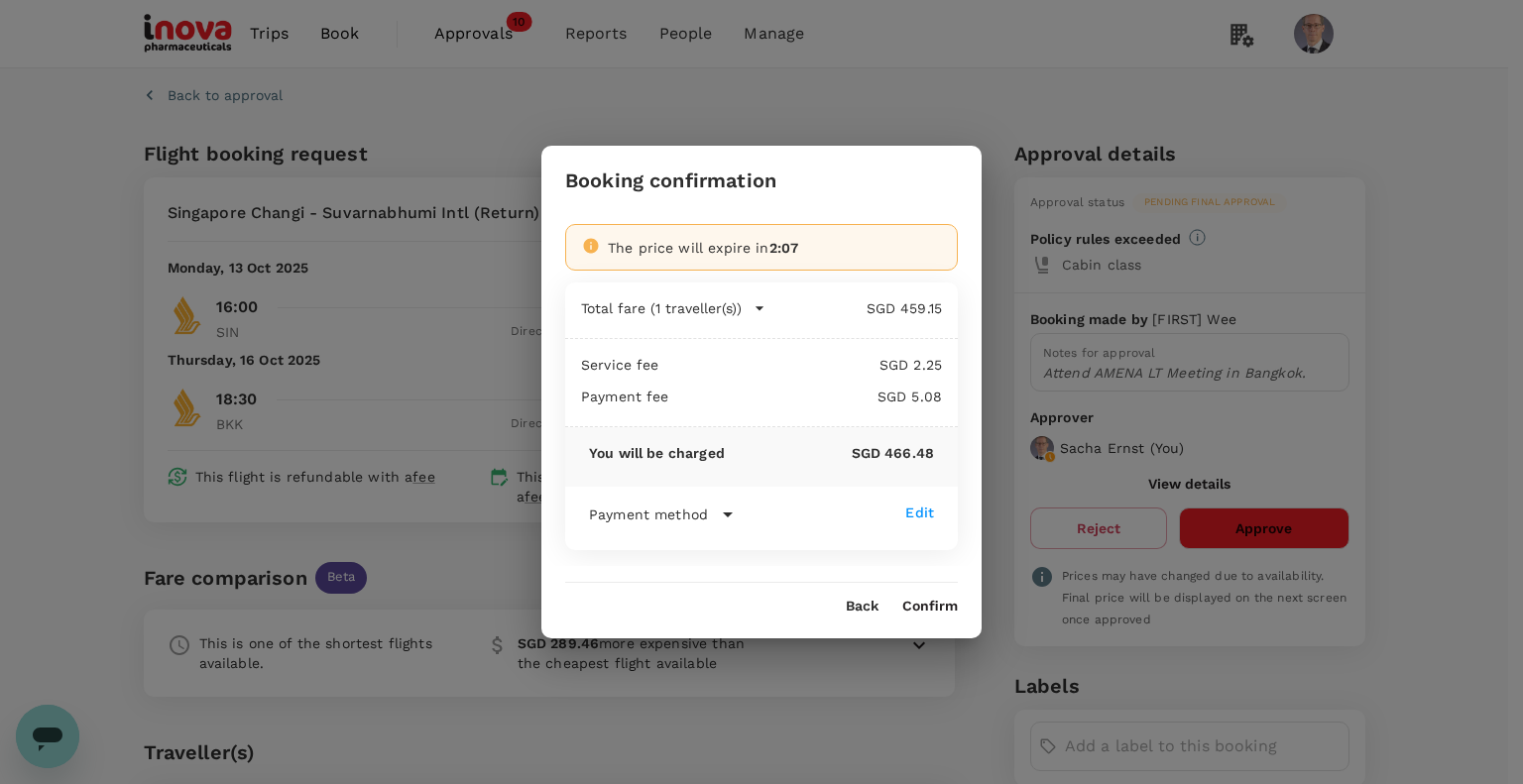 click on "Confirm" at bounding box center (930, 607) 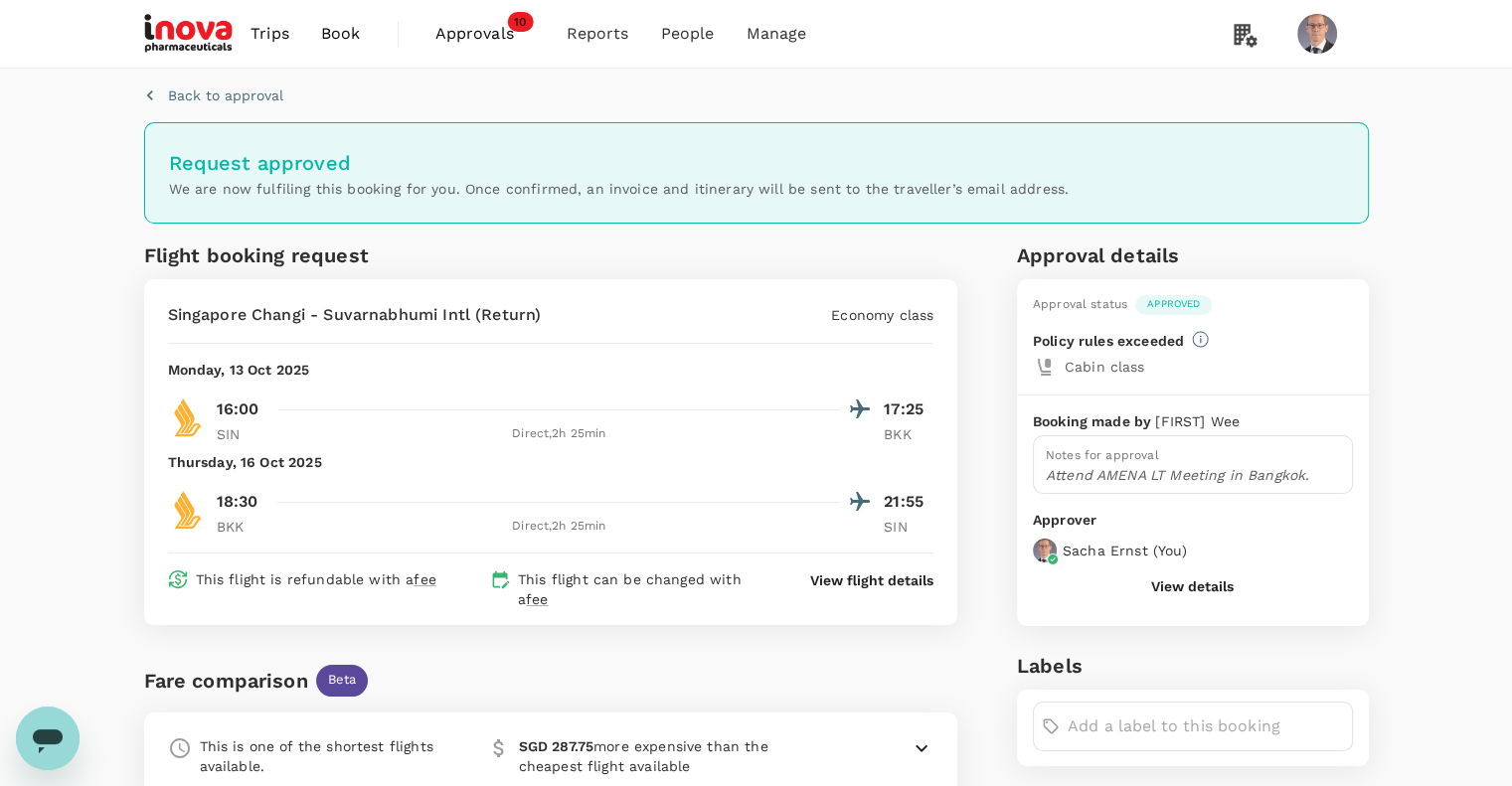 click on "Approvals" at bounding box center (485, 34) 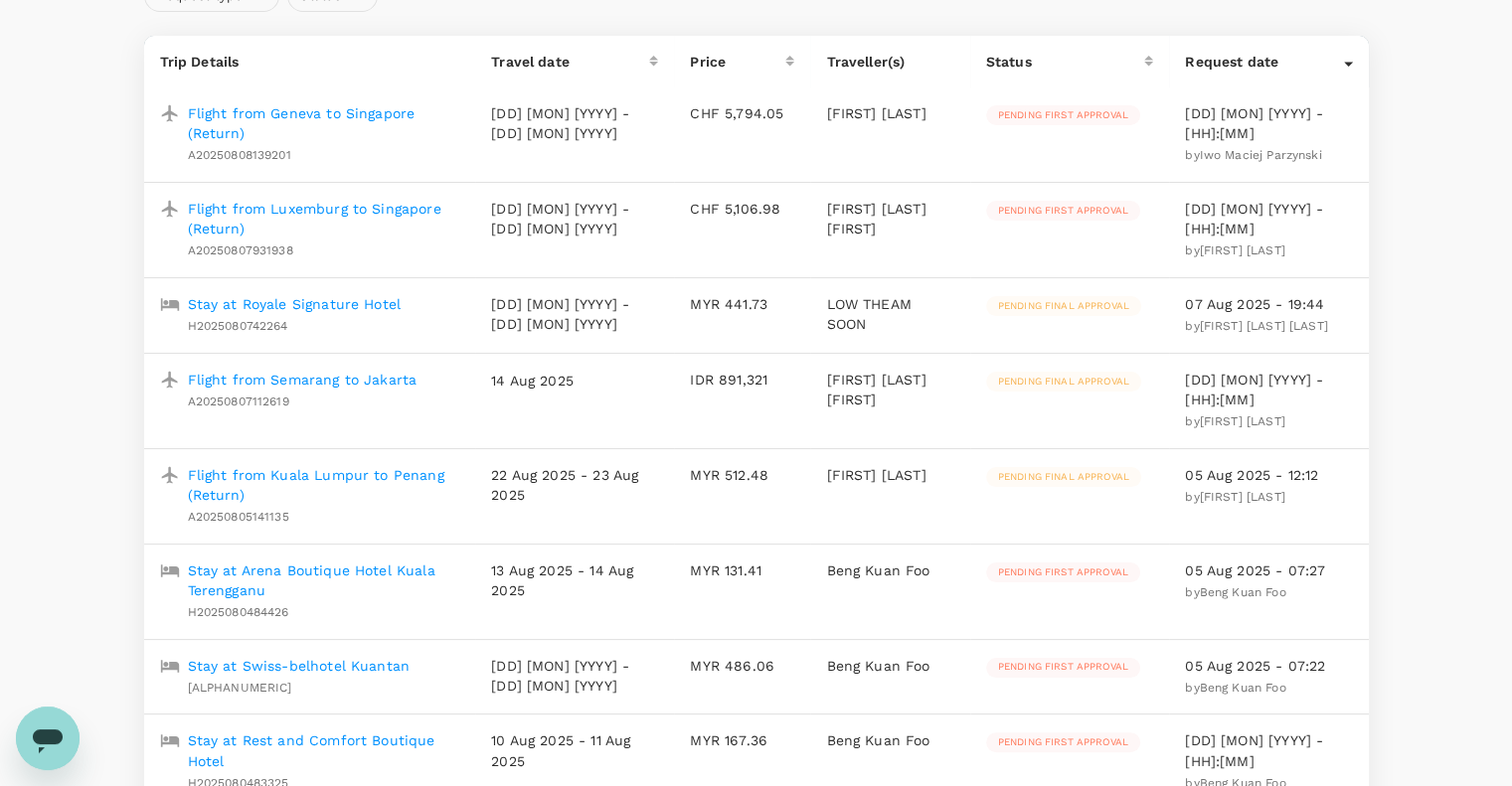 scroll, scrollTop: 235, scrollLeft: 0, axis: vertical 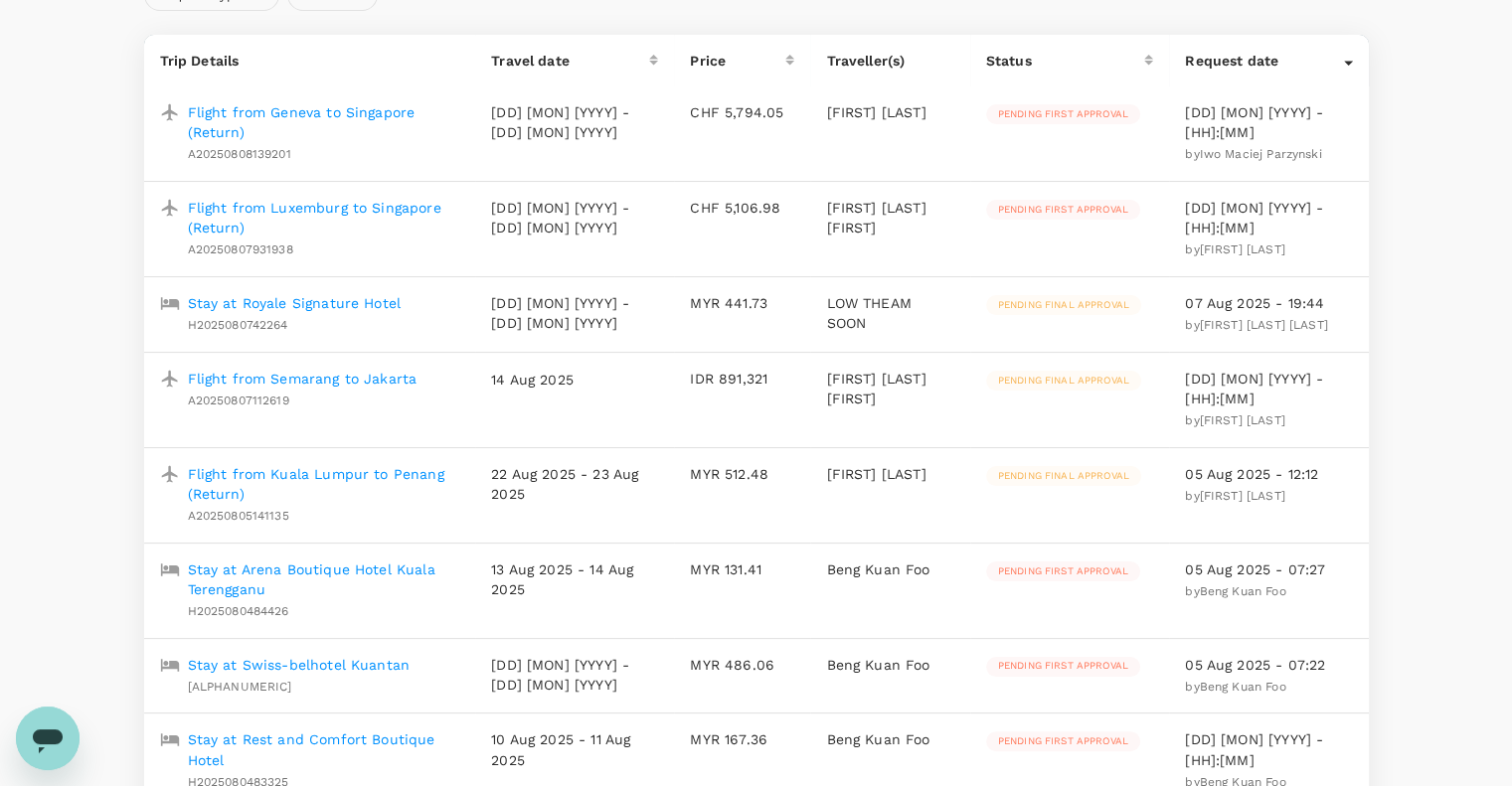 click on "Stay at Royale Signature Hotel" at bounding box center [294, 303] 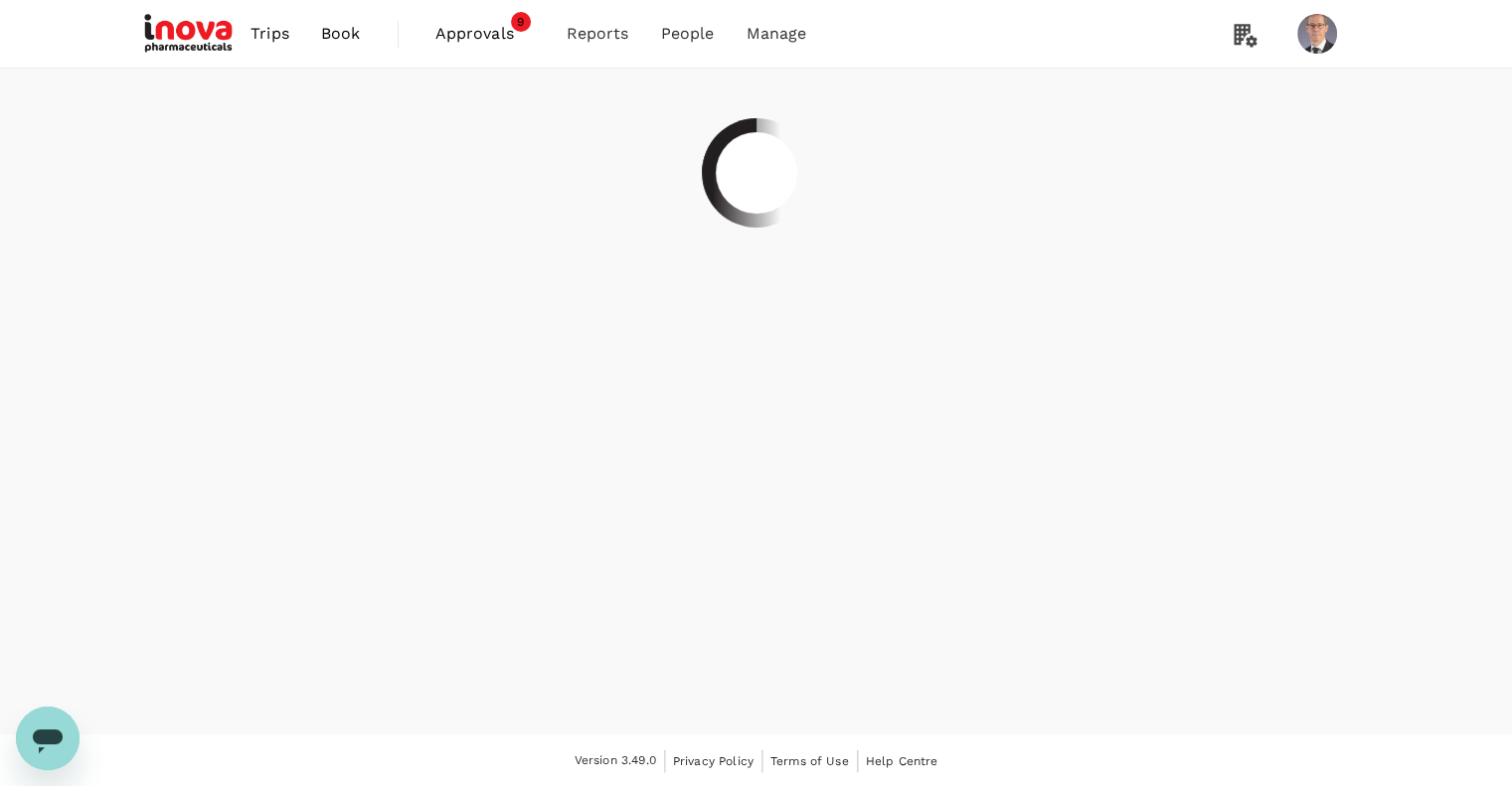 scroll, scrollTop: 0, scrollLeft: 0, axis: both 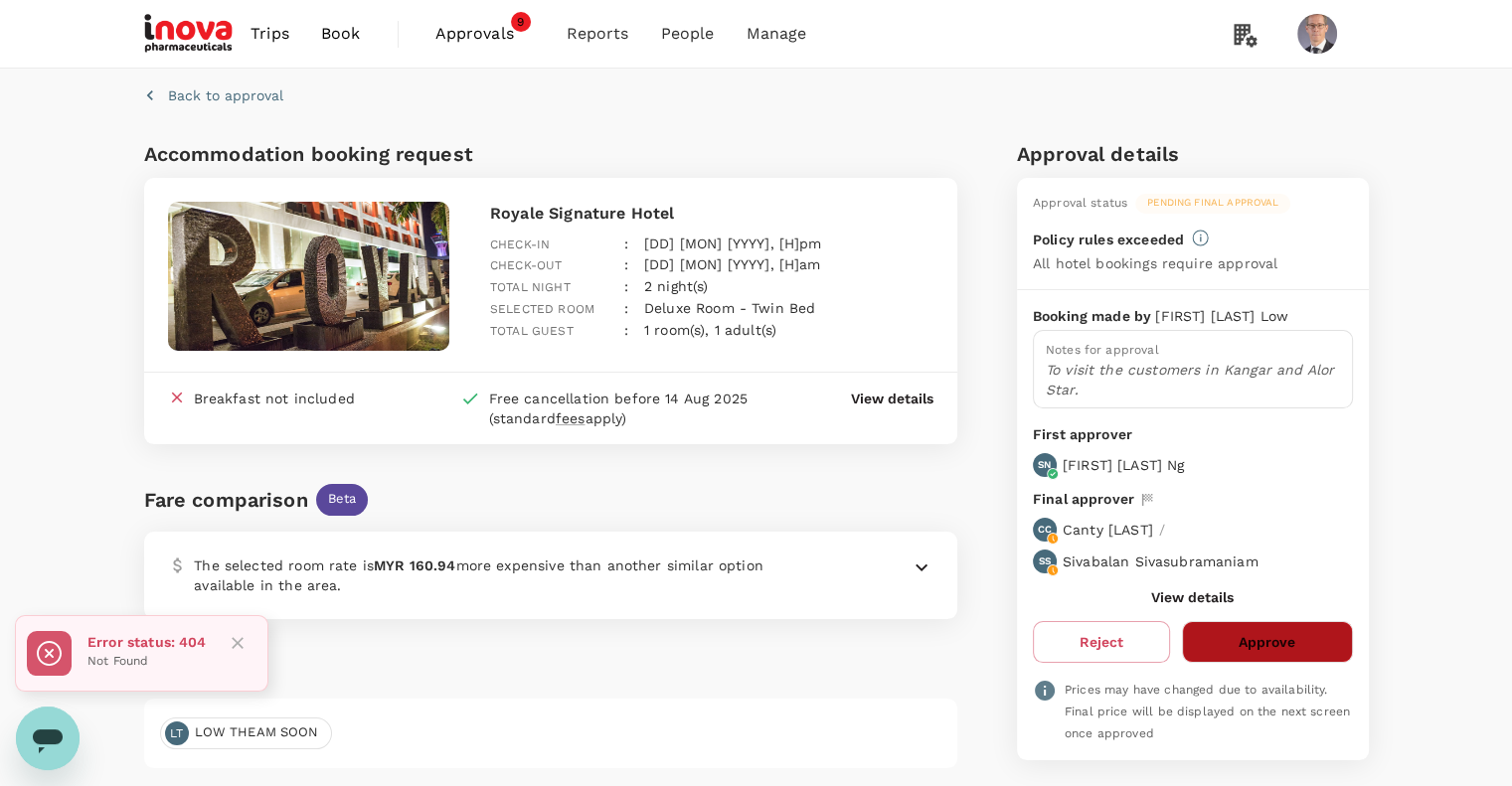 click on "Approve" at bounding box center (1266, 642) 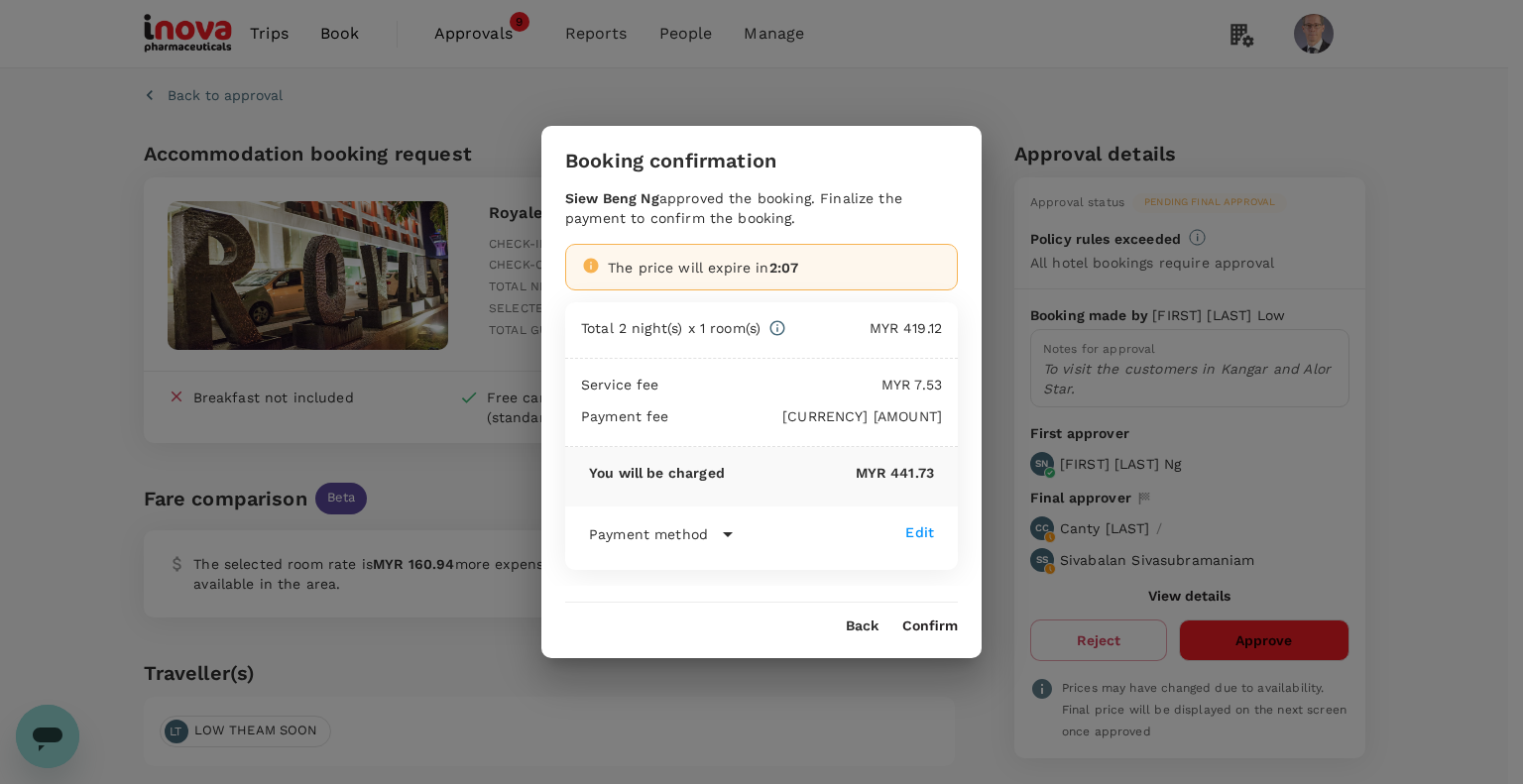 click on "Confirm" at bounding box center (930, 626) 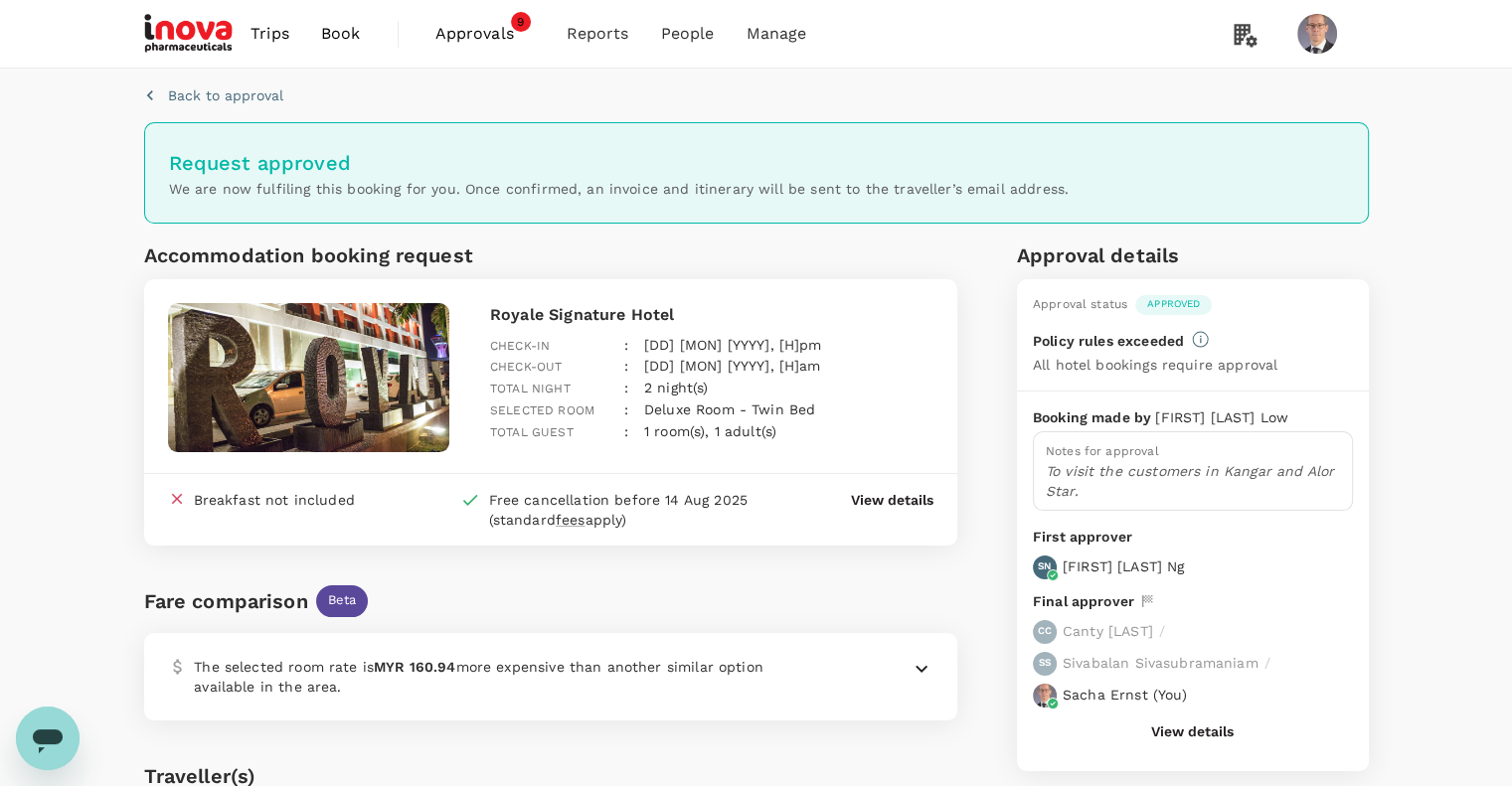 click on "Approvals" at bounding box center (485, 34) 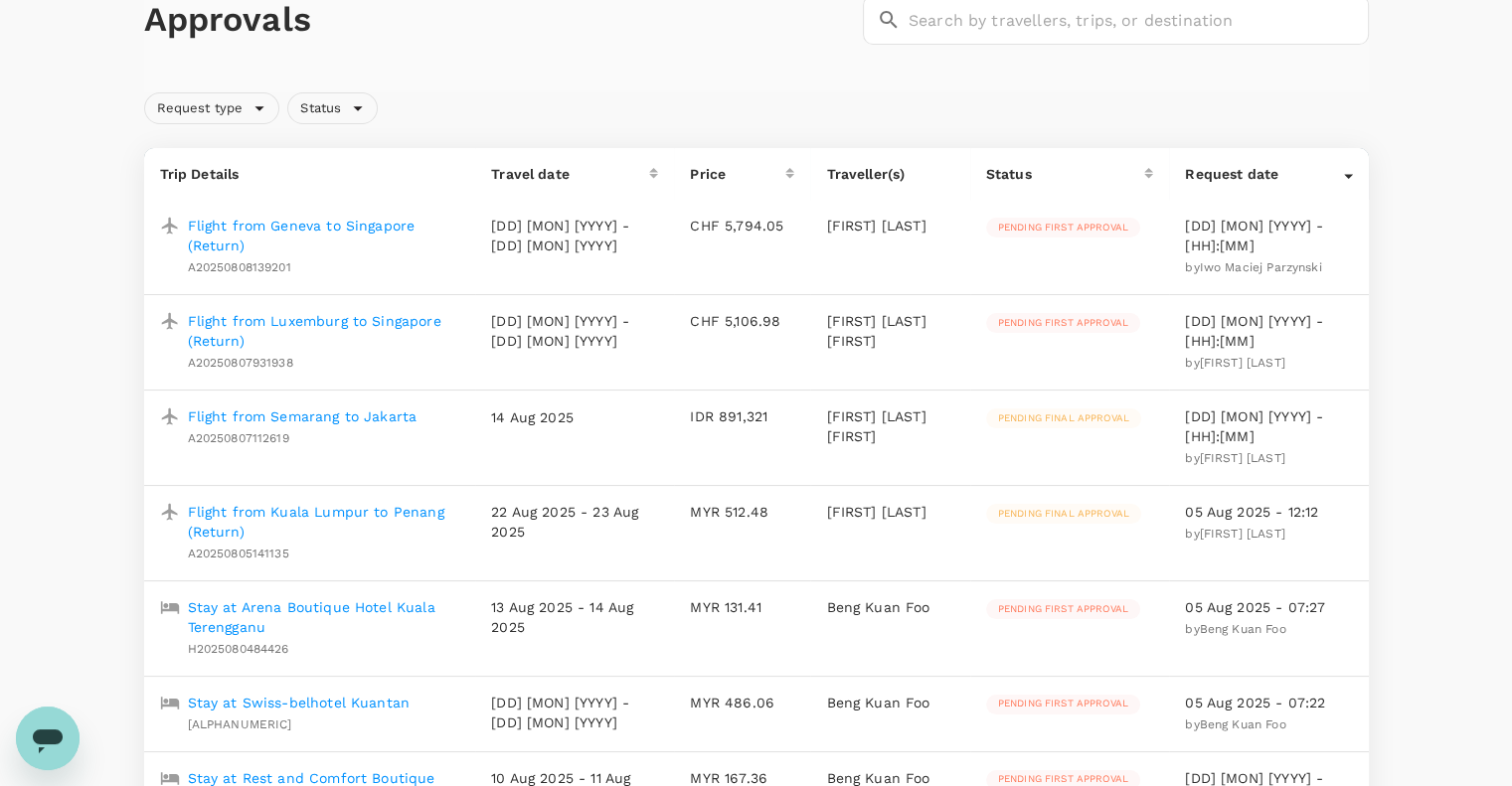 scroll, scrollTop: 127, scrollLeft: 0, axis: vertical 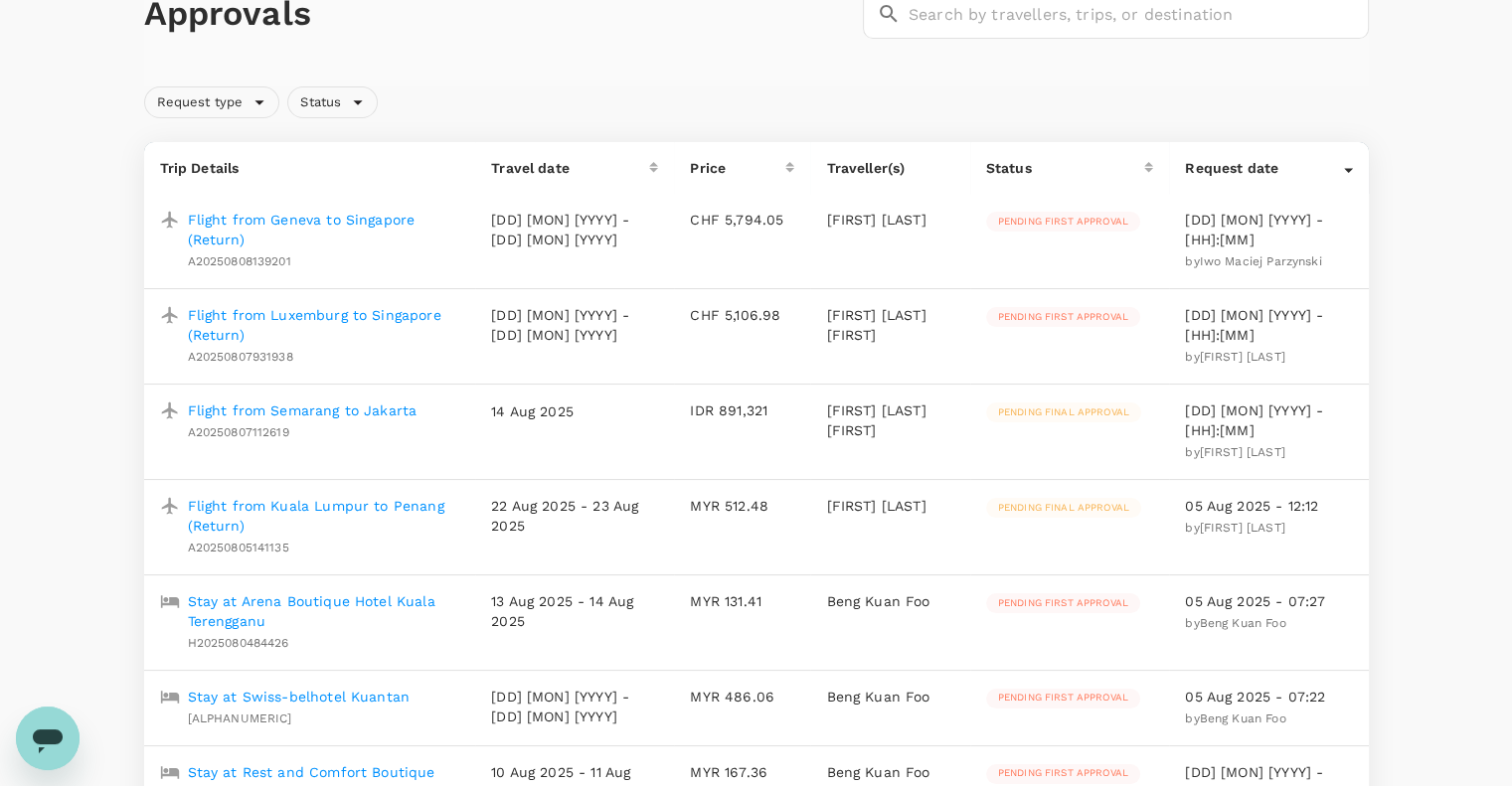 click on "Flight from Semarang to Jakarta" at bounding box center (302, 410) 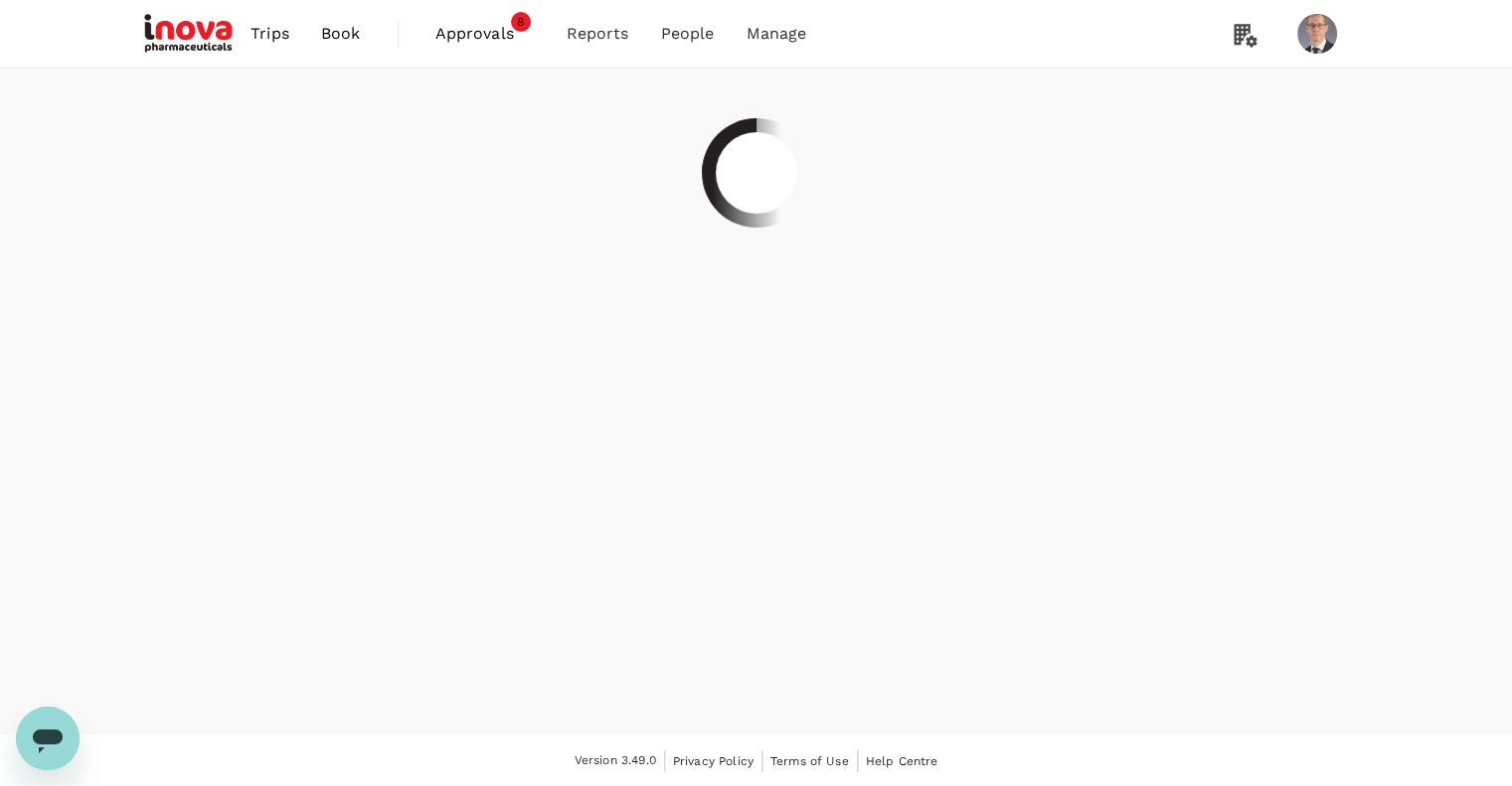 scroll, scrollTop: 0, scrollLeft: 0, axis: both 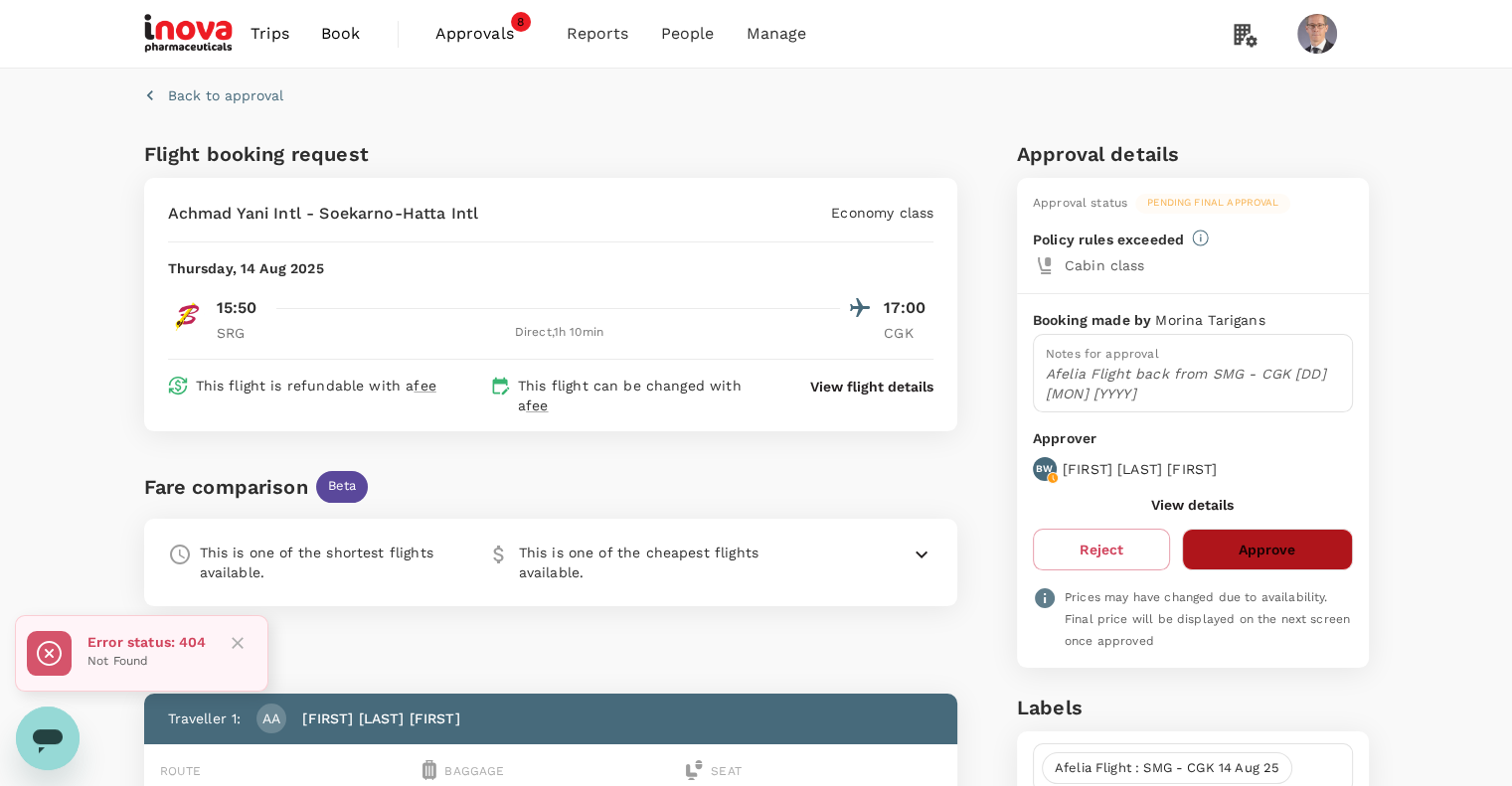 click on "Approve" at bounding box center [1266, 550] 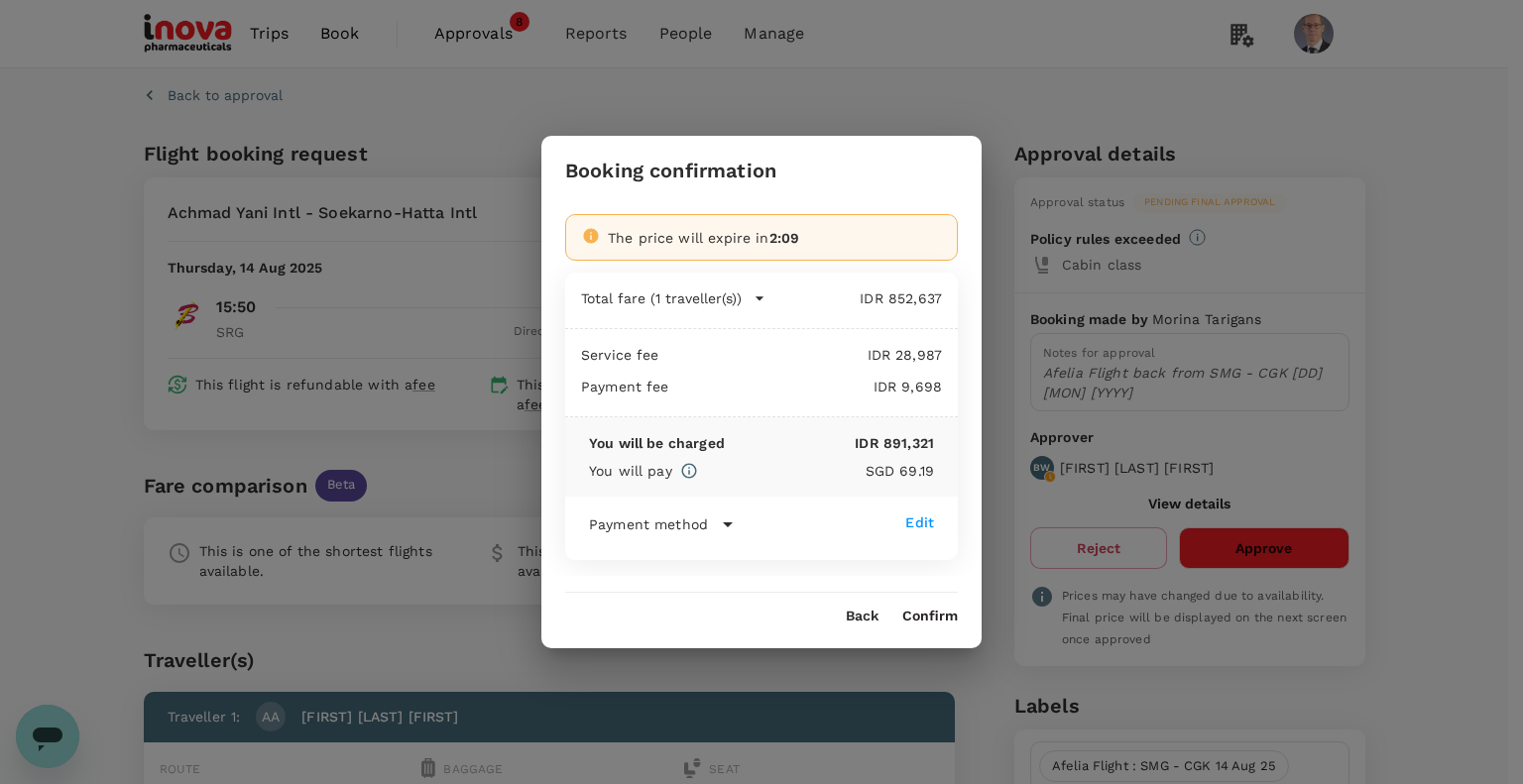 click on "Confirm" at bounding box center (930, 616) 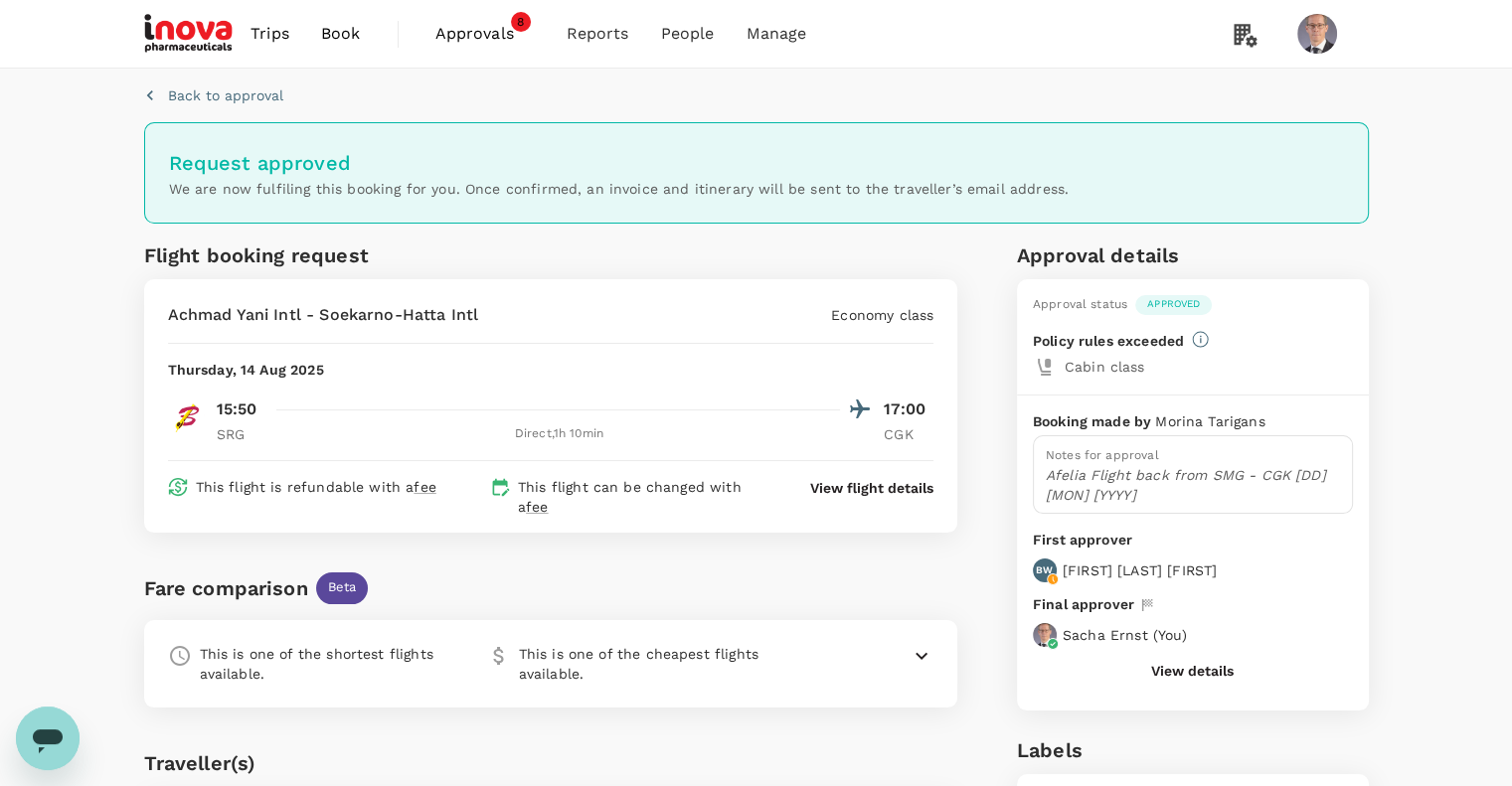 click on "Approvals" at bounding box center [485, 34] 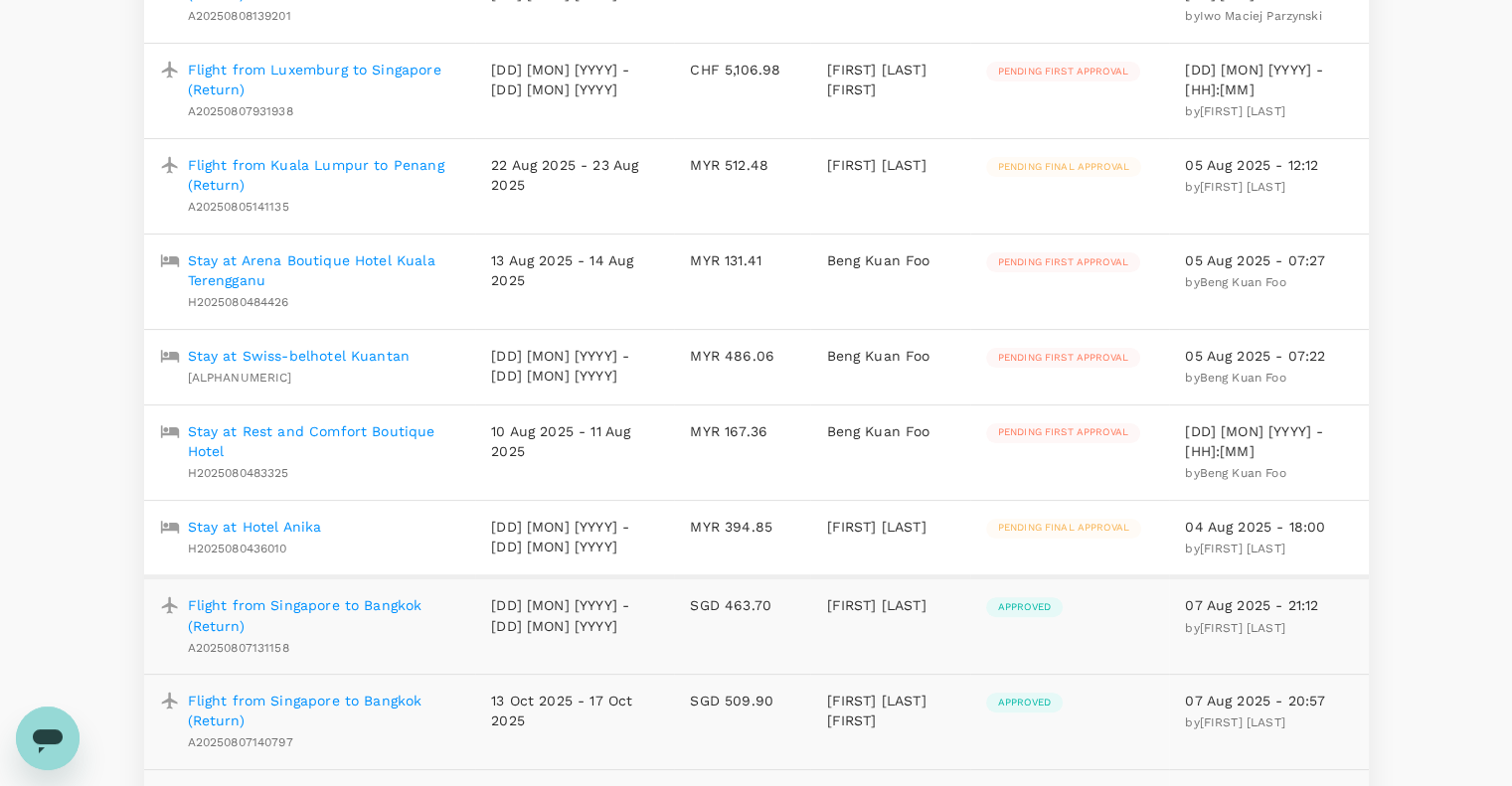 scroll, scrollTop: 374, scrollLeft: 0, axis: vertical 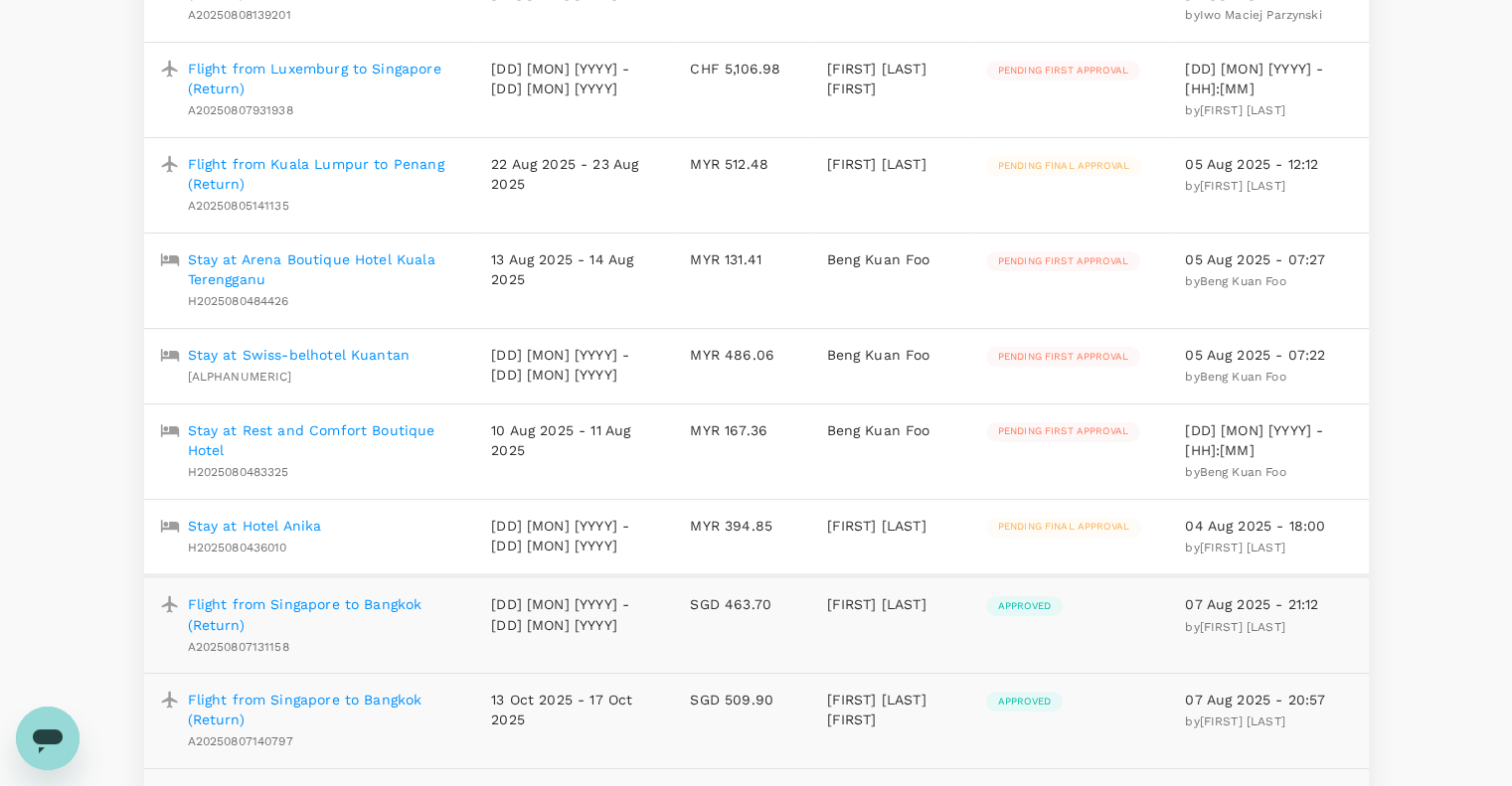 click on "Stay at Hotel Anika" at bounding box center [254, 526] 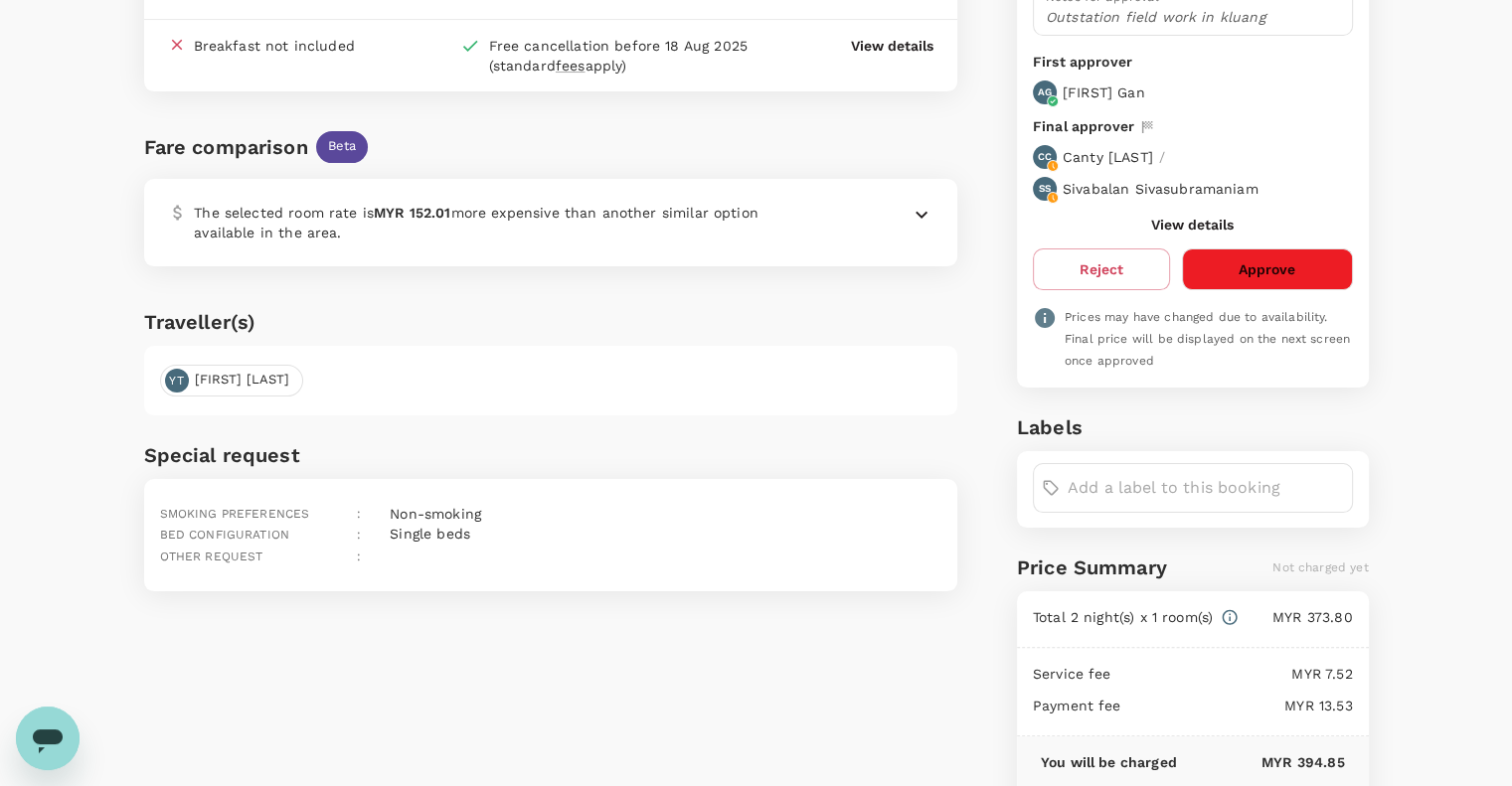 scroll, scrollTop: 354, scrollLeft: 0, axis: vertical 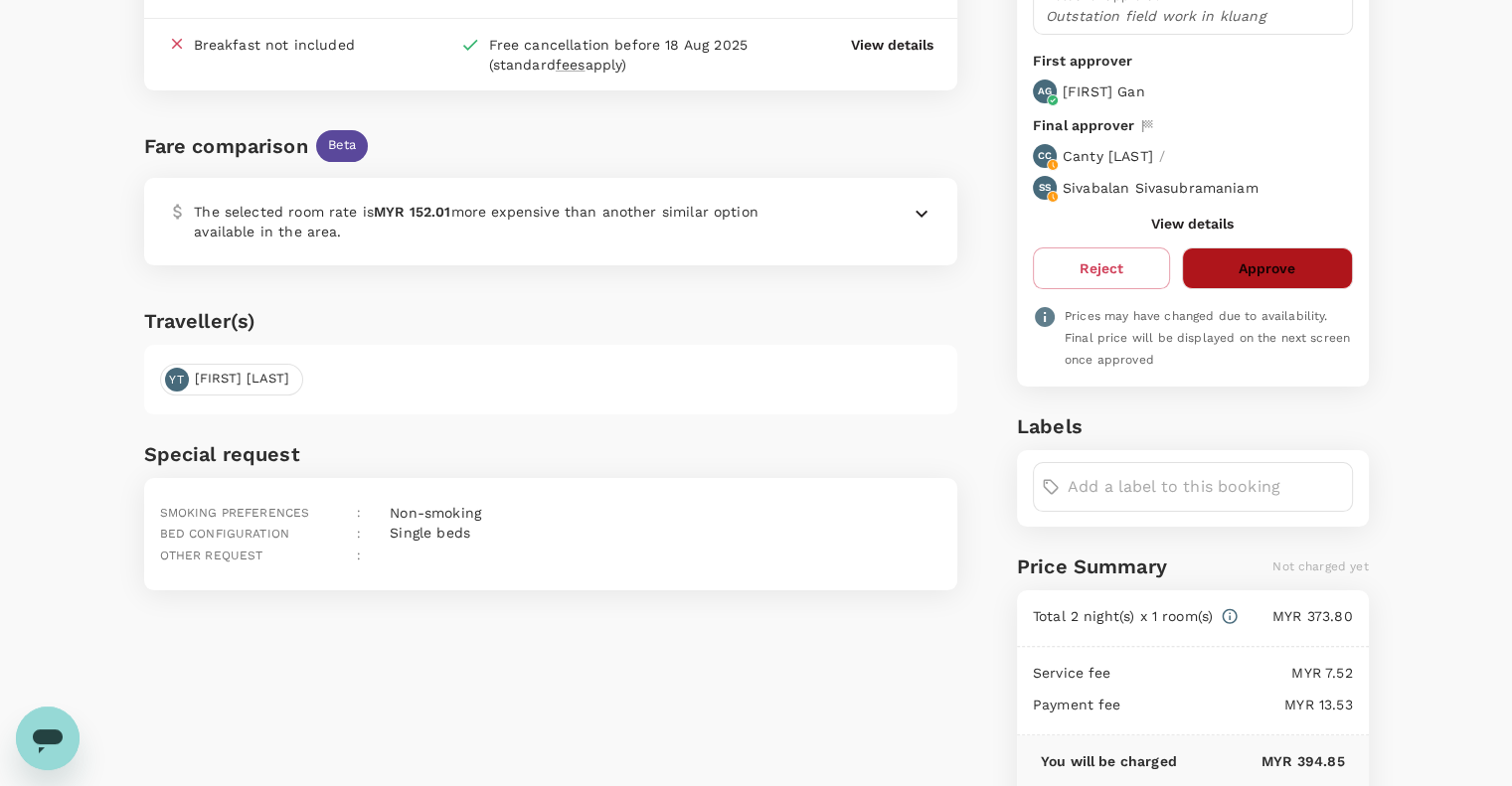 click on "Approve" at bounding box center (1266, 268) 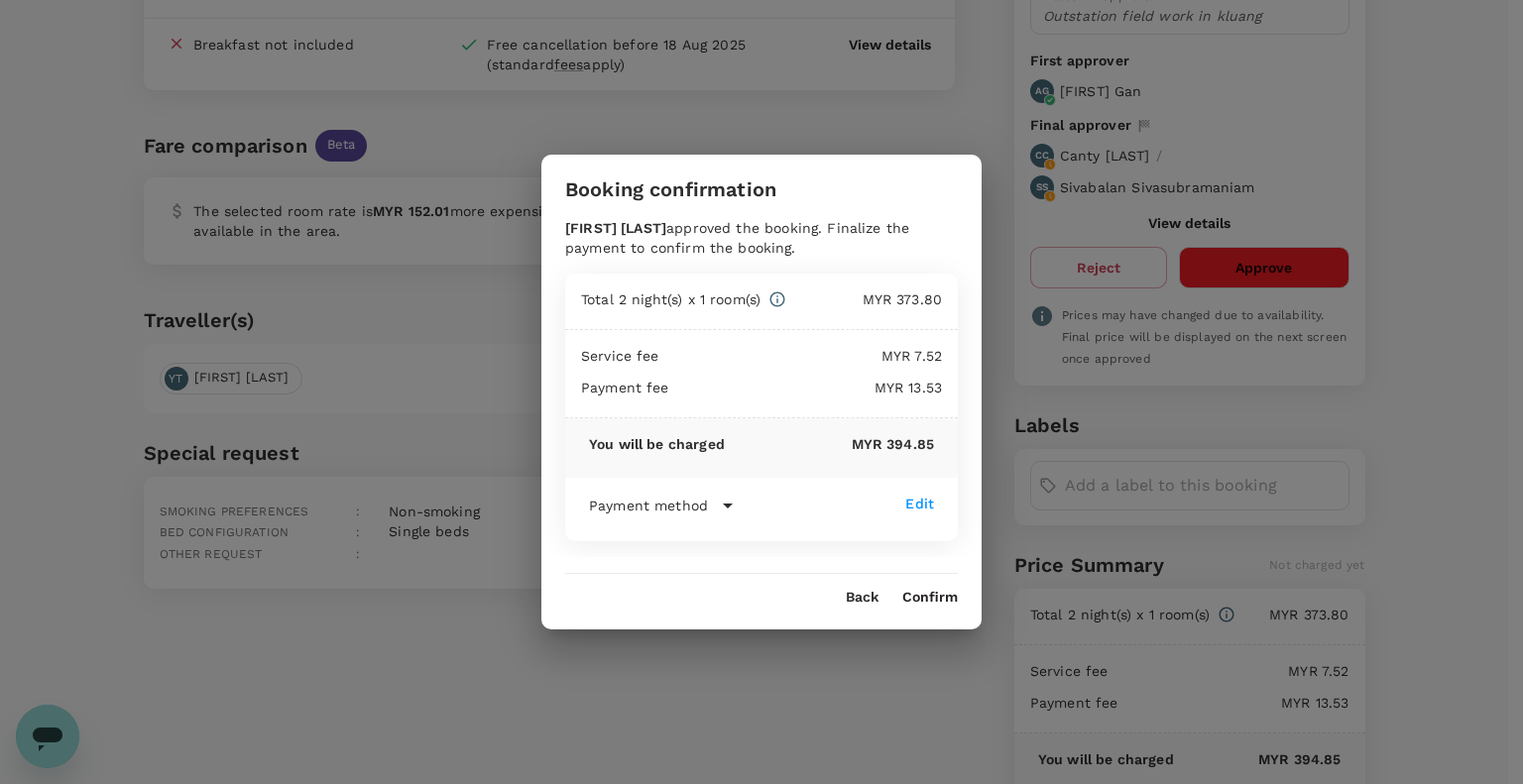 click on "Confirm" at bounding box center (930, 598) 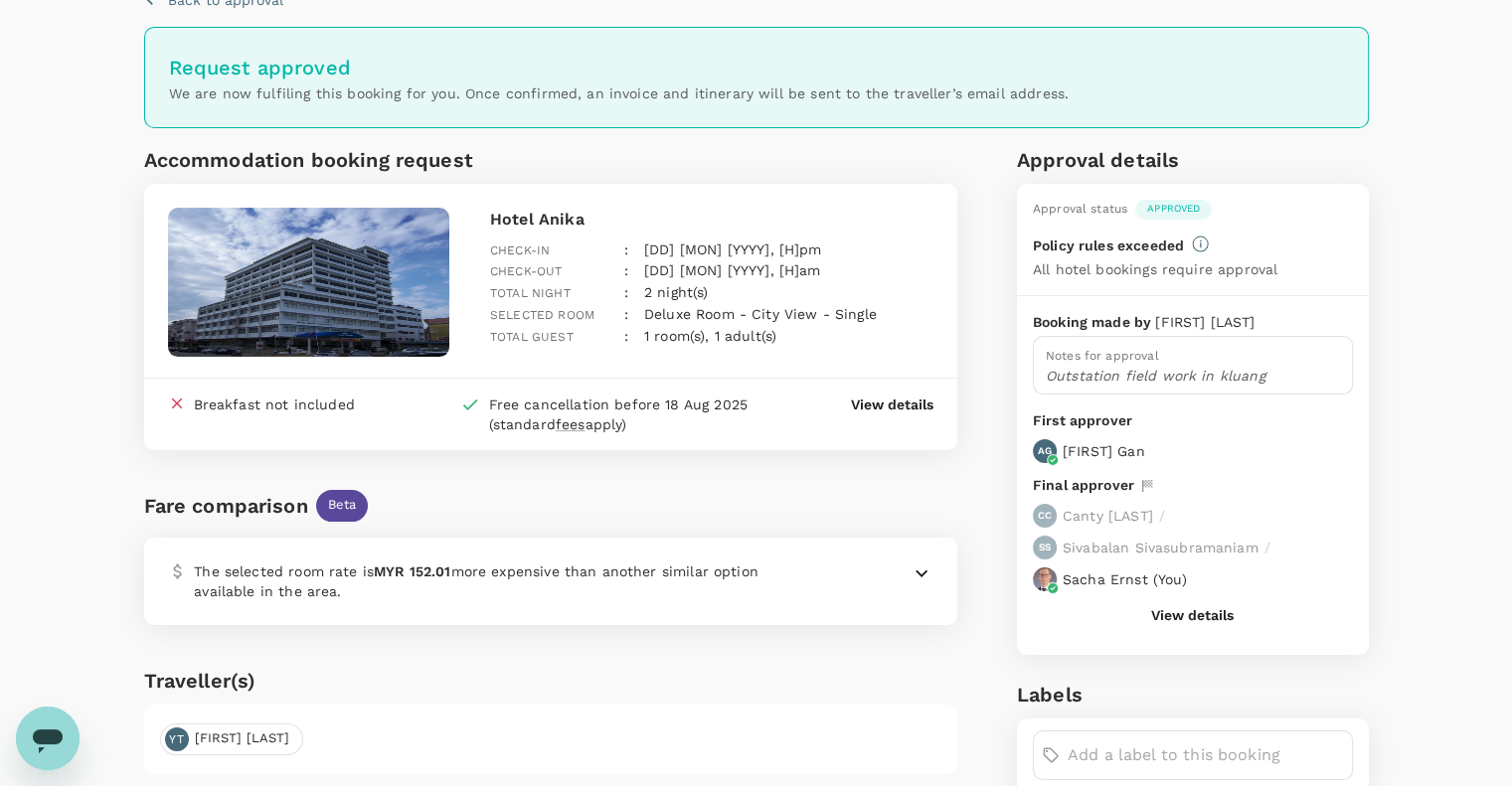 scroll, scrollTop: 0, scrollLeft: 0, axis: both 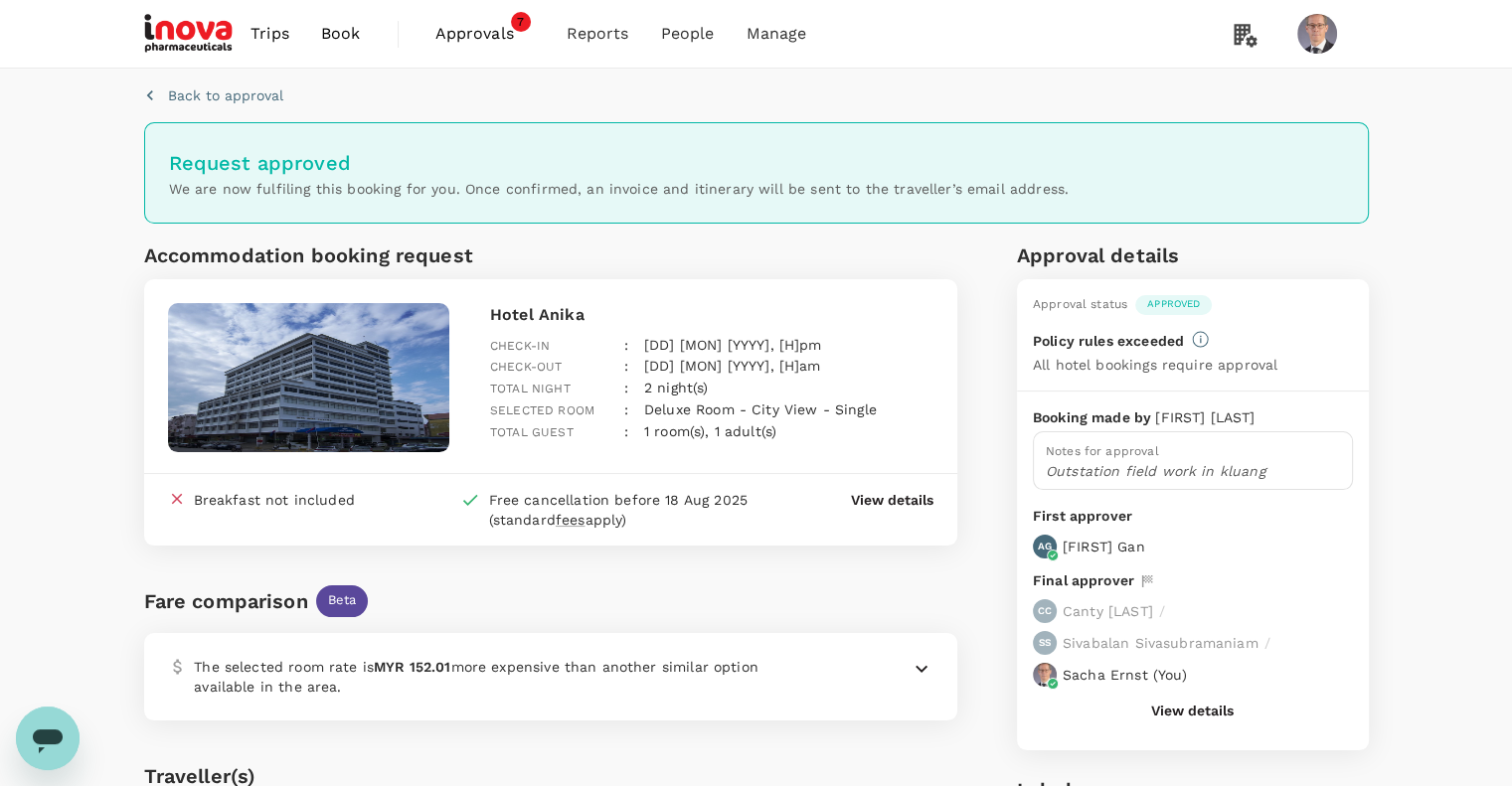 click on "Approvals" at bounding box center [485, 34] 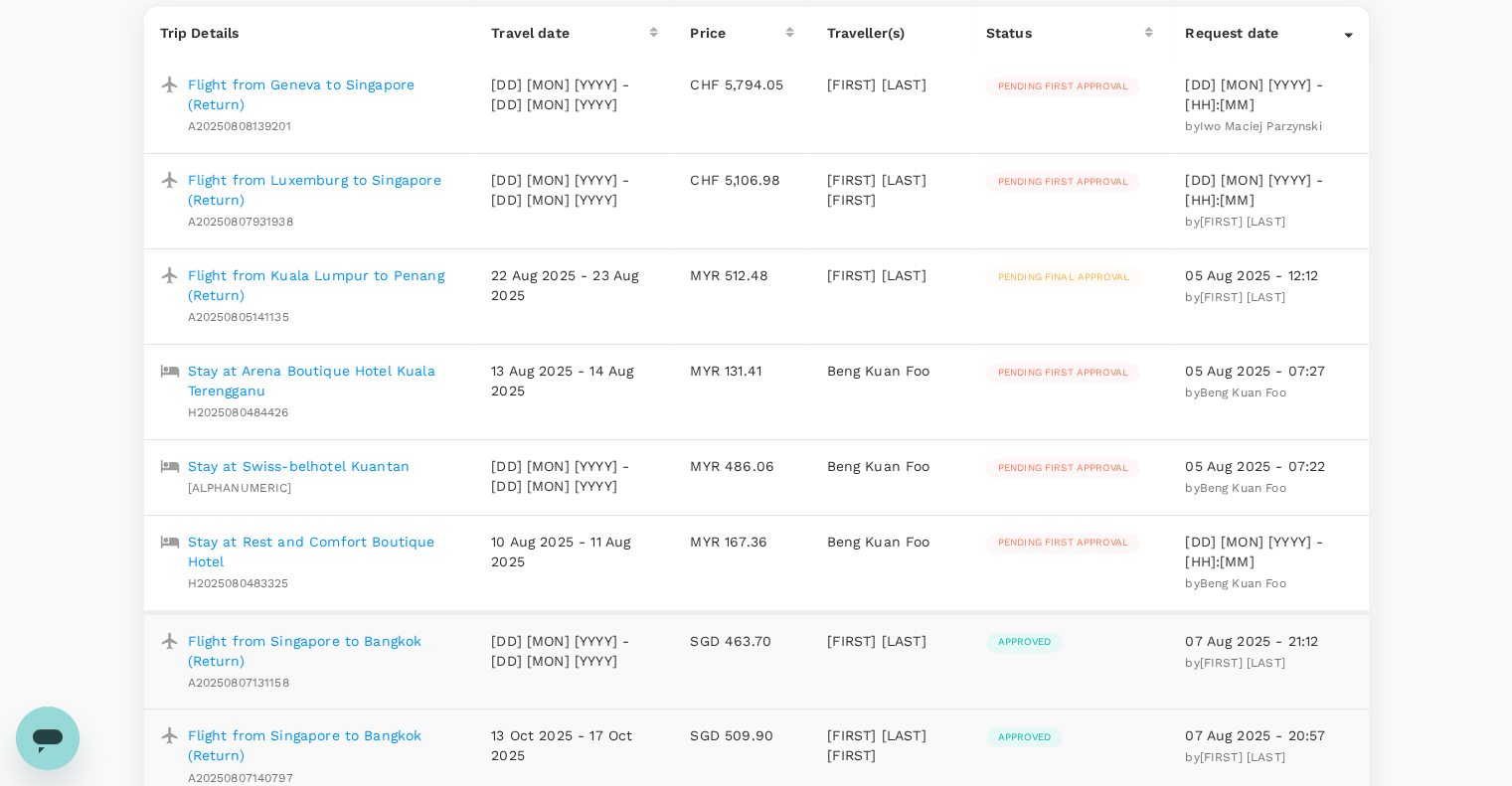 scroll, scrollTop: 264, scrollLeft: 0, axis: vertical 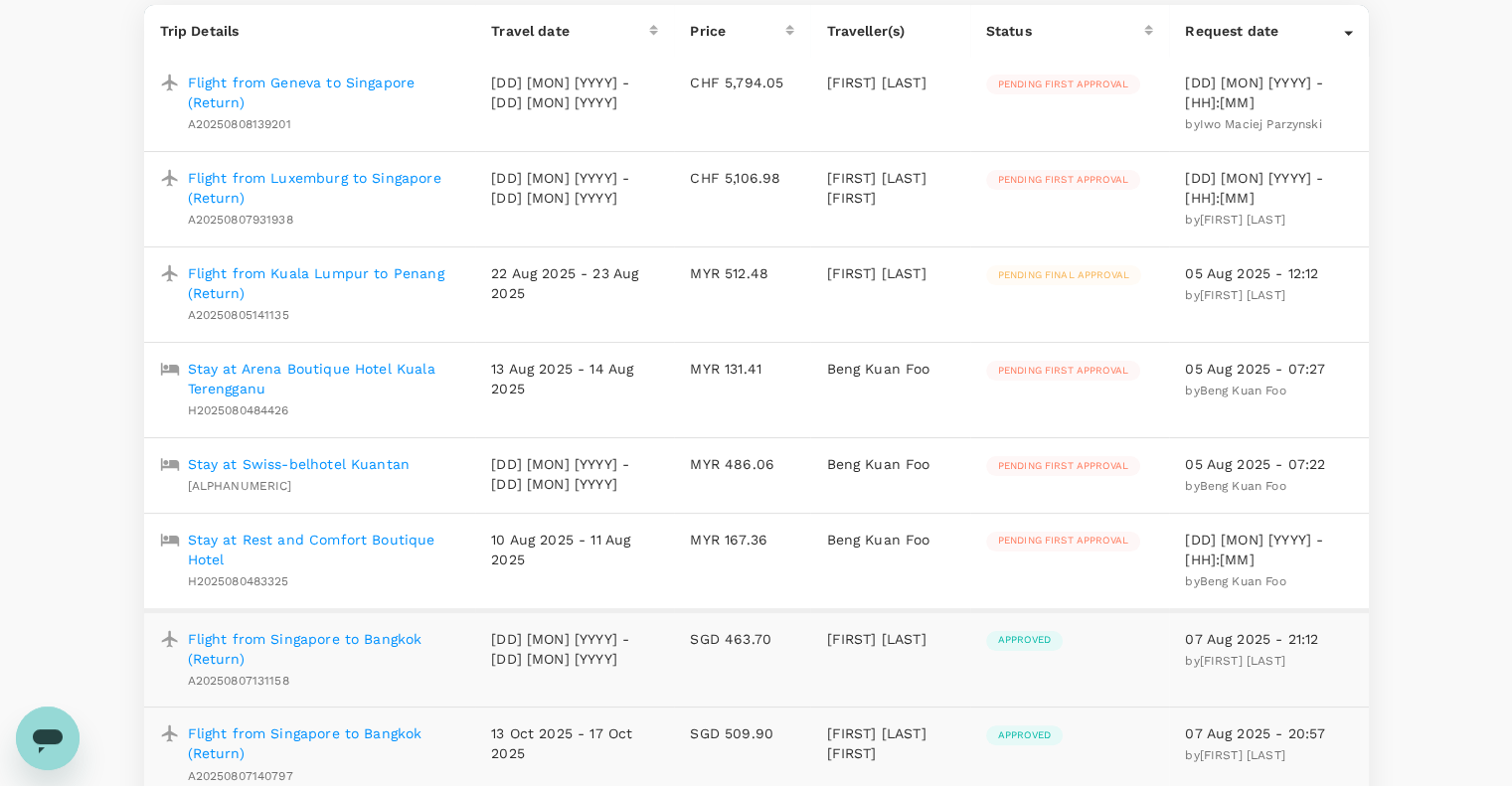 click on "Stay at Rest and Comfort Boutique Hotel" at bounding box center (324, 550) 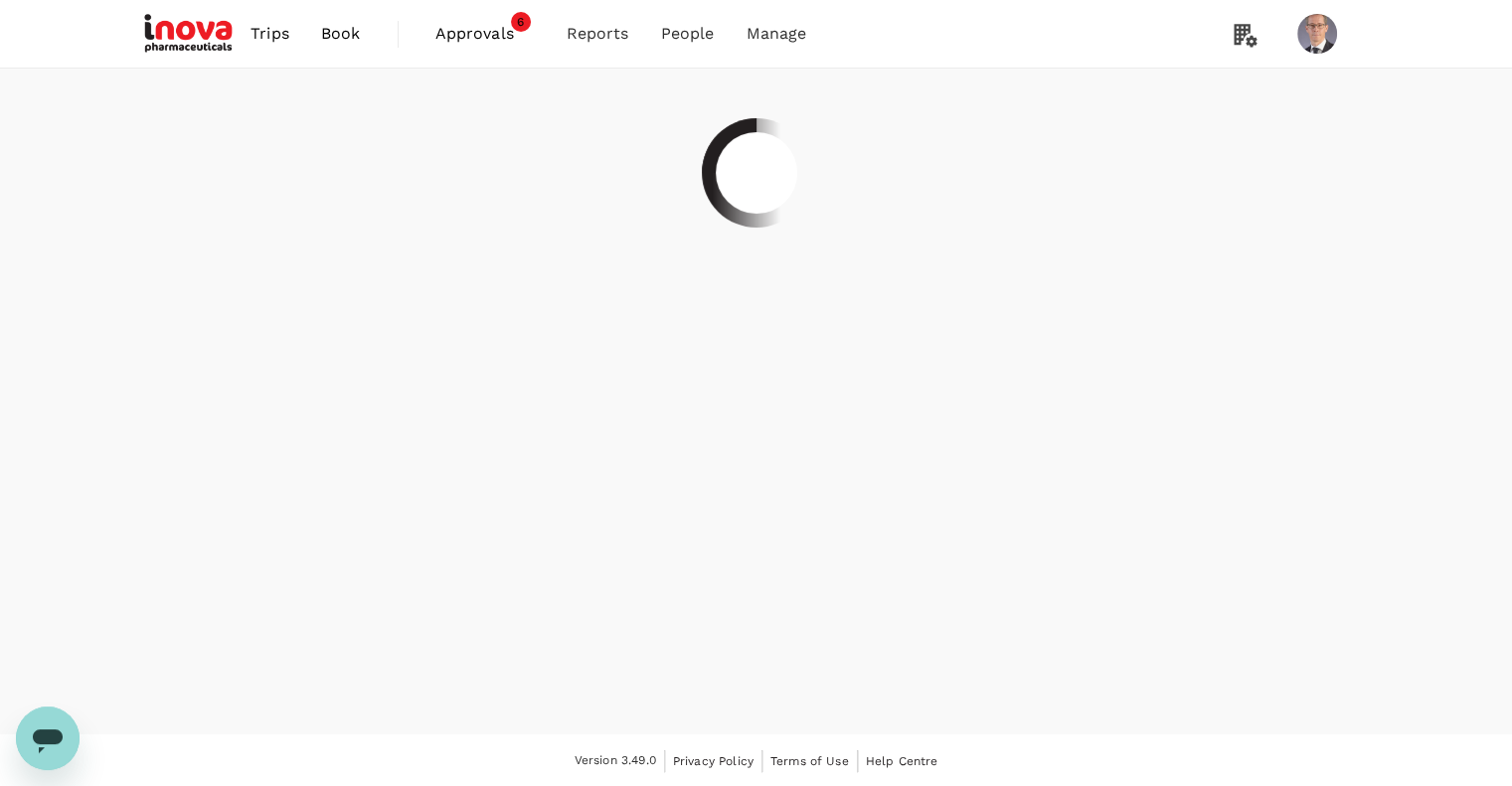 scroll, scrollTop: 0, scrollLeft: 0, axis: both 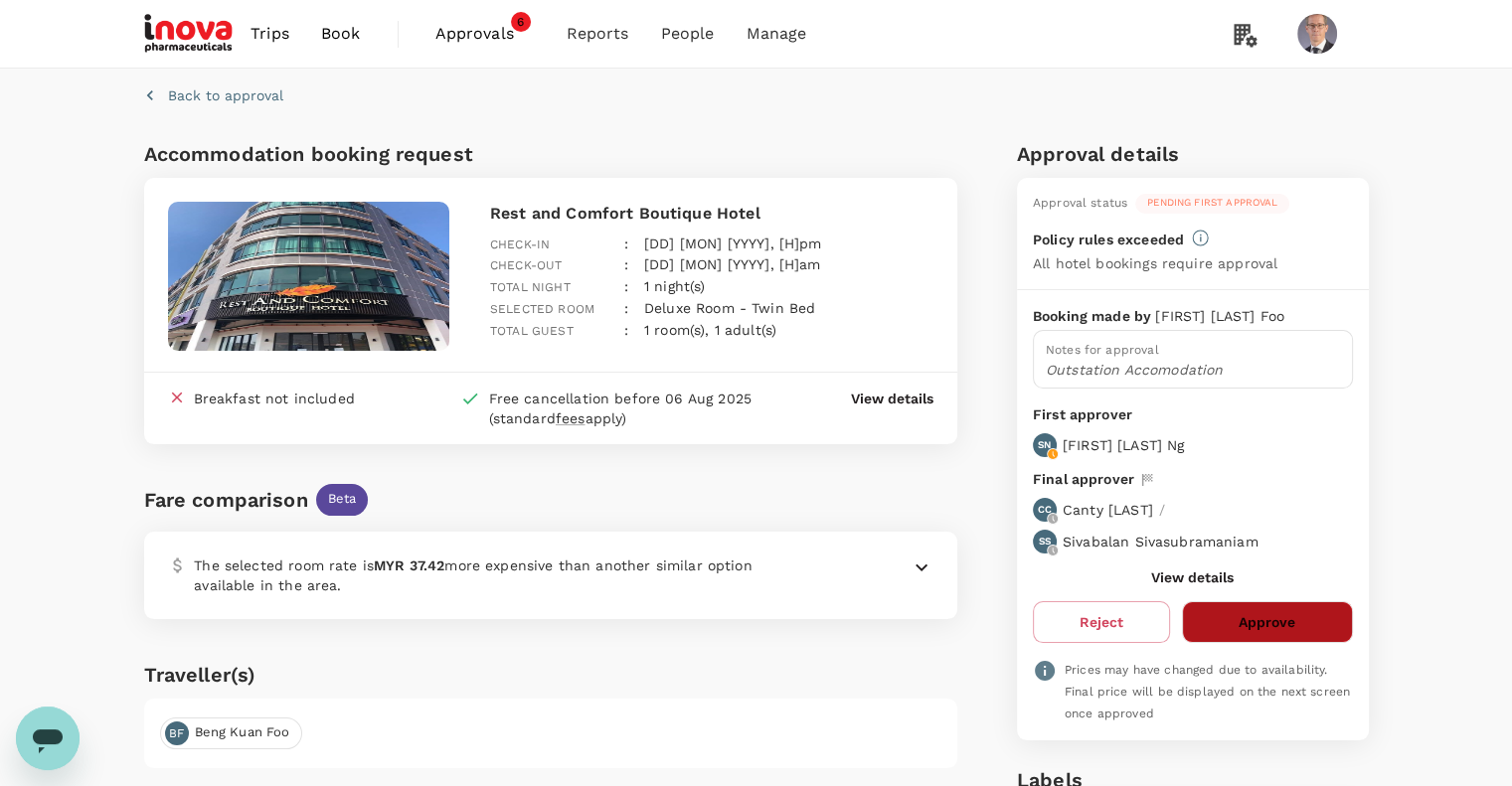click on "Approve" at bounding box center (1266, 622) 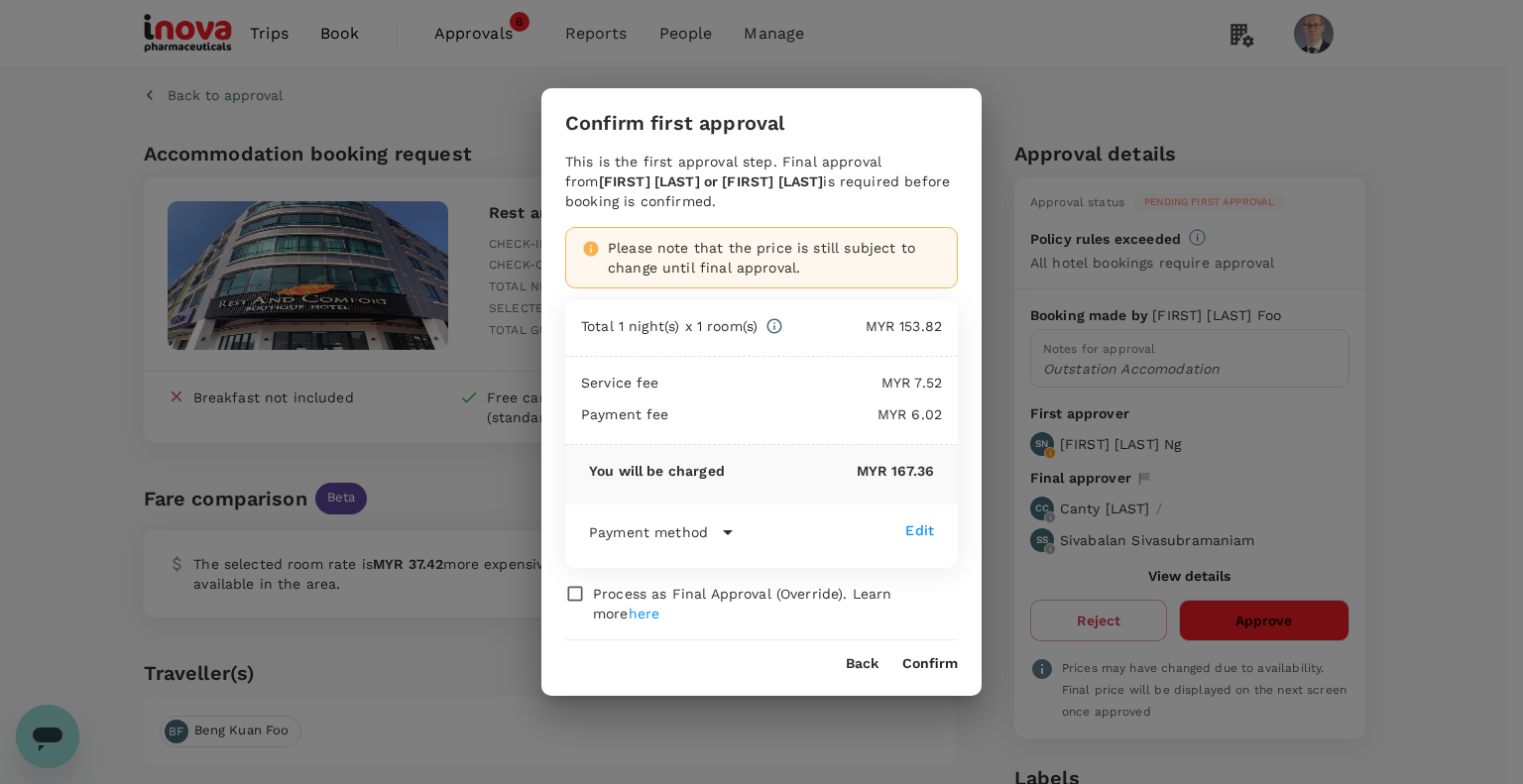 click on "Confirm" at bounding box center [930, 664] 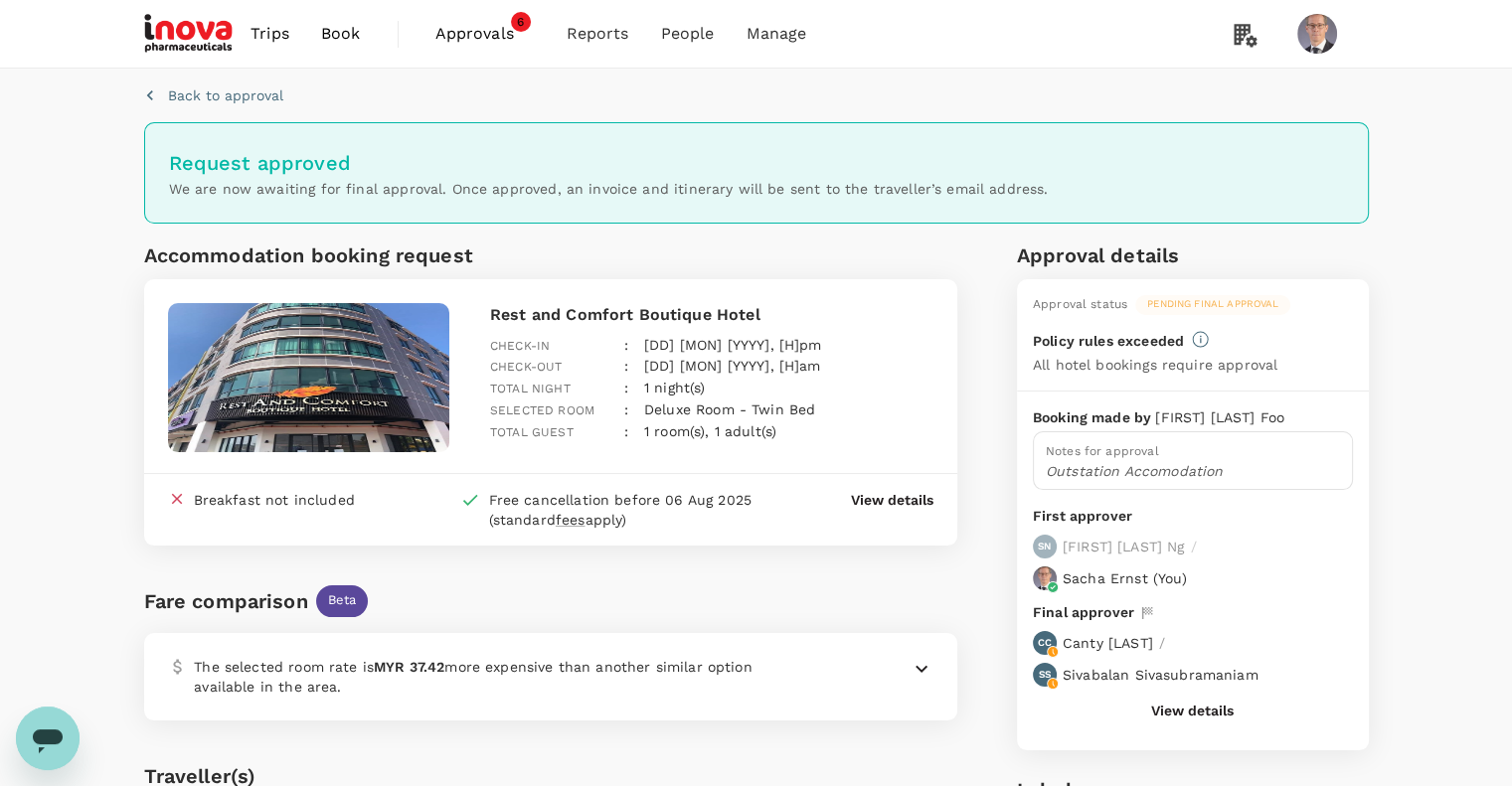 click on "Approvals" at bounding box center [485, 34] 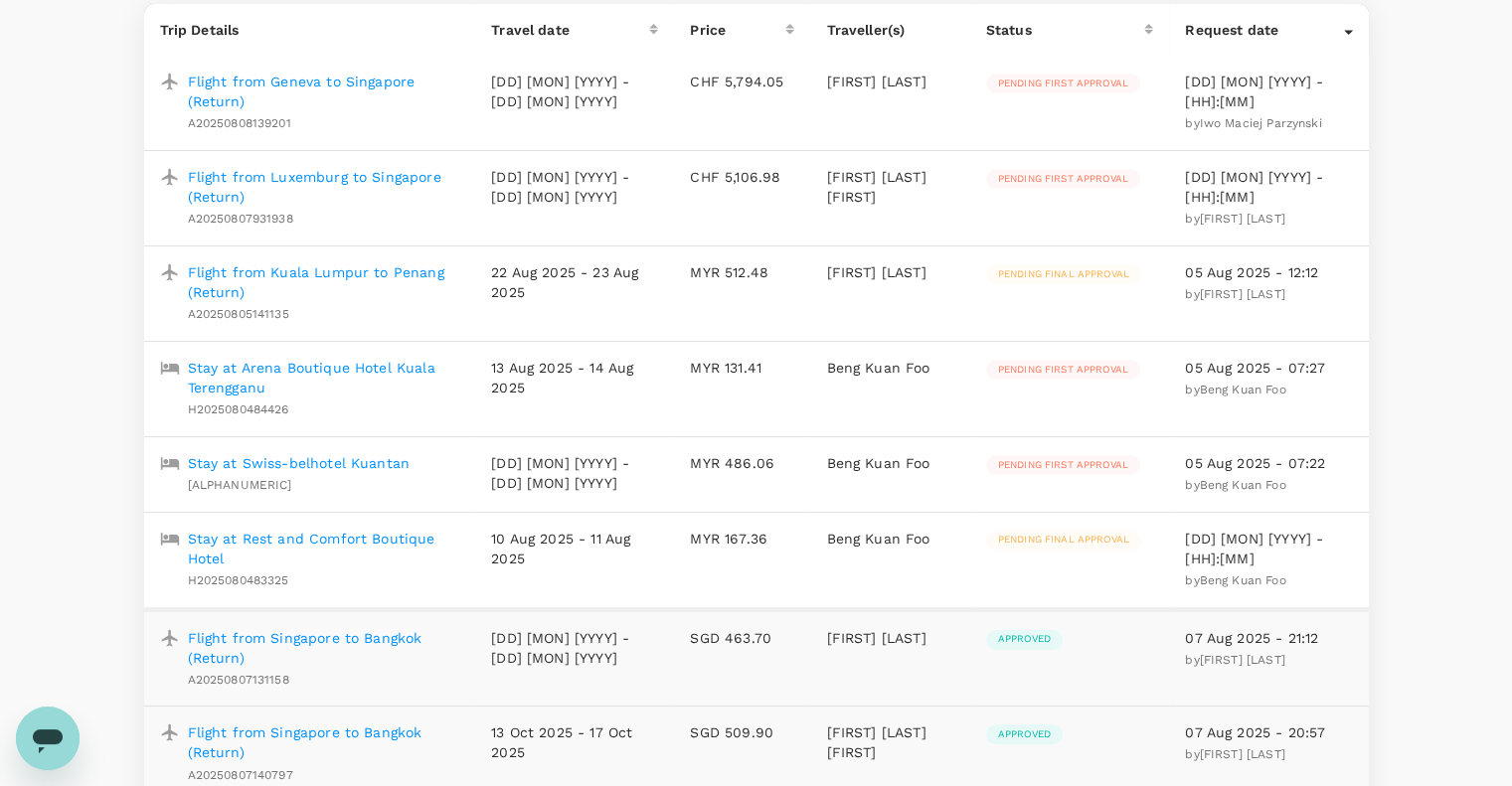 scroll, scrollTop: 302, scrollLeft: 0, axis: vertical 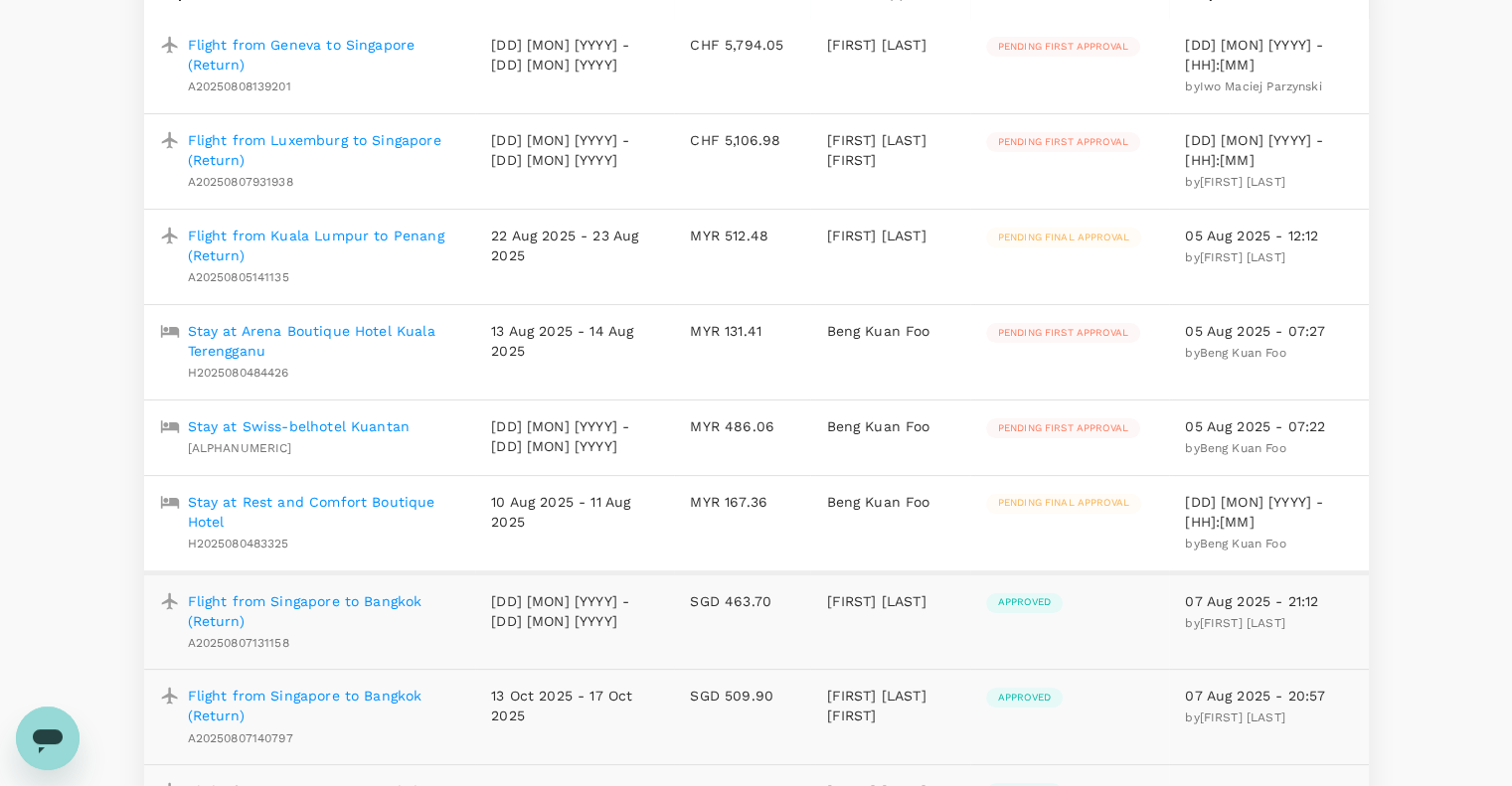 click on "Stay at Rest and Comfort Boutique Hotel" at bounding box center [324, 512] 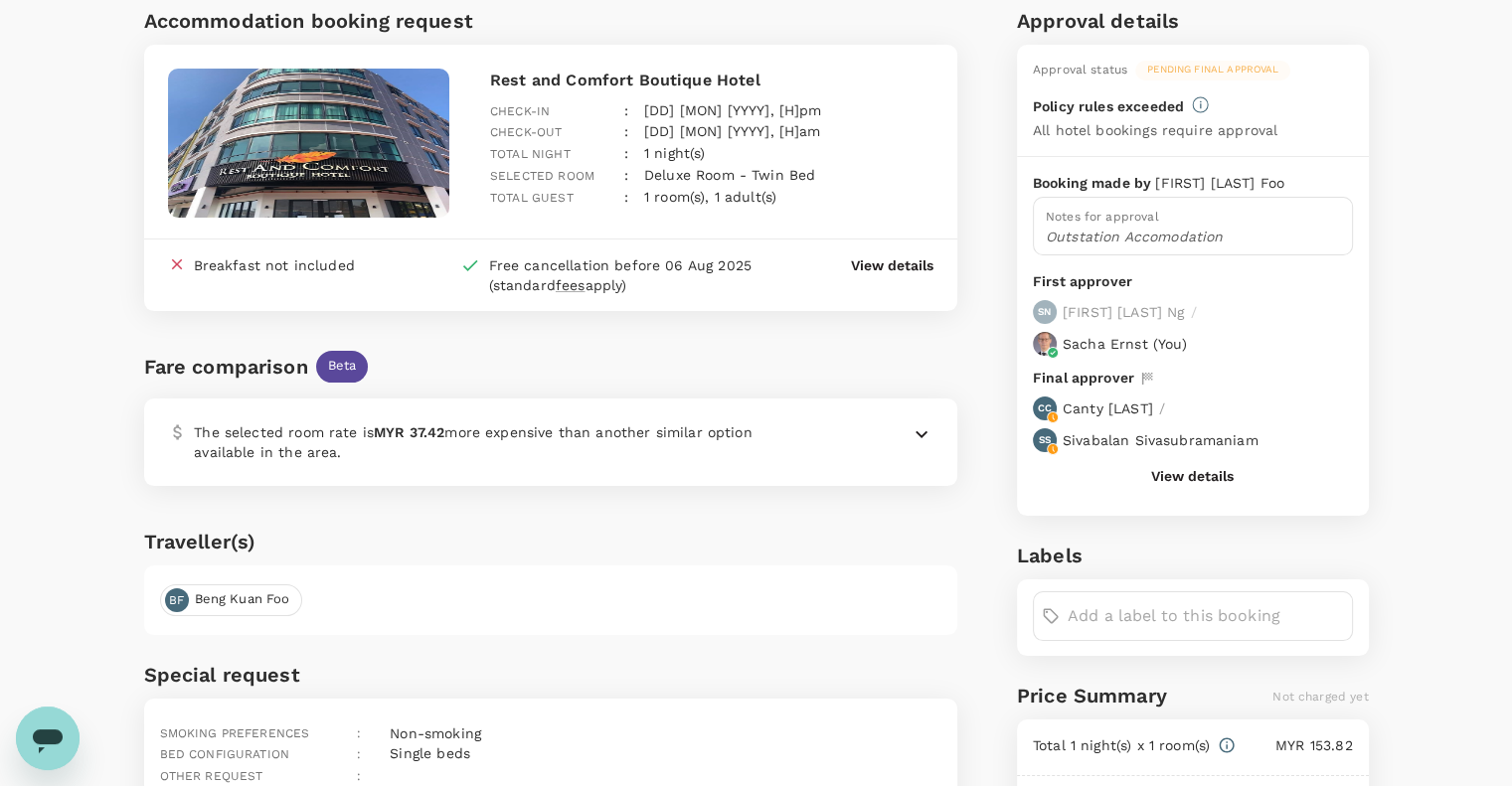 scroll, scrollTop: 0, scrollLeft: 0, axis: both 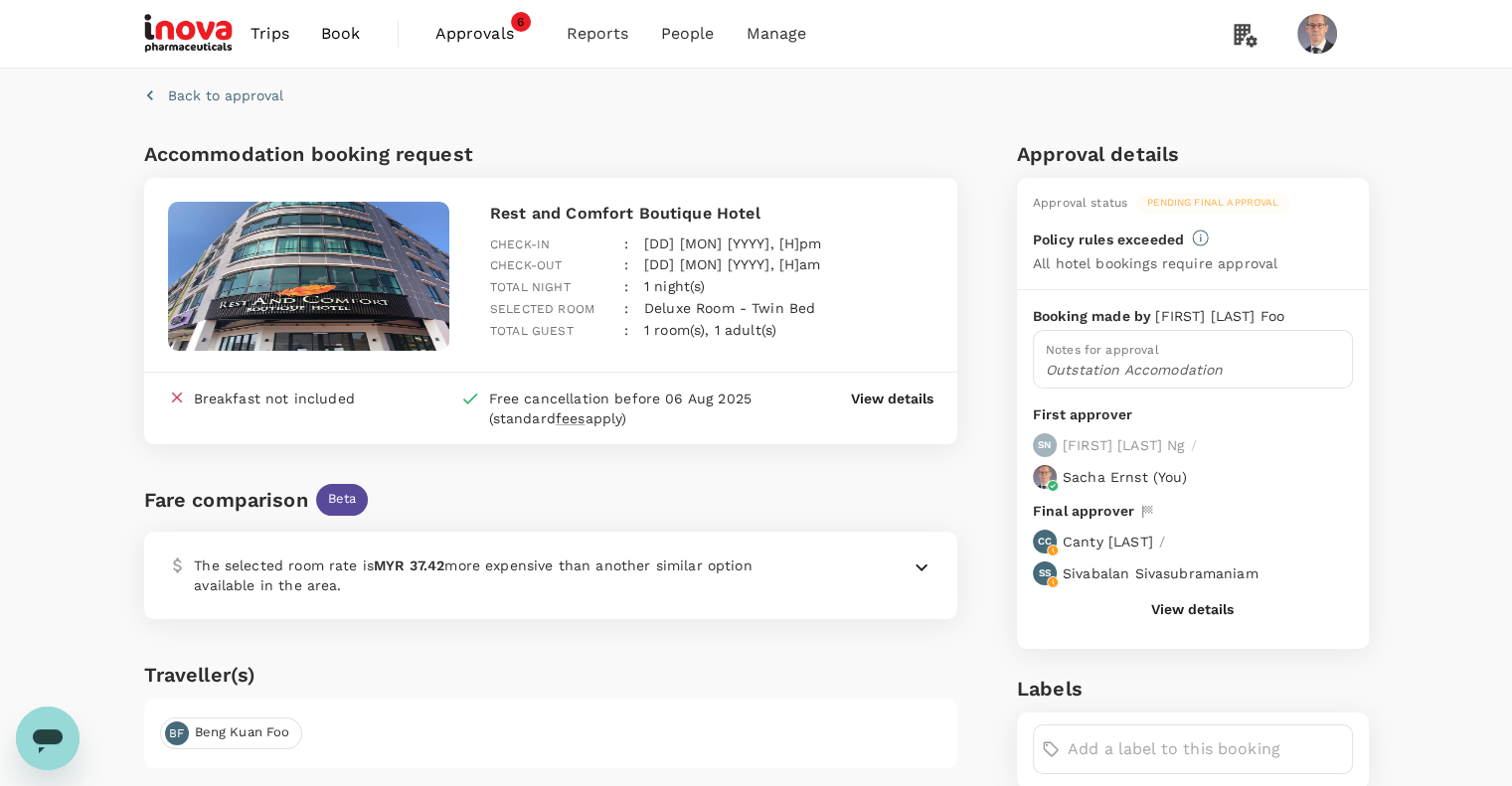 click on "Approvals" at bounding box center [485, 34] 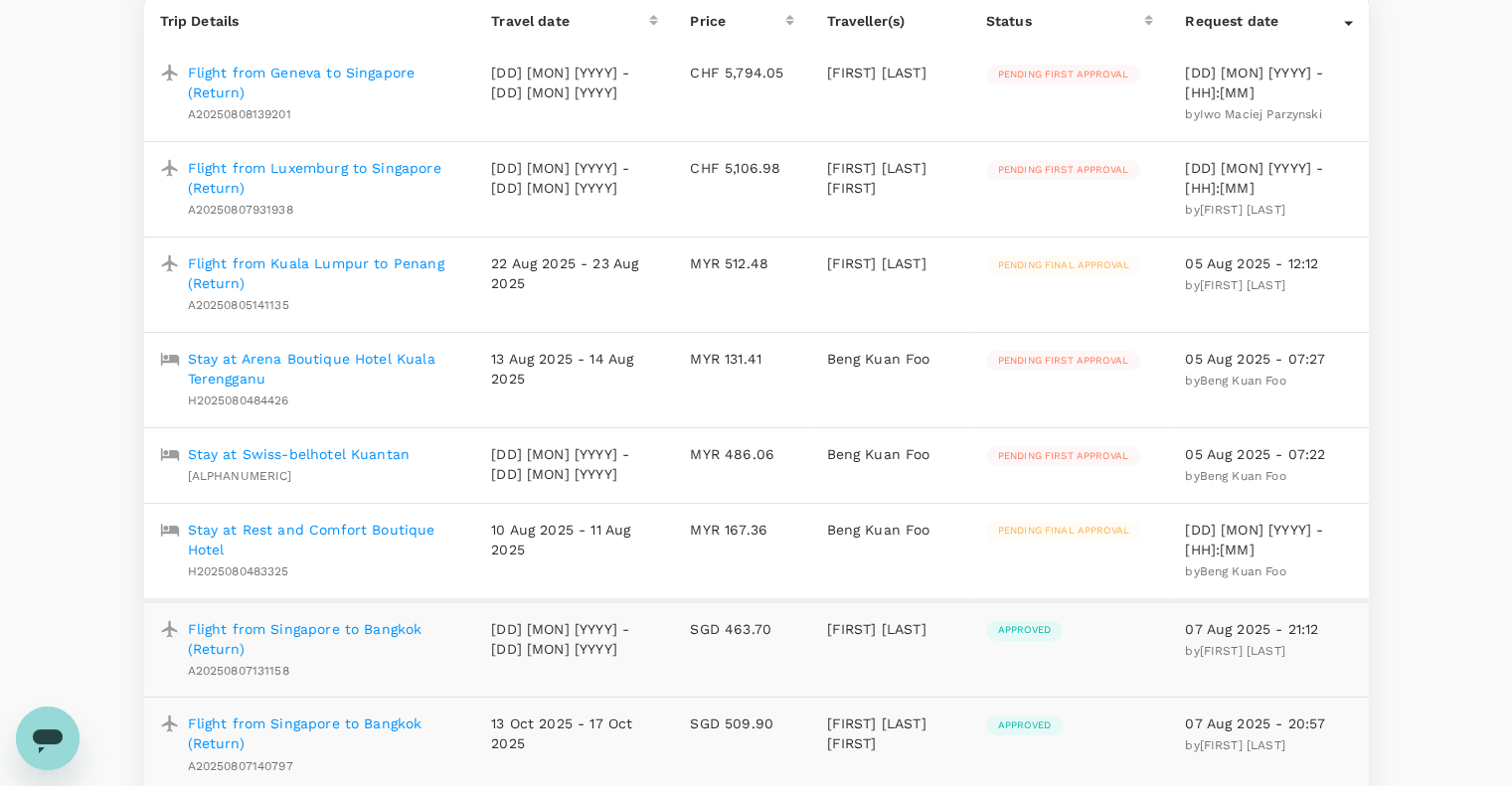 scroll, scrollTop: 274, scrollLeft: 0, axis: vertical 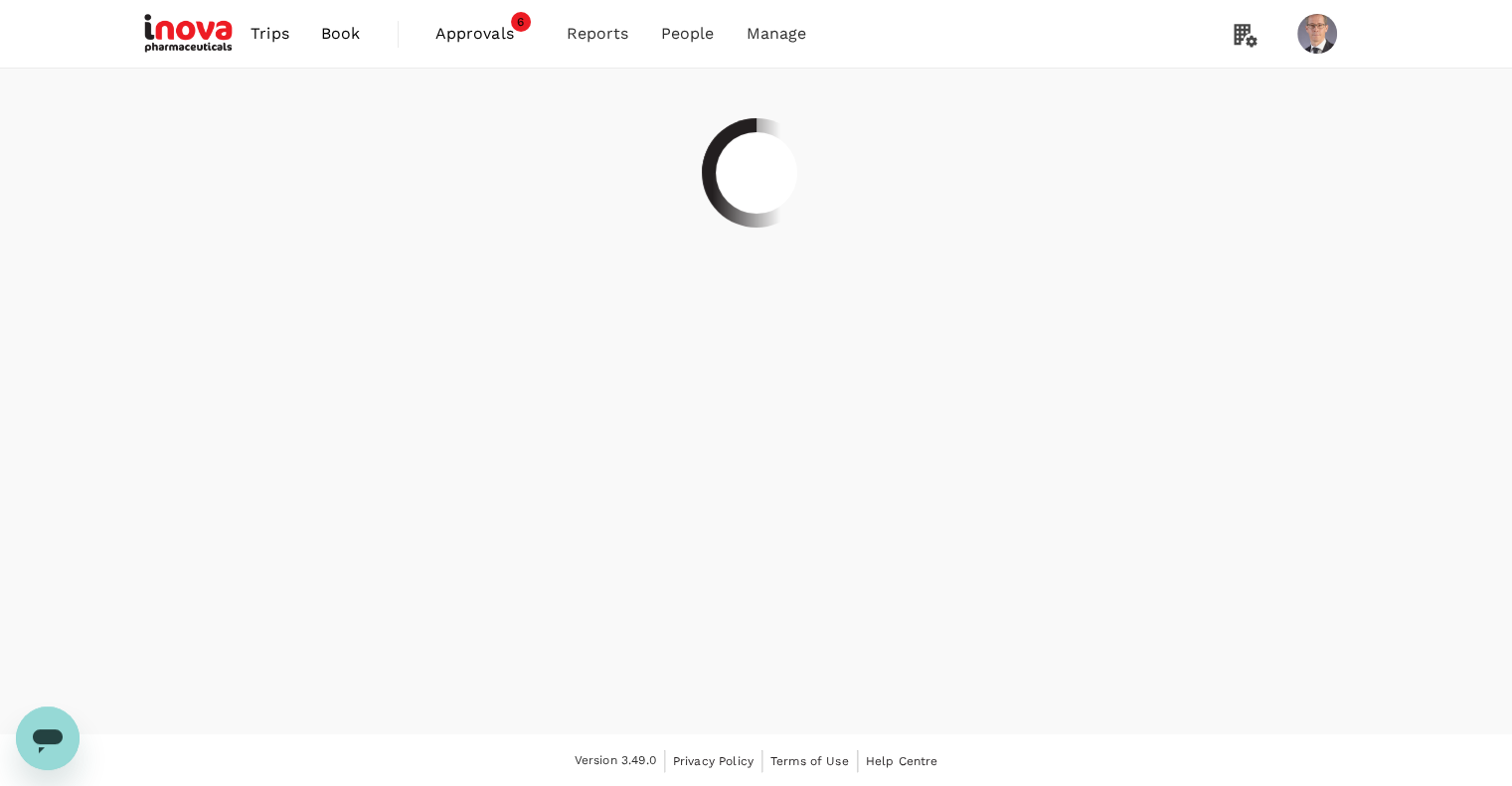 click at bounding box center (756, 401) 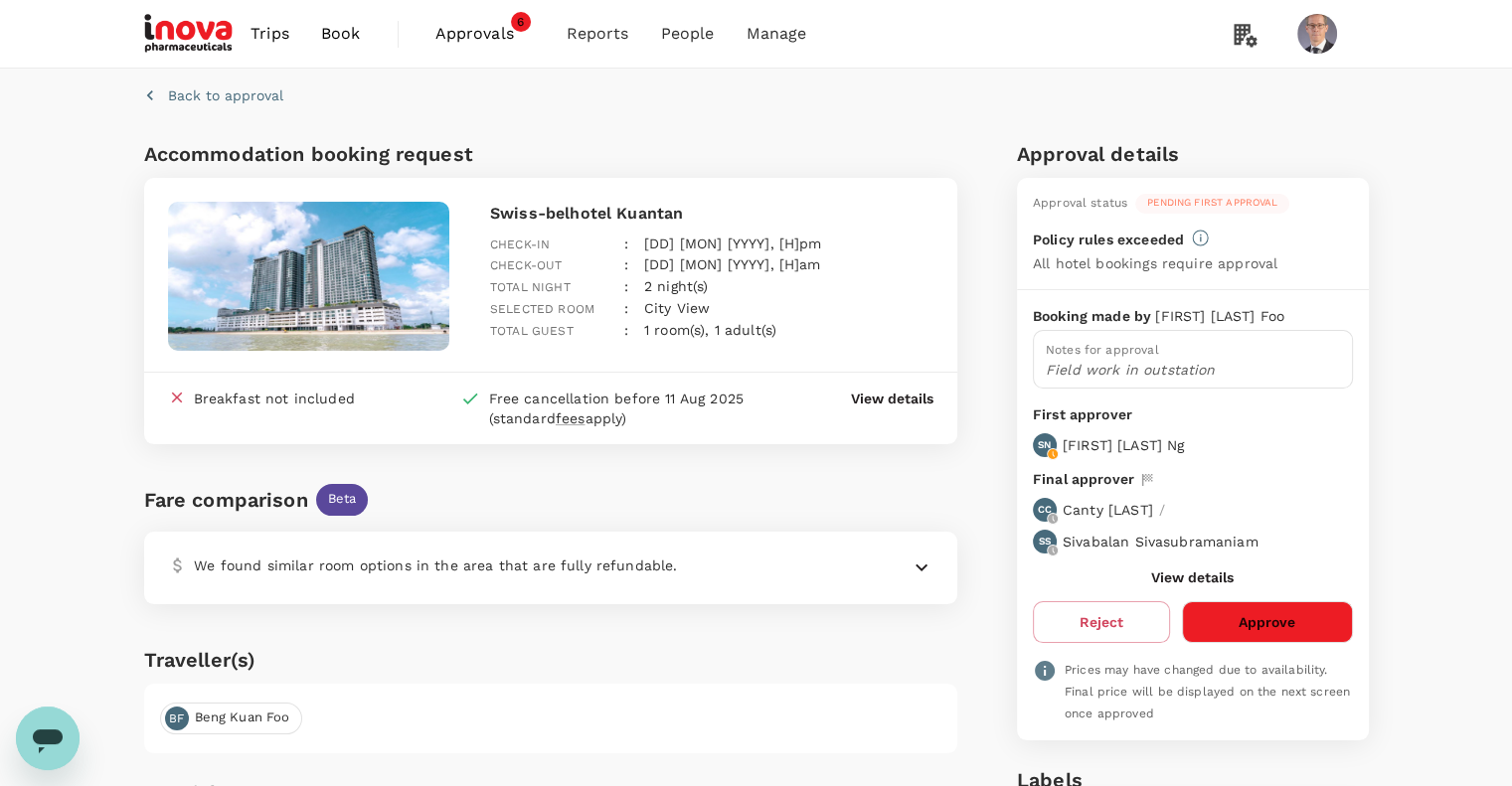 click on "Approve" at bounding box center (1266, 622) 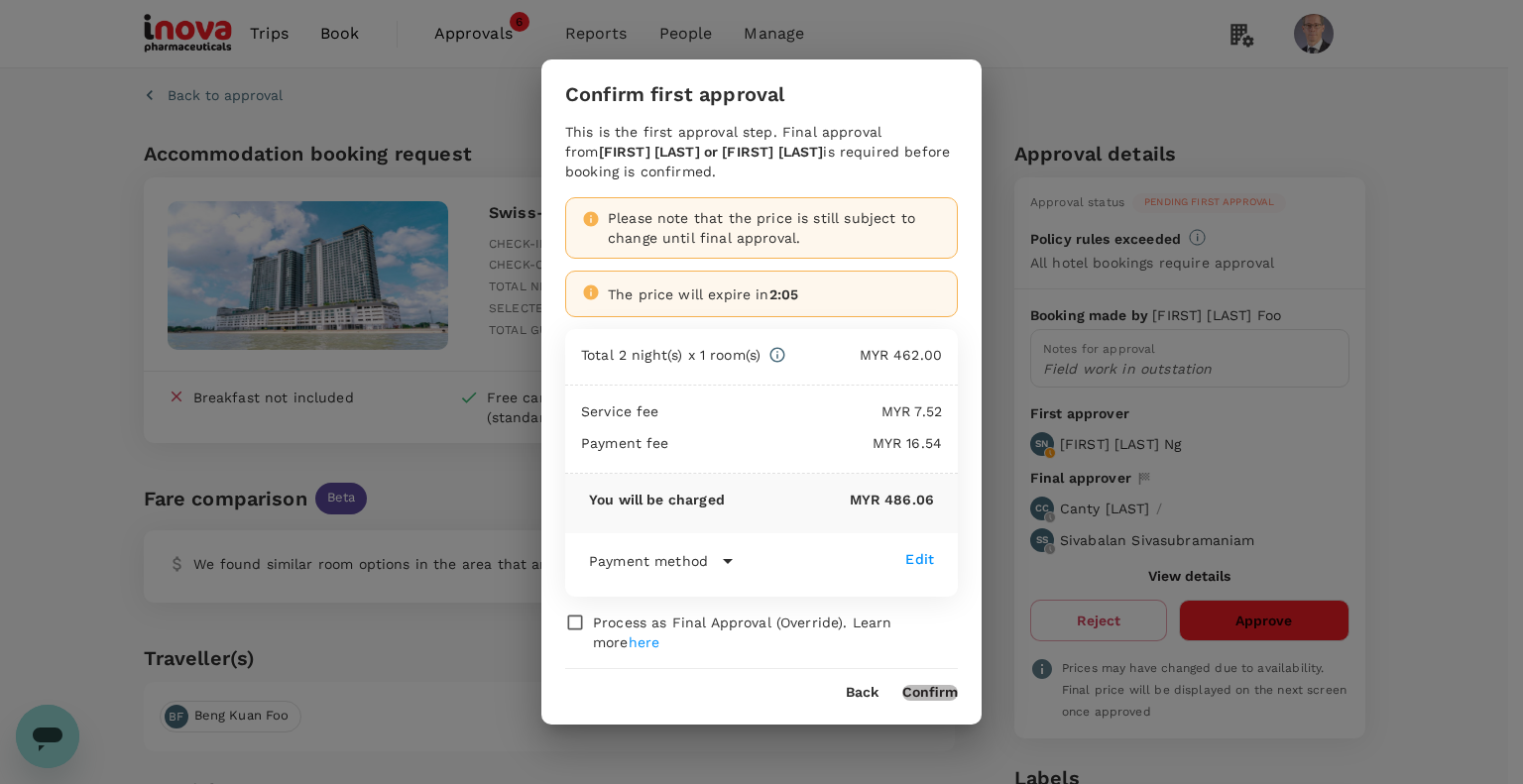 click on "Confirm" at bounding box center (930, 693) 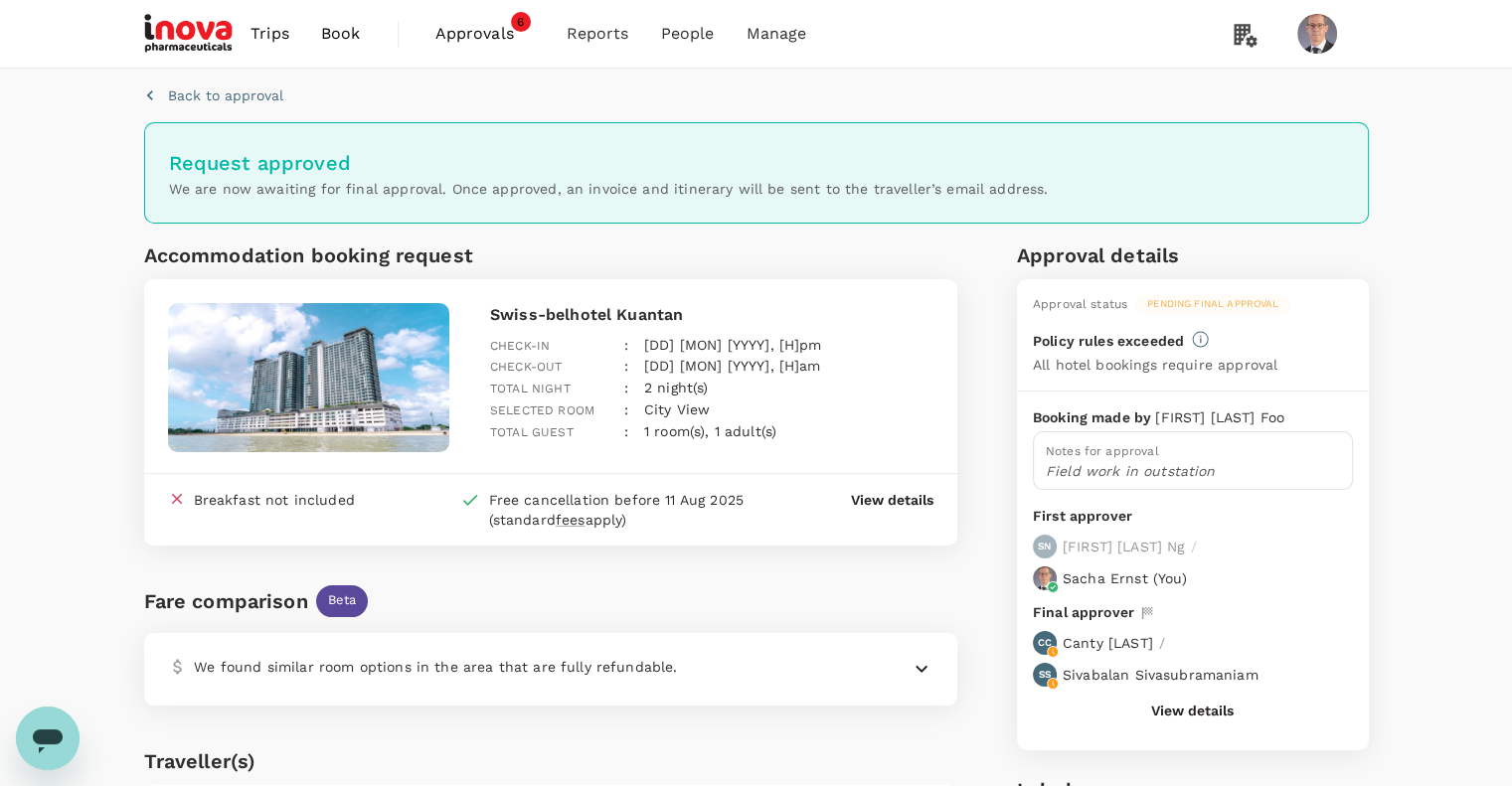 click on "Approvals" at bounding box center [485, 34] 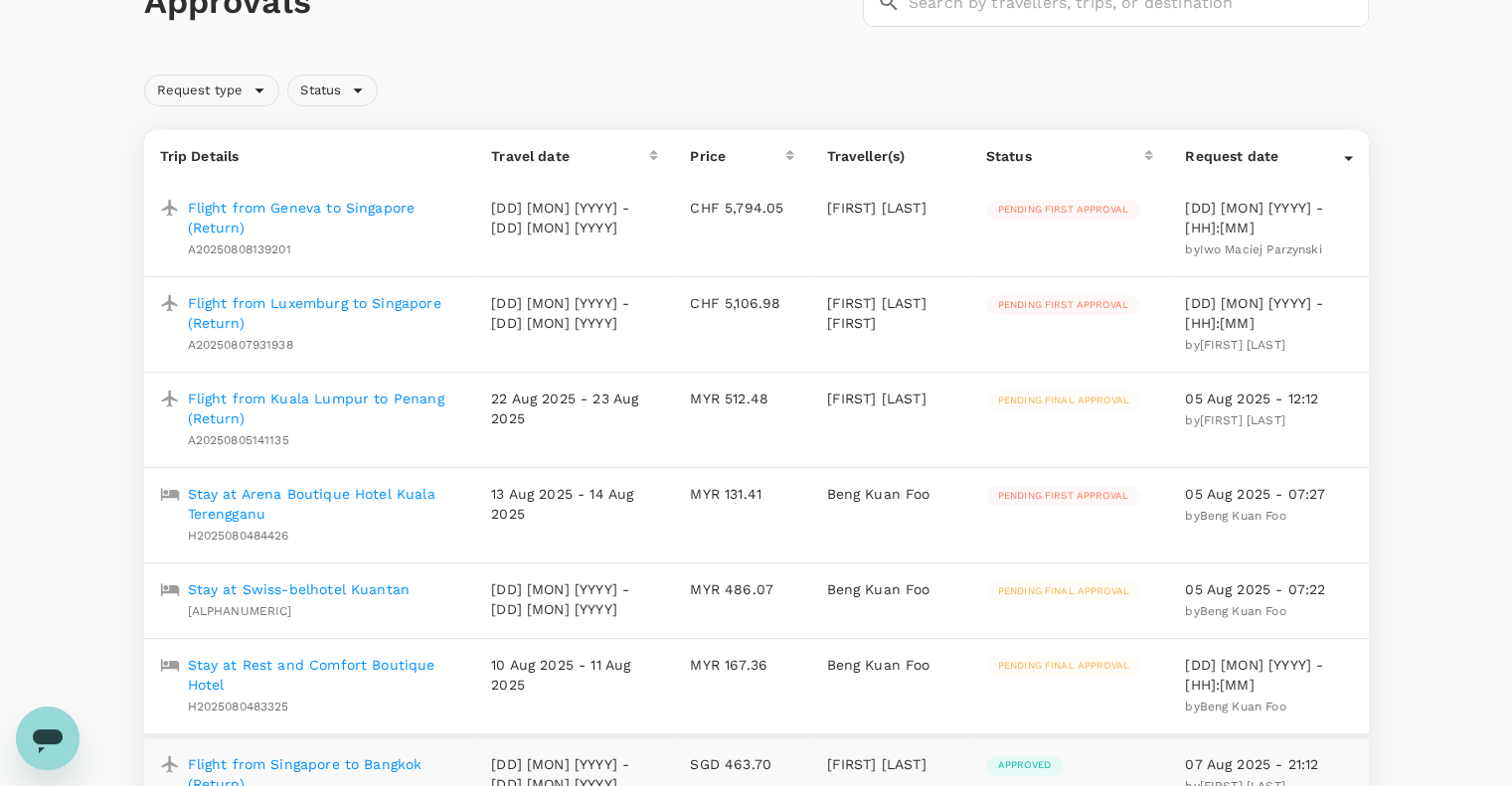 scroll, scrollTop: 147, scrollLeft: 0, axis: vertical 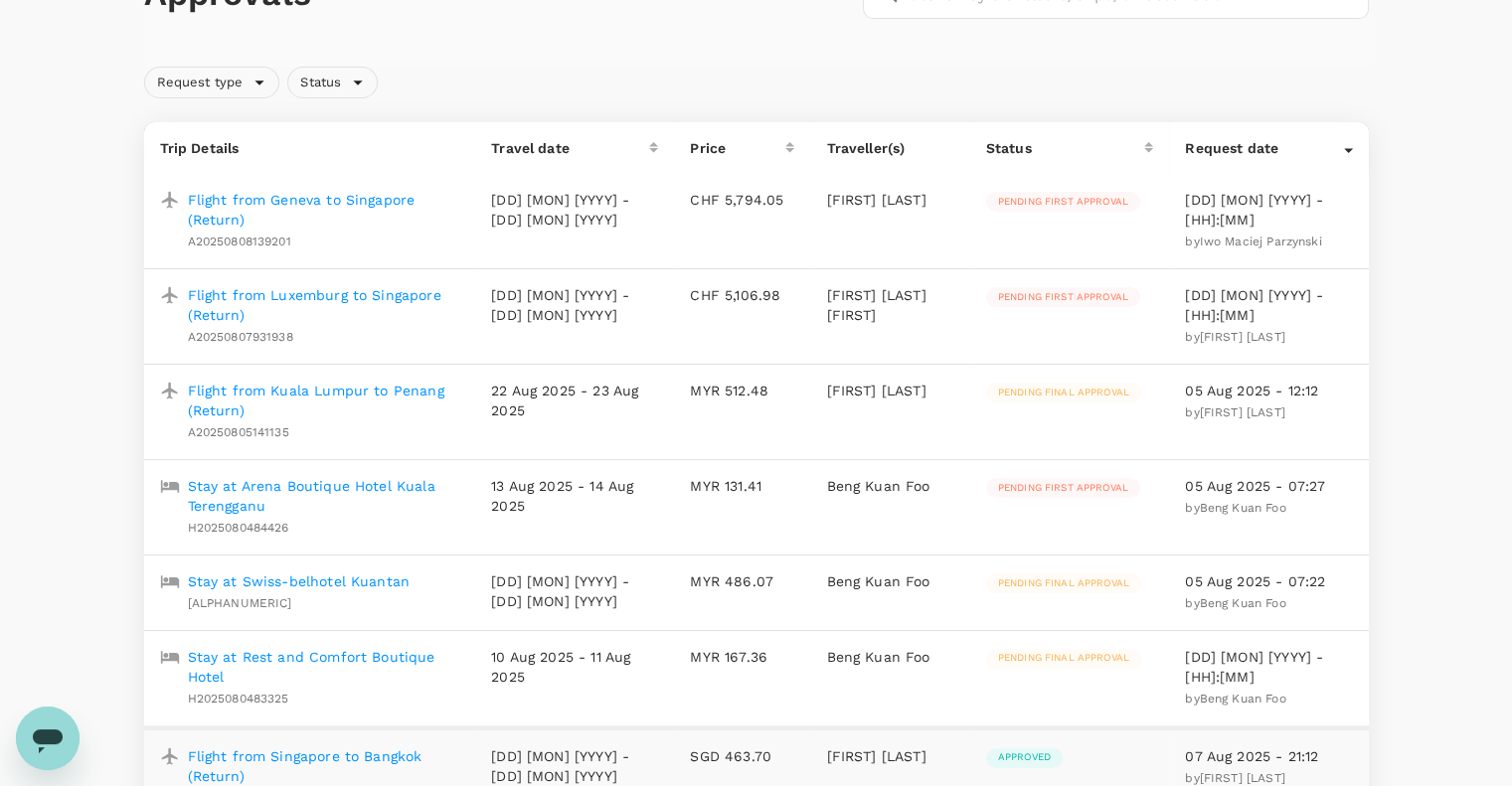 click on "Stay at Arena Boutique Hotel Kuala Terengganu" at bounding box center [324, 496] 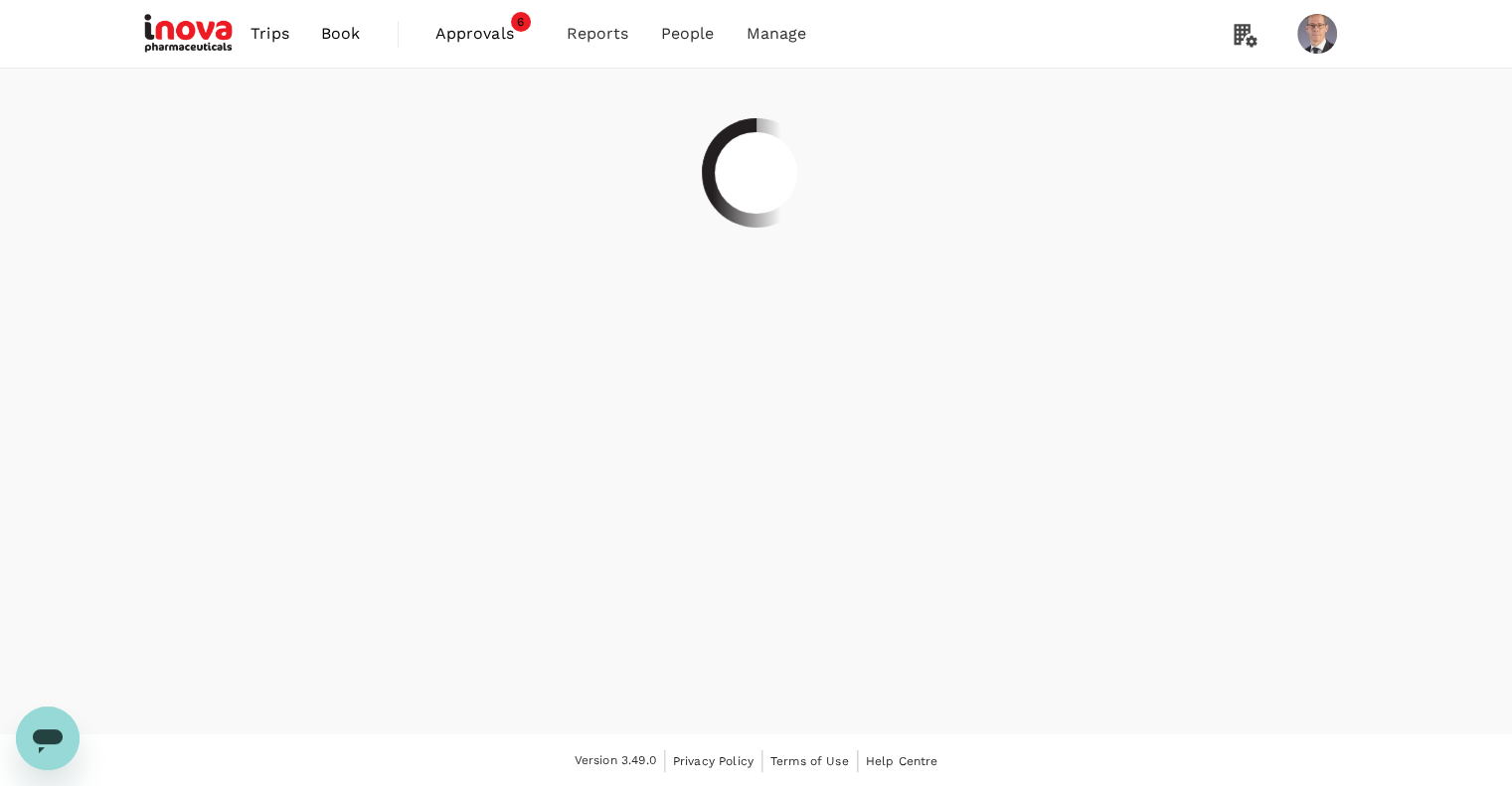 scroll, scrollTop: 0, scrollLeft: 0, axis: both 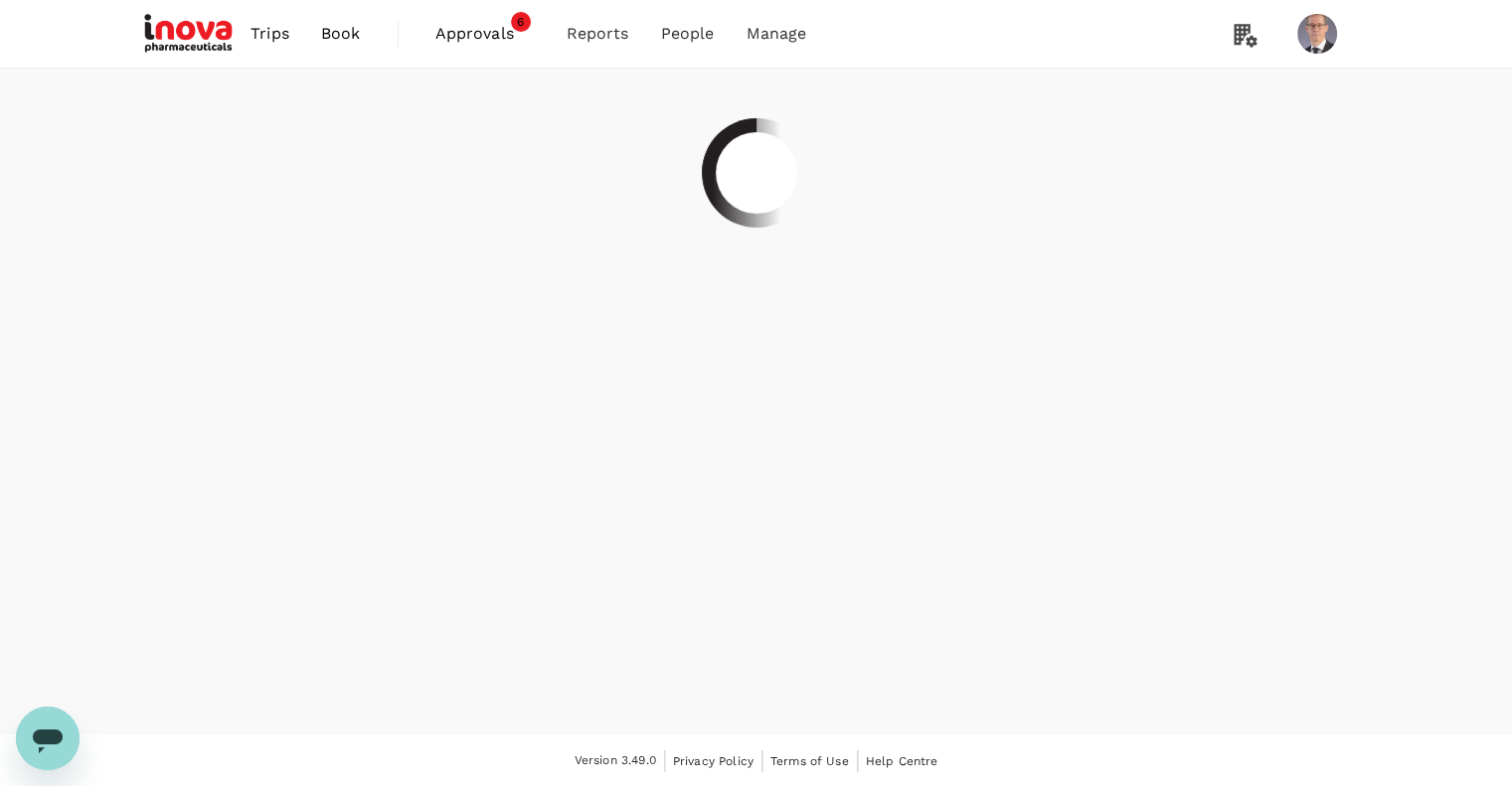 click at bounding box center (756, 401) 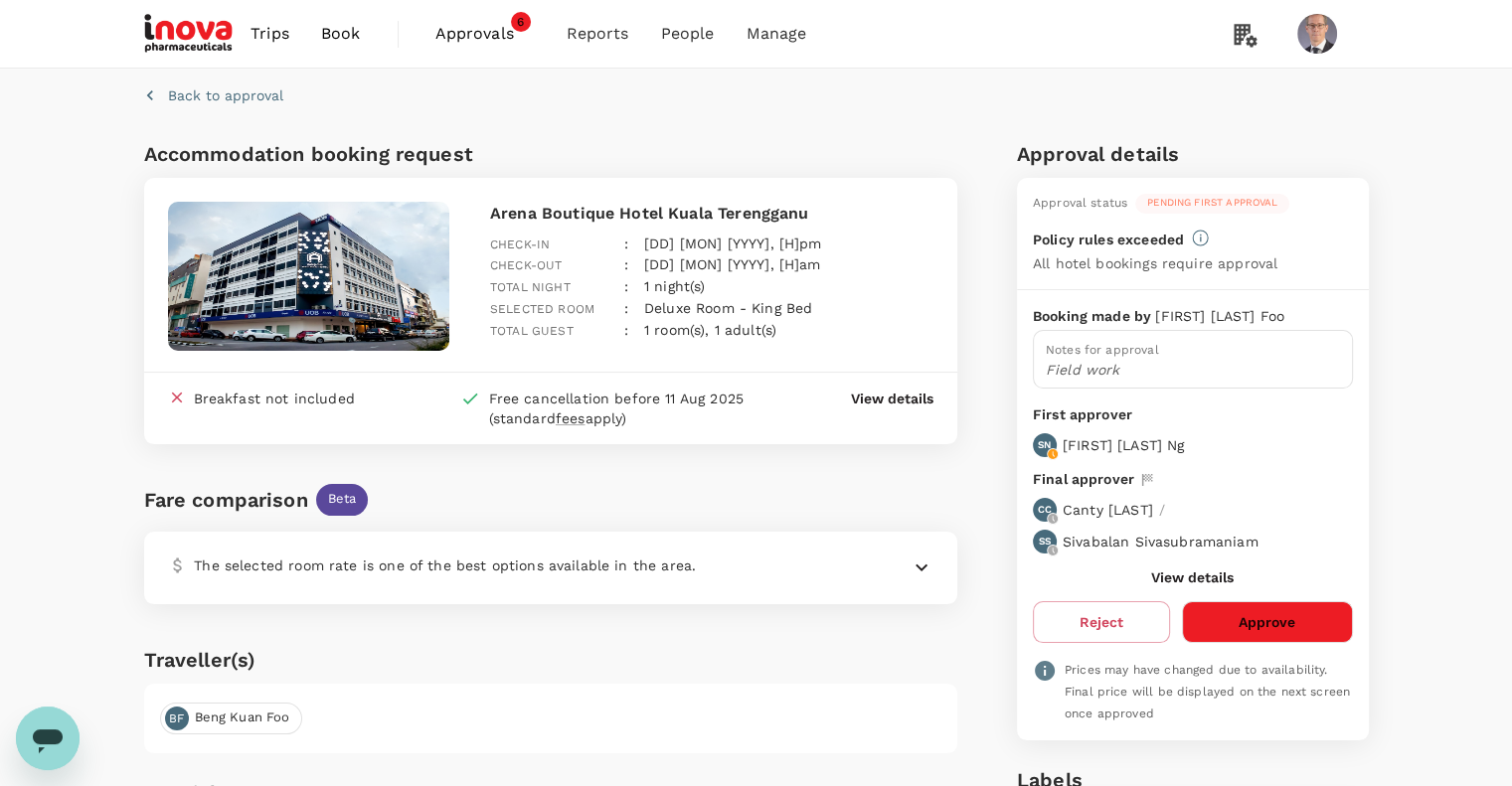 click on "Approve" at bounding box center (1266, 622) 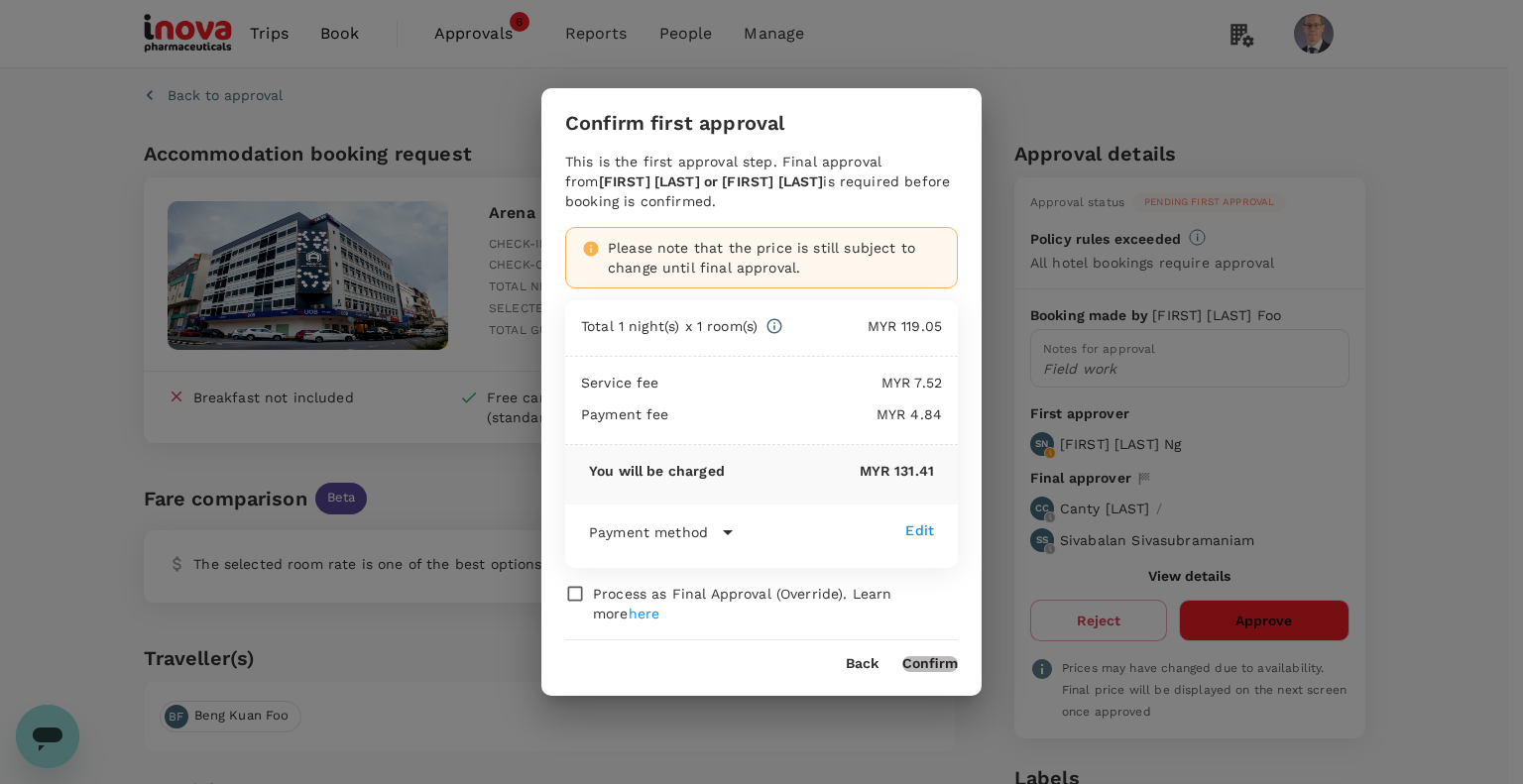 click on "Confirm" at bounding box center [930, 664] 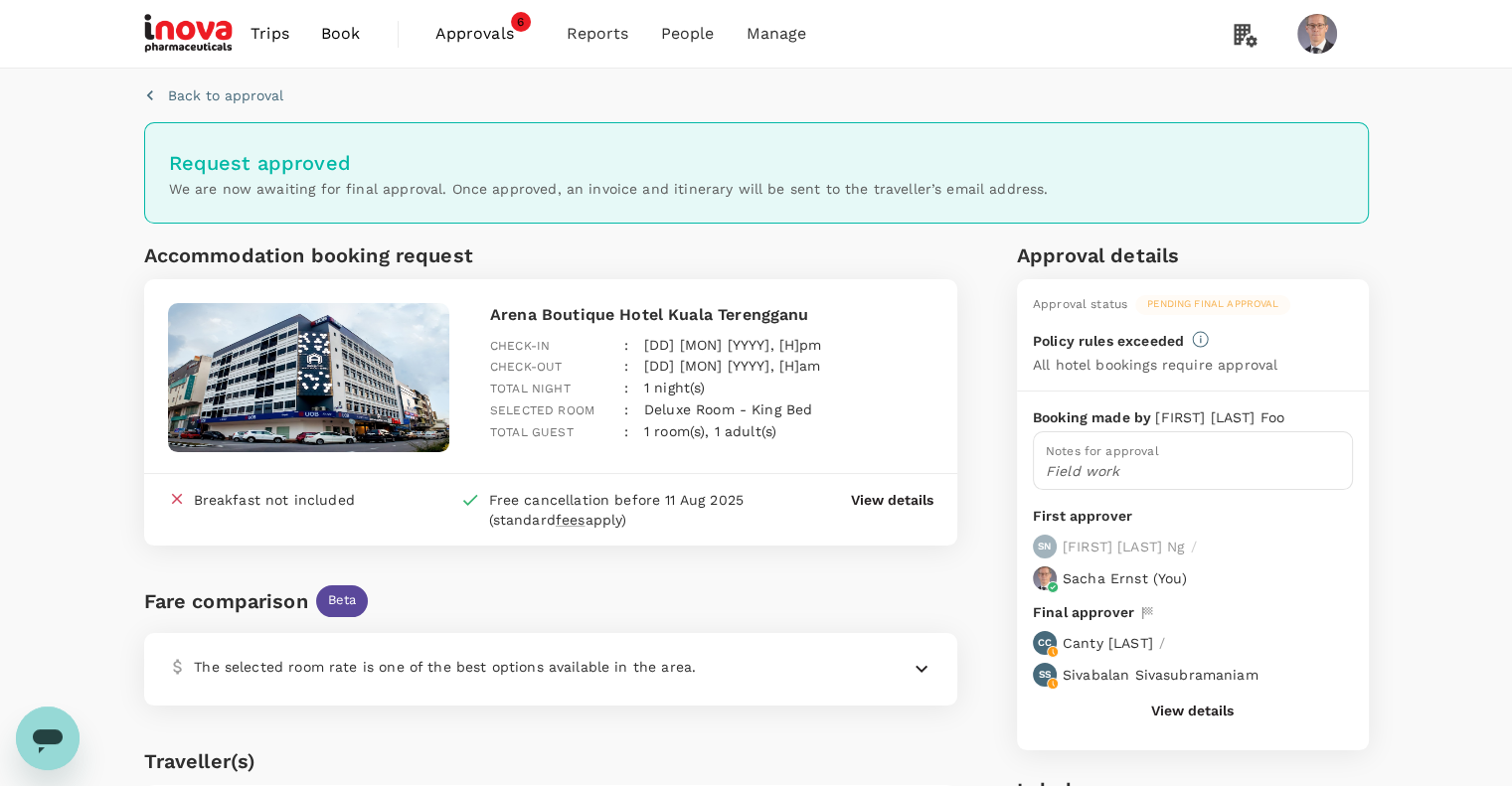 click on "Approvals" at bounding box center [485, 34] 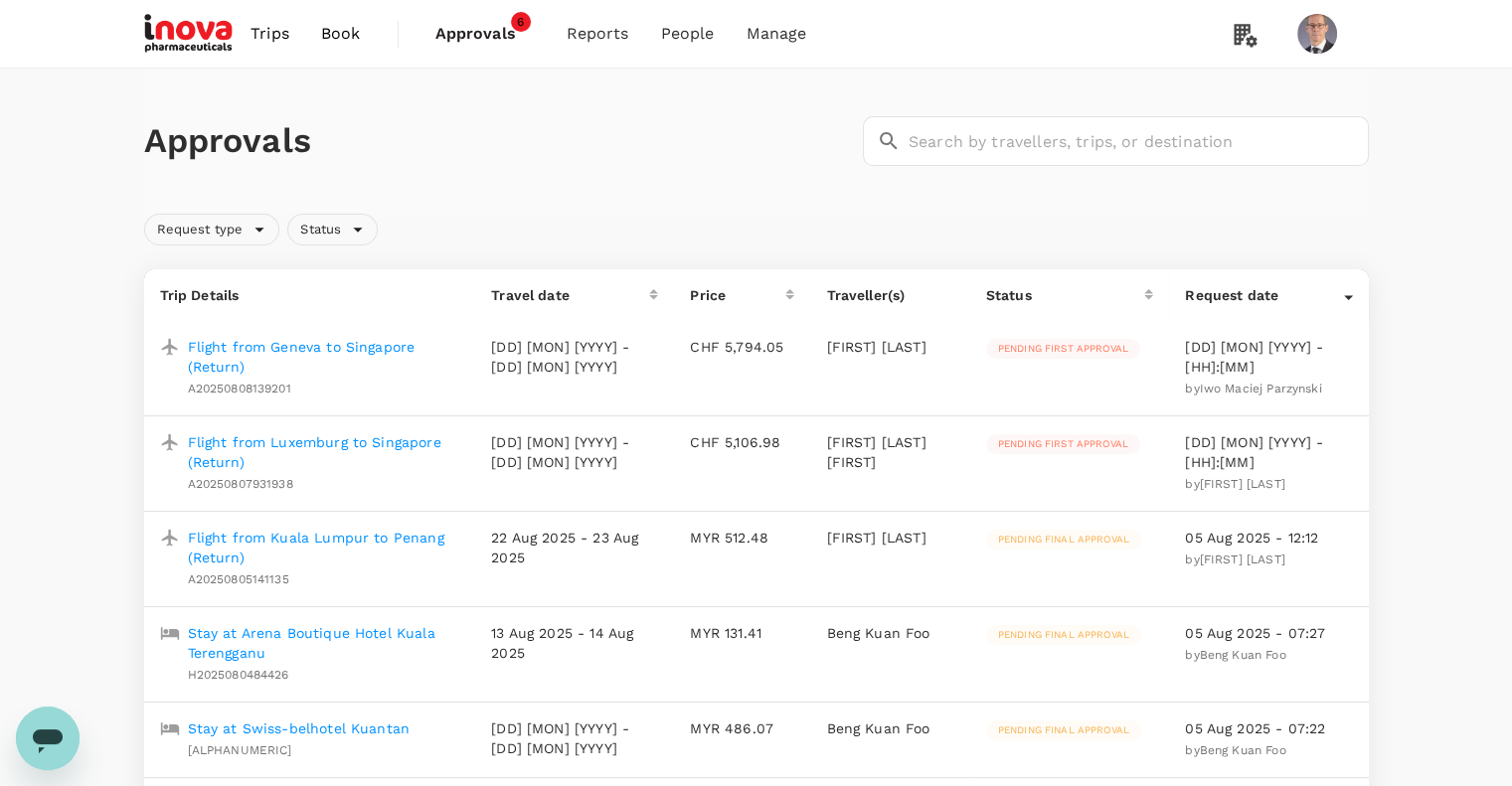 click on "Flight from Luxemburg to Singapore (Return)" at bounding box center [324, 452] 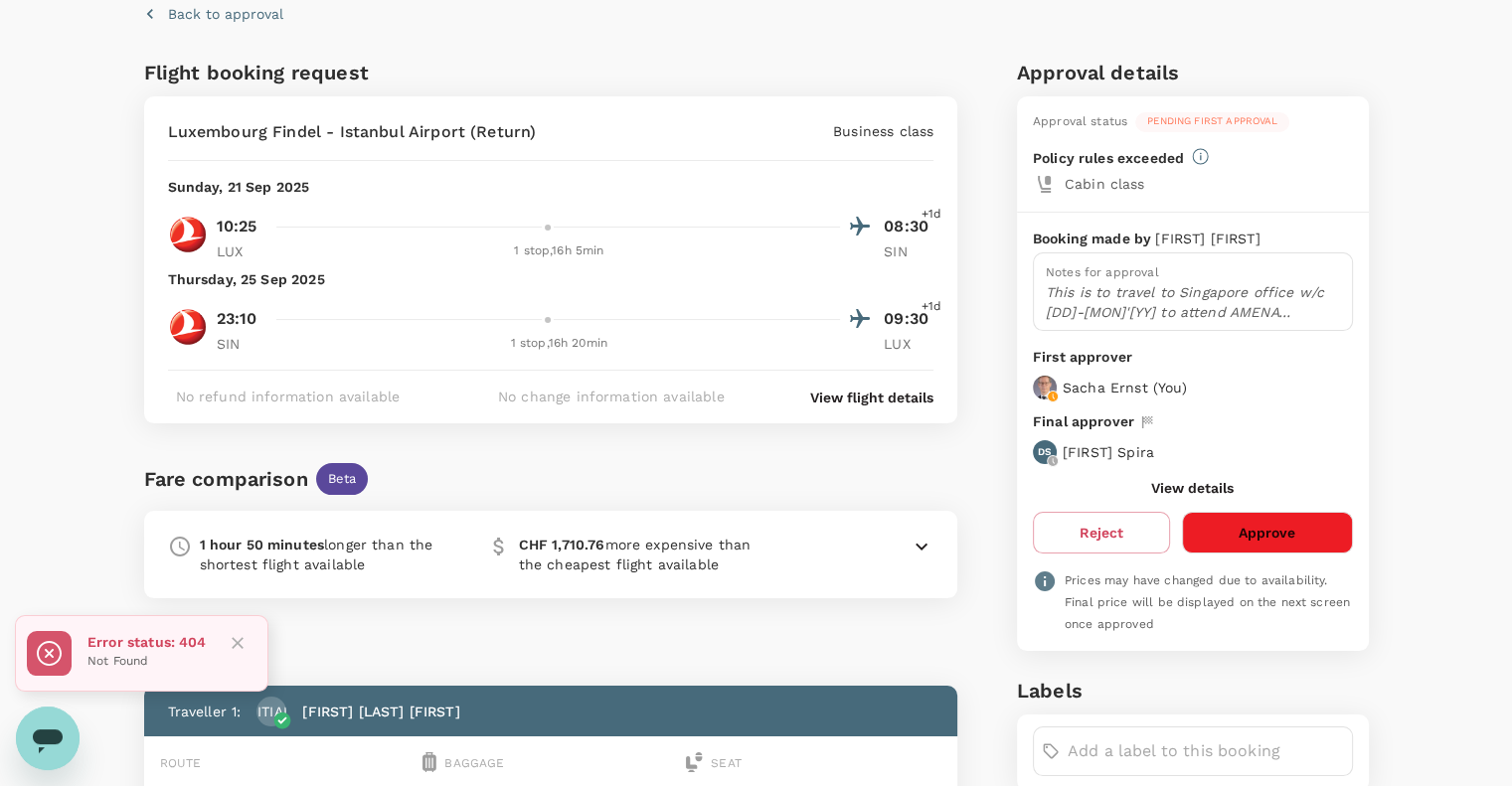 scroll, scrollTop: 111, scrollLeft: 0, axis: vertical 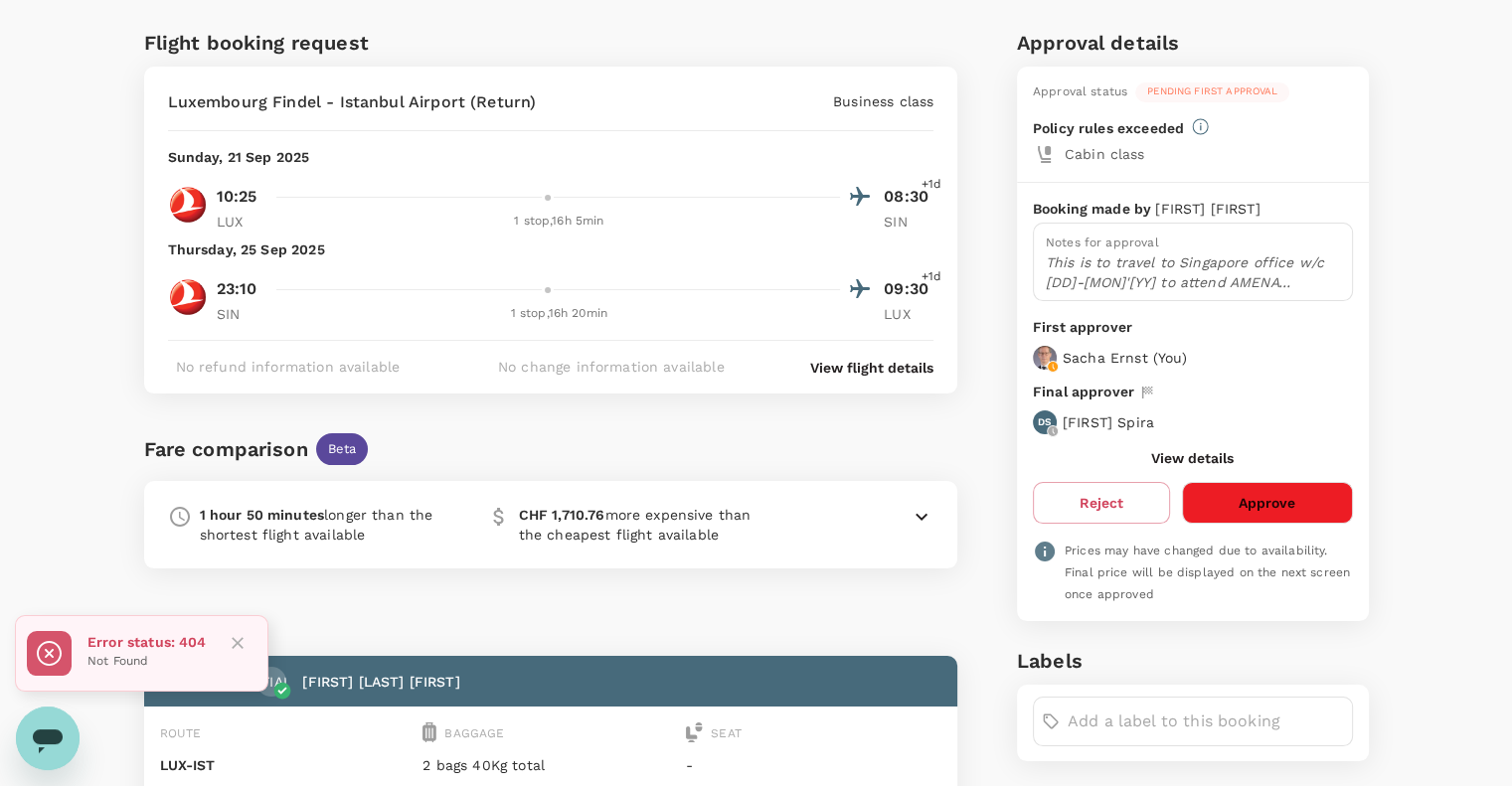 click 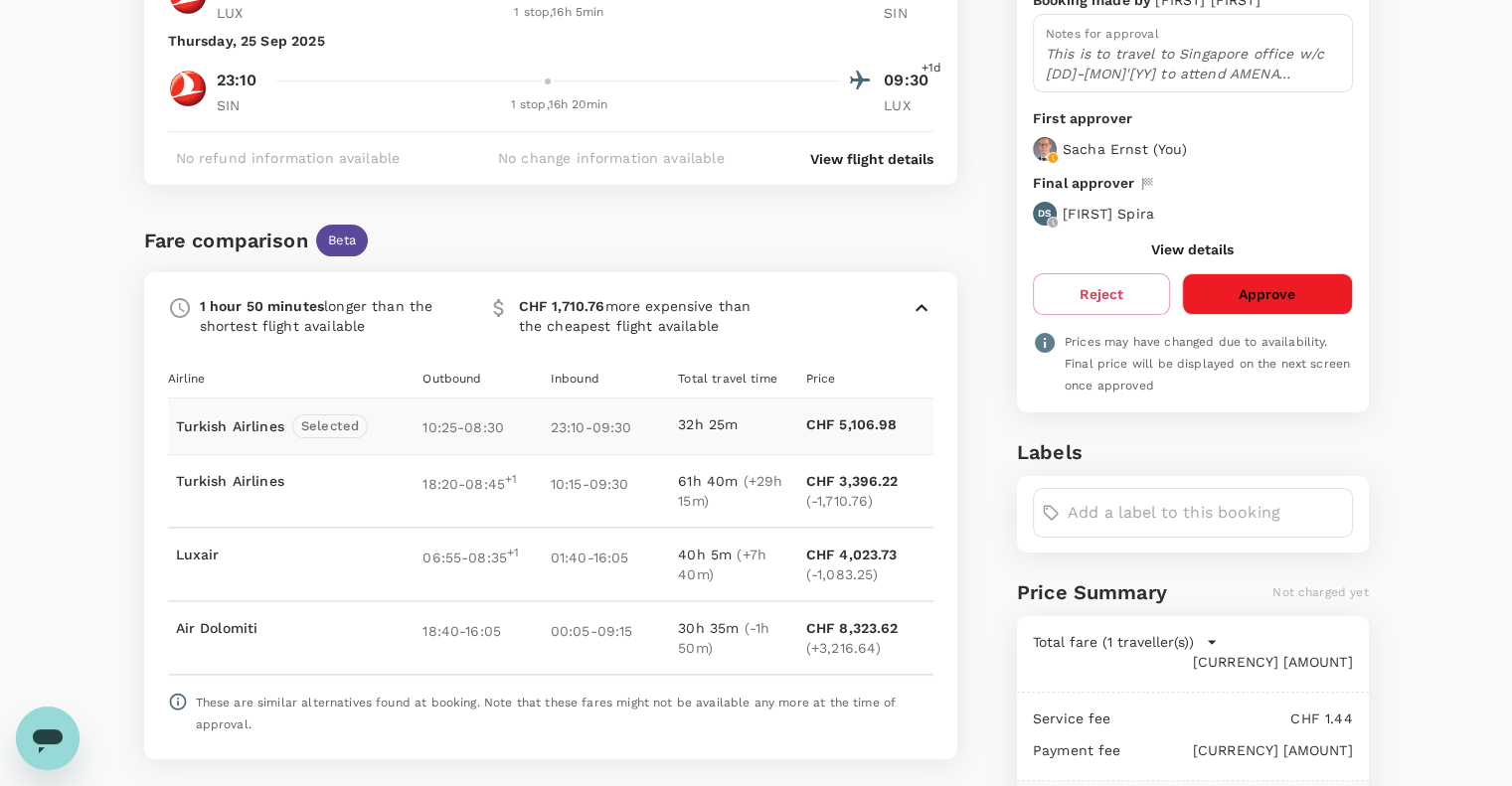 scroll, scrollTop: 318, scrollLeft: 0, axis: vertical 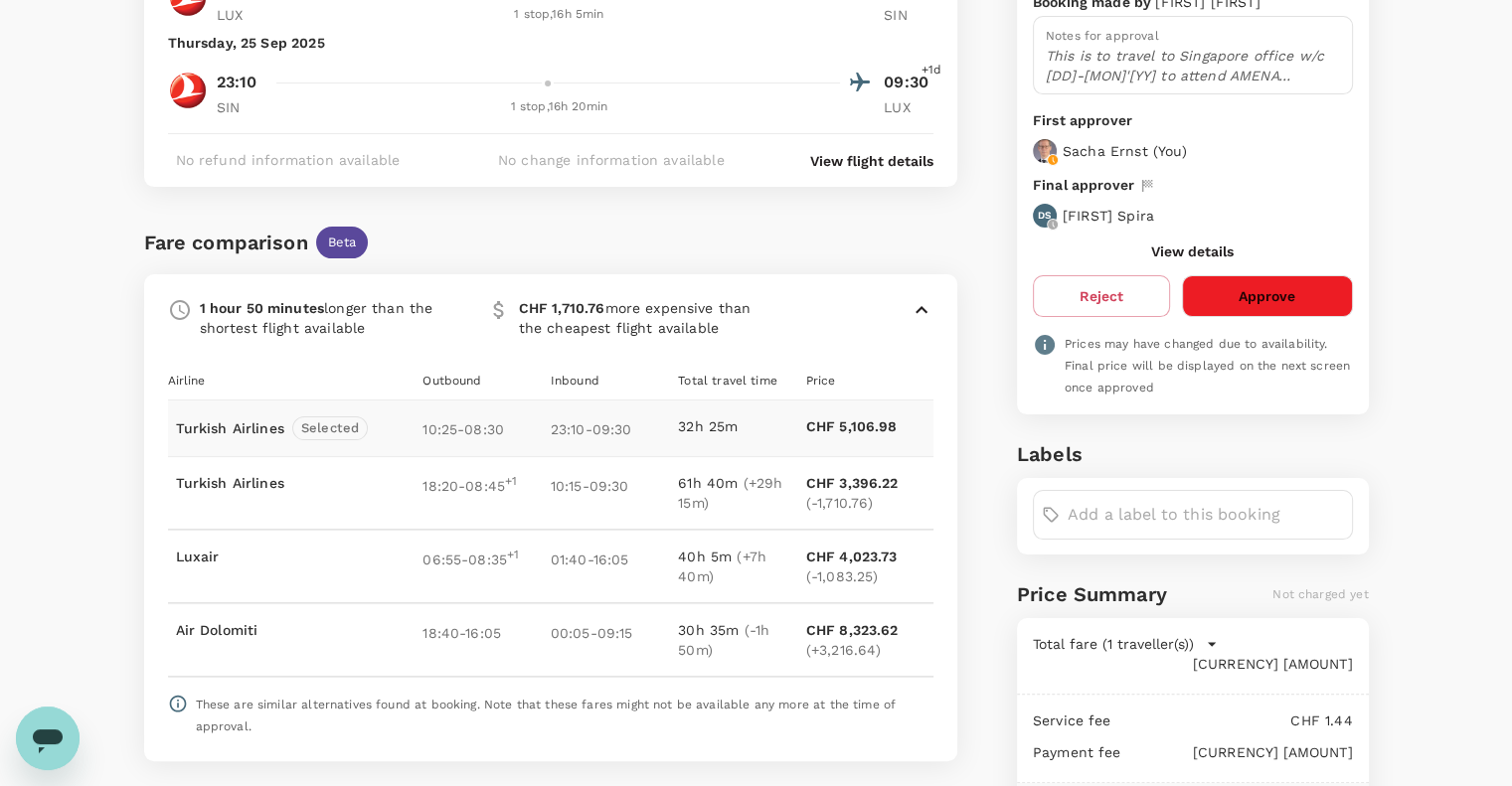 click on "Approve" at bounding box center (1266, 296) 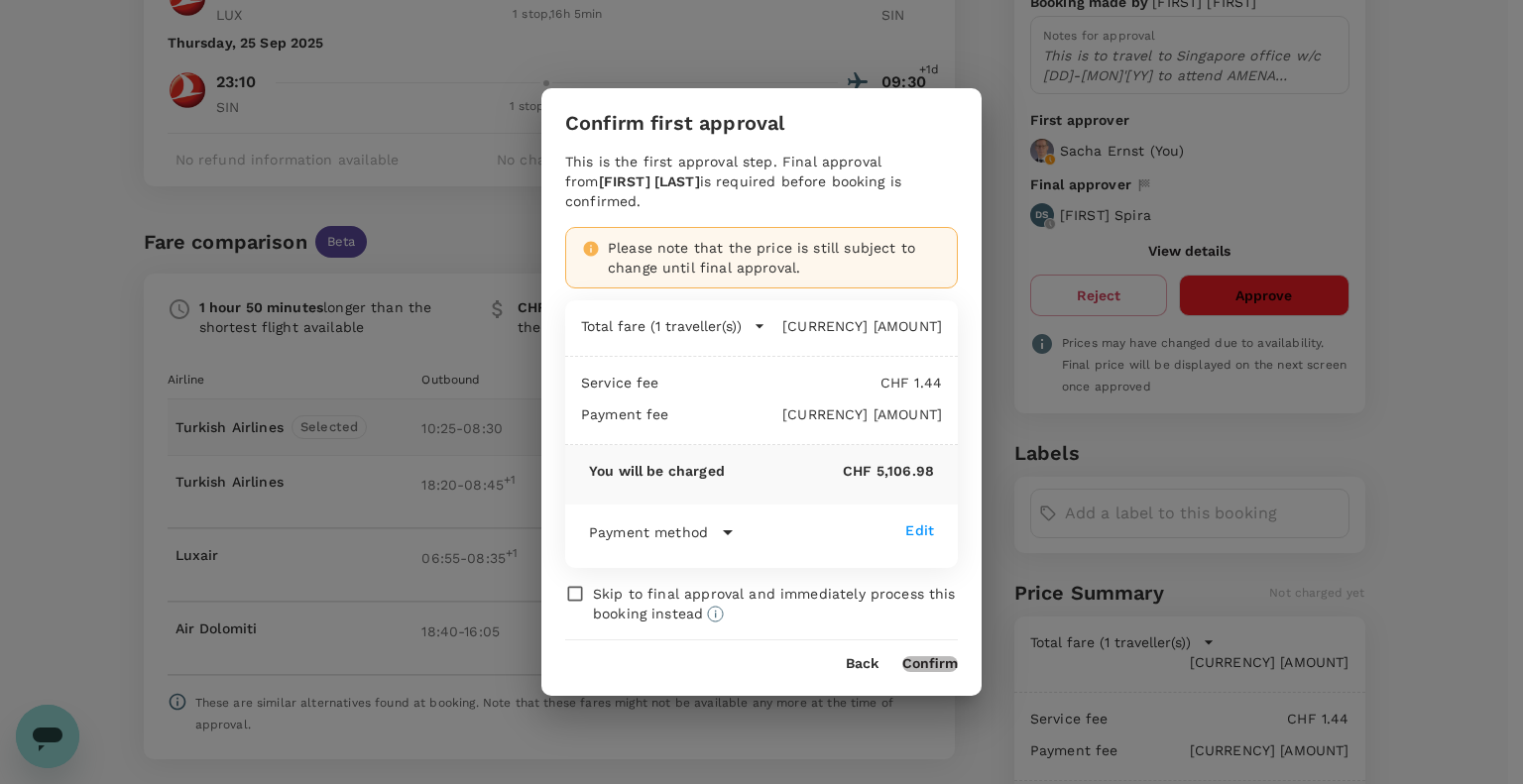 click on "Confirm" at bounding box center [930, 664] 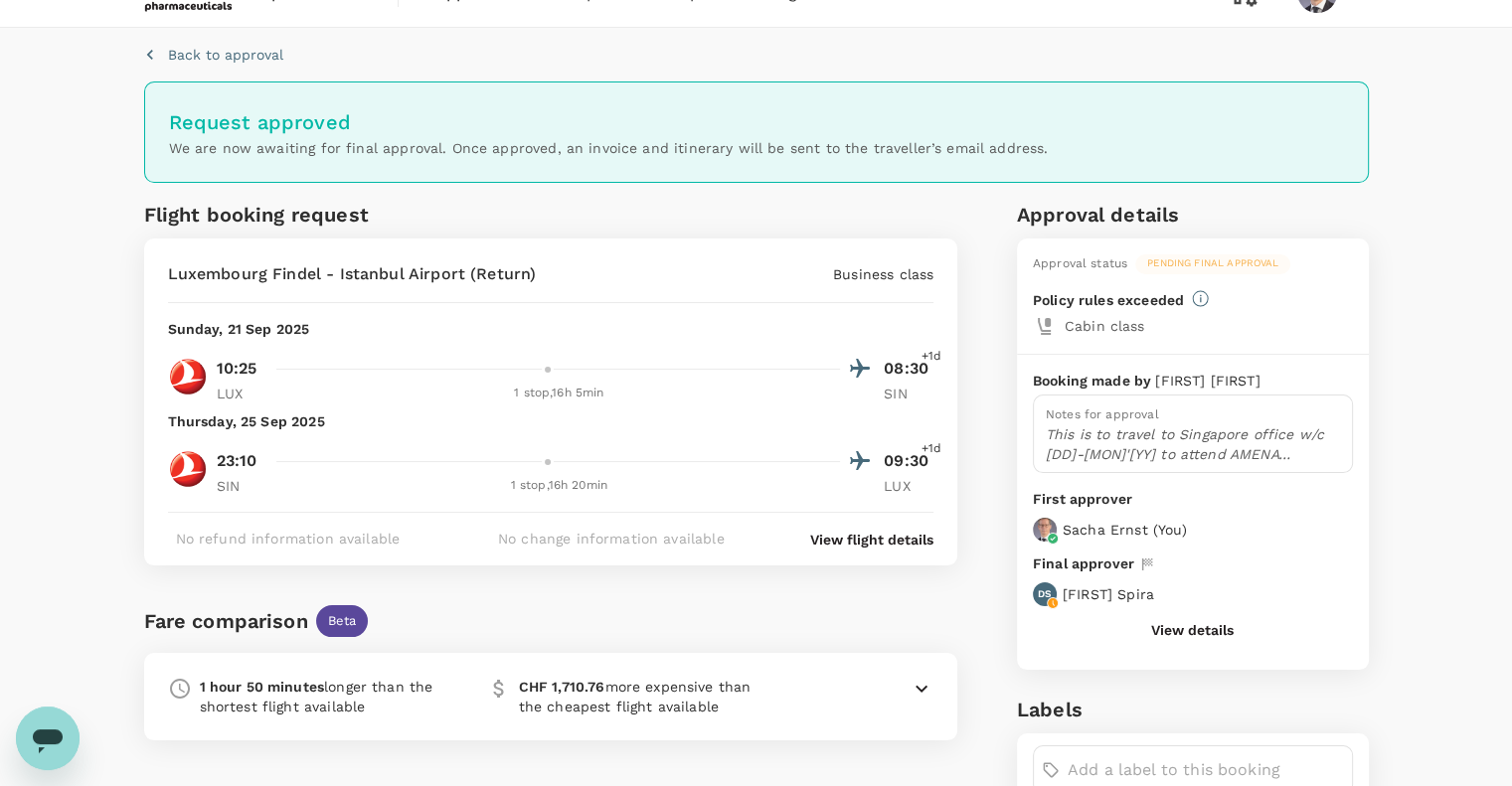 scroll, scrollTop: 0, scrollLeft: 0, axis: both 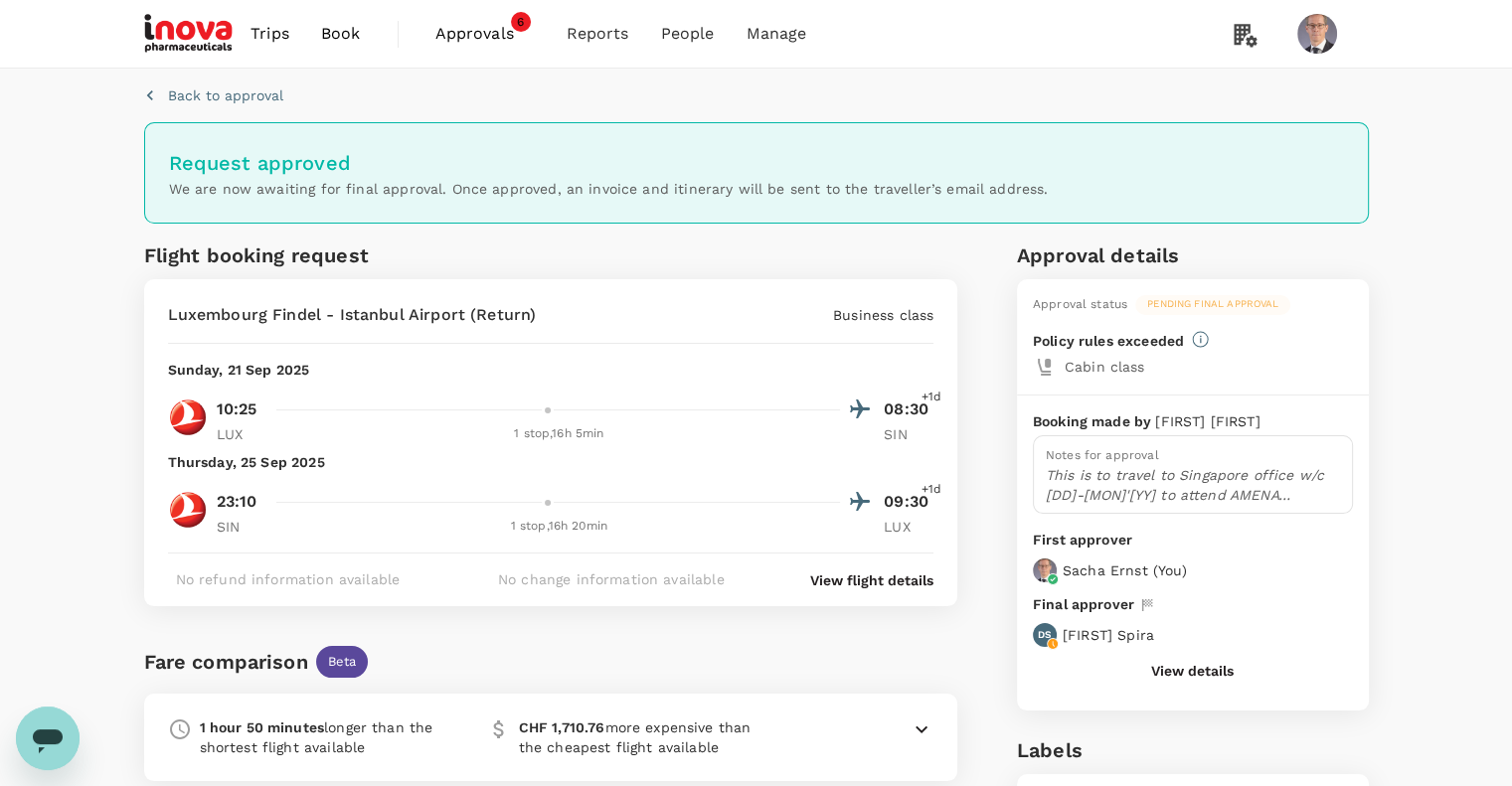 click on "Approvals" at bounding box center [485, 34] 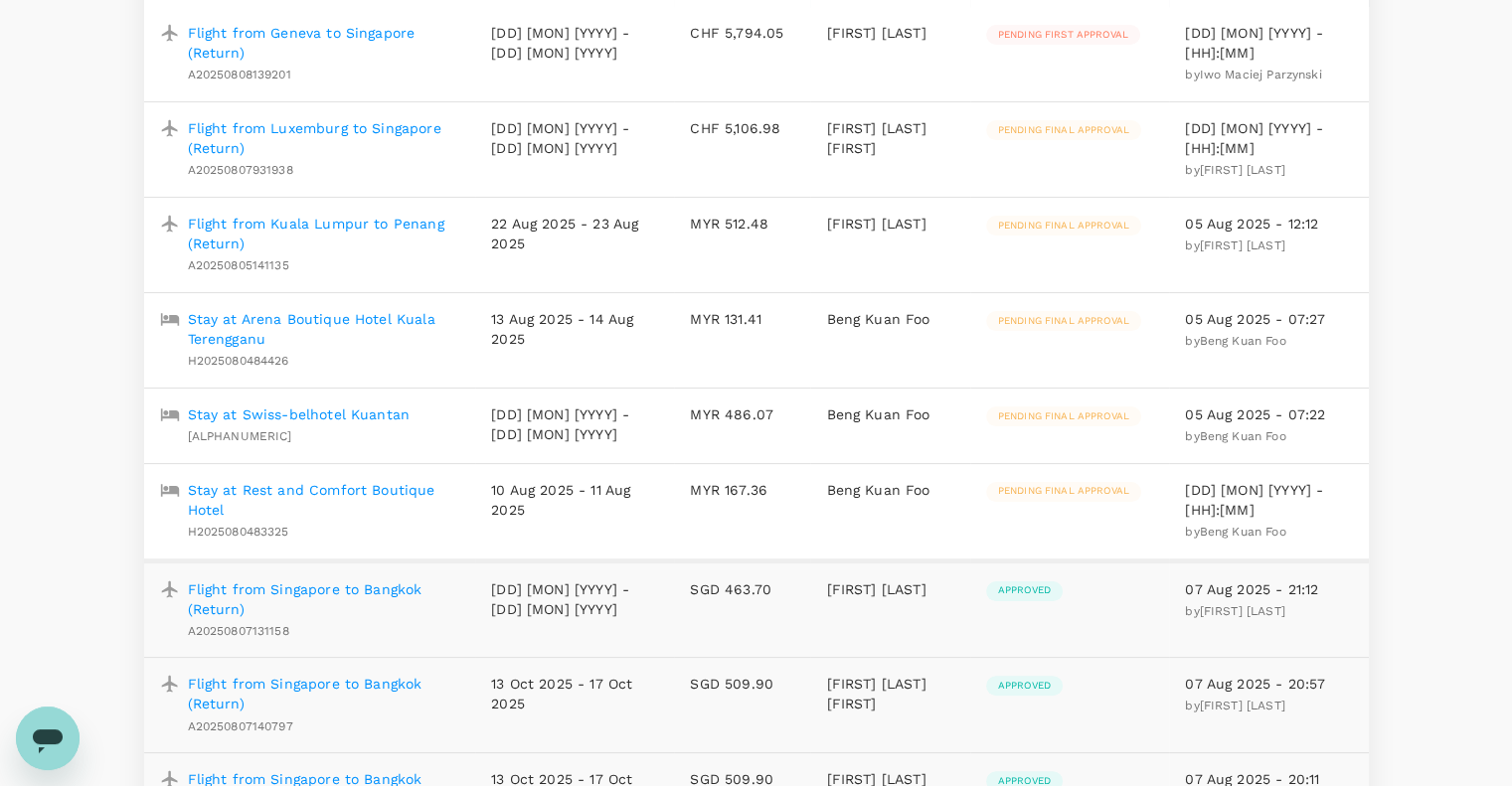 scroll, scrollTop: 314, scrollLeft: 0, axis: vertical 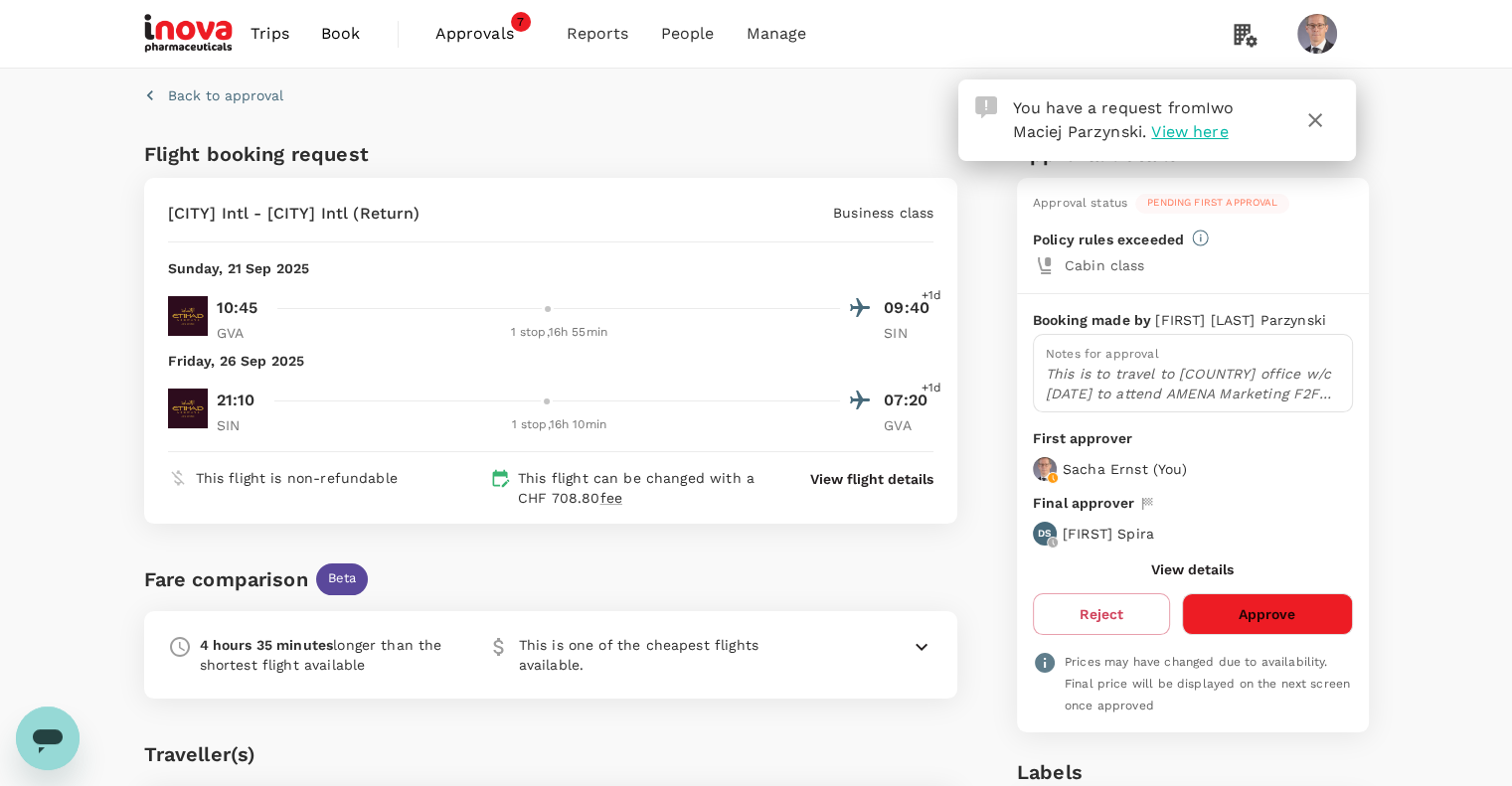 click on "Approve" at bounding box center (1266, 614) 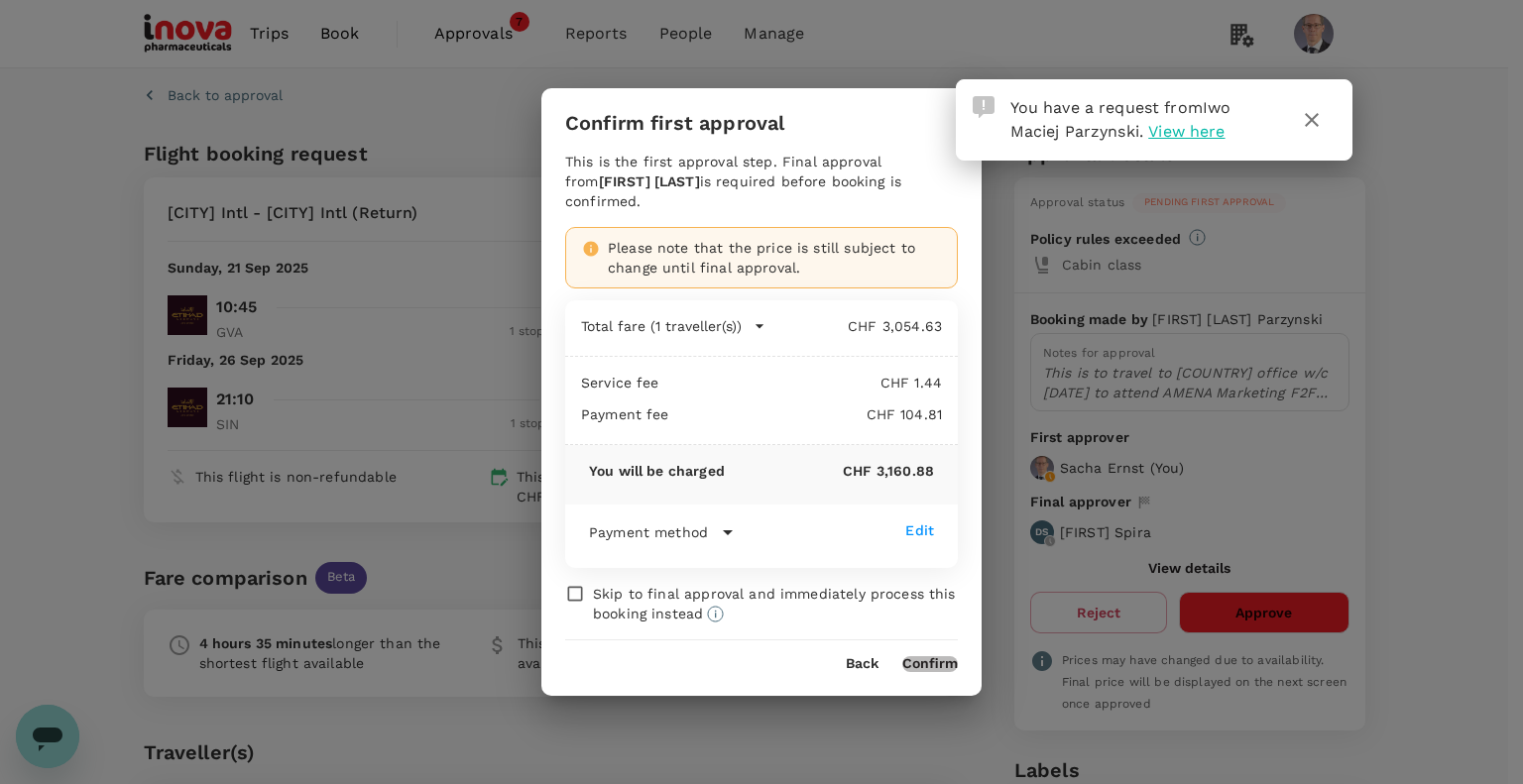 click on "Confirm" at bounding box center (930, 664) 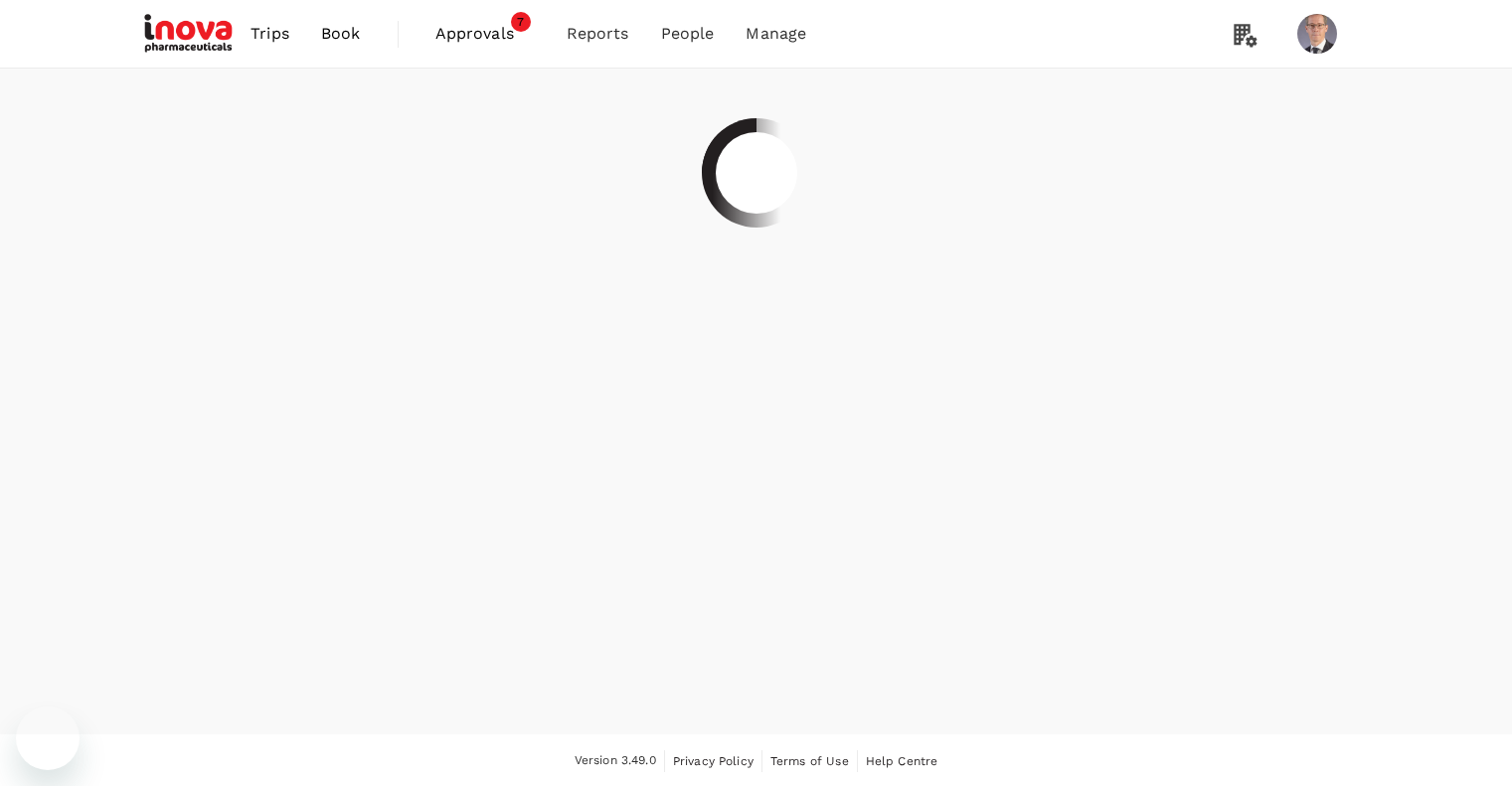 scroll, scrollTop: 0, scrollLeft: 0, axis: both 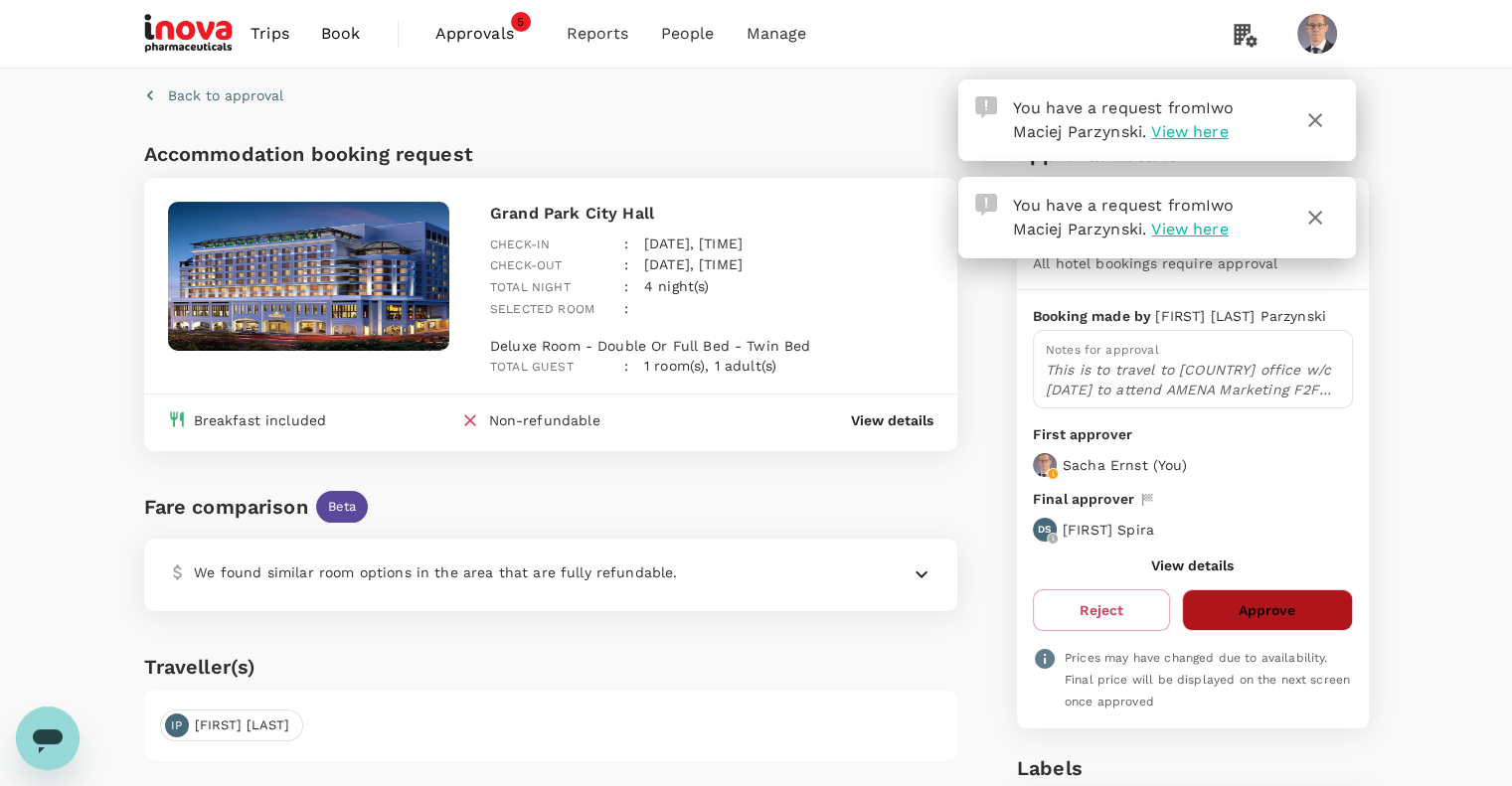 click on "Approve" at bounding box center [1266, 610] 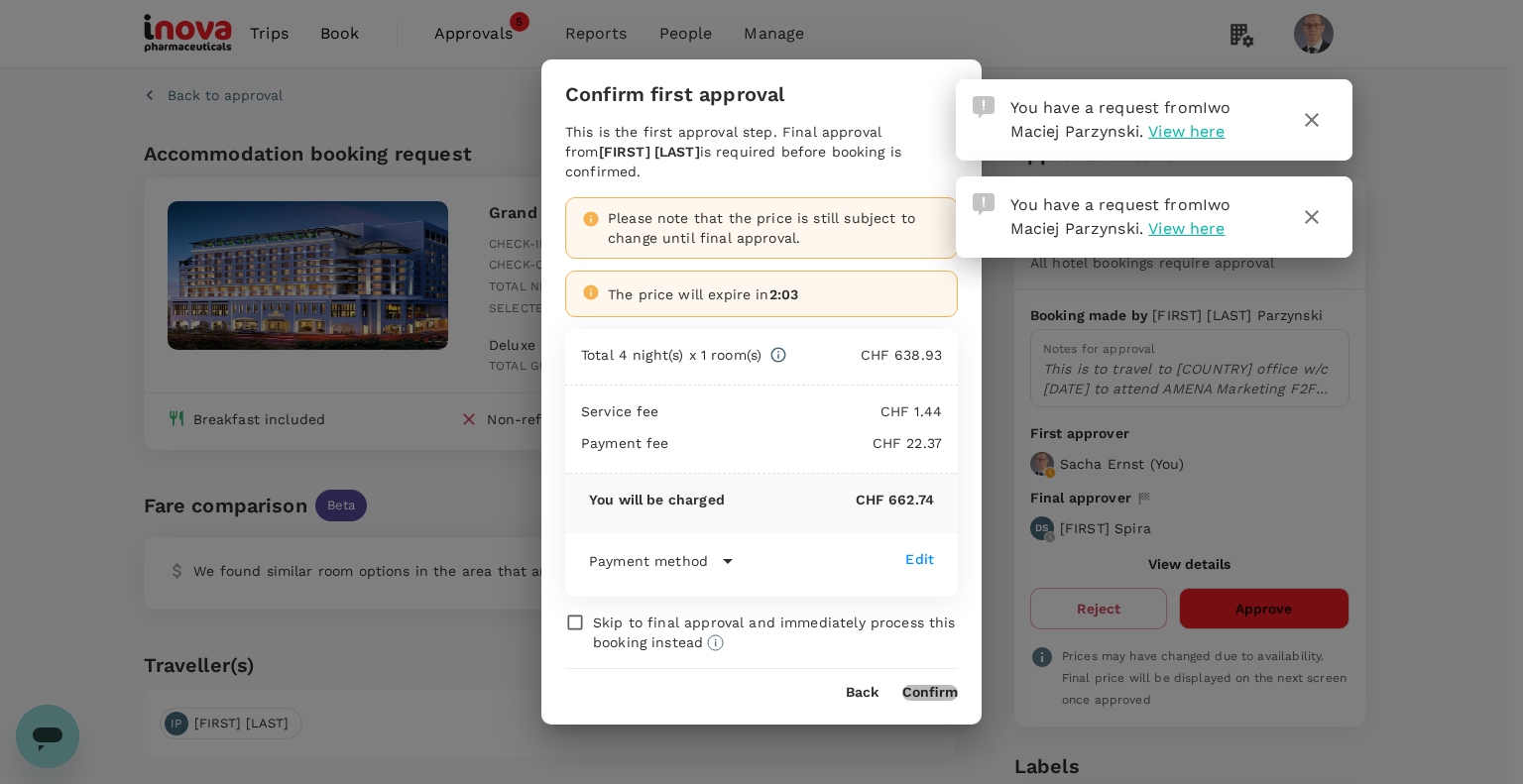 click on "Confirm" at bounding box center (930, 693) 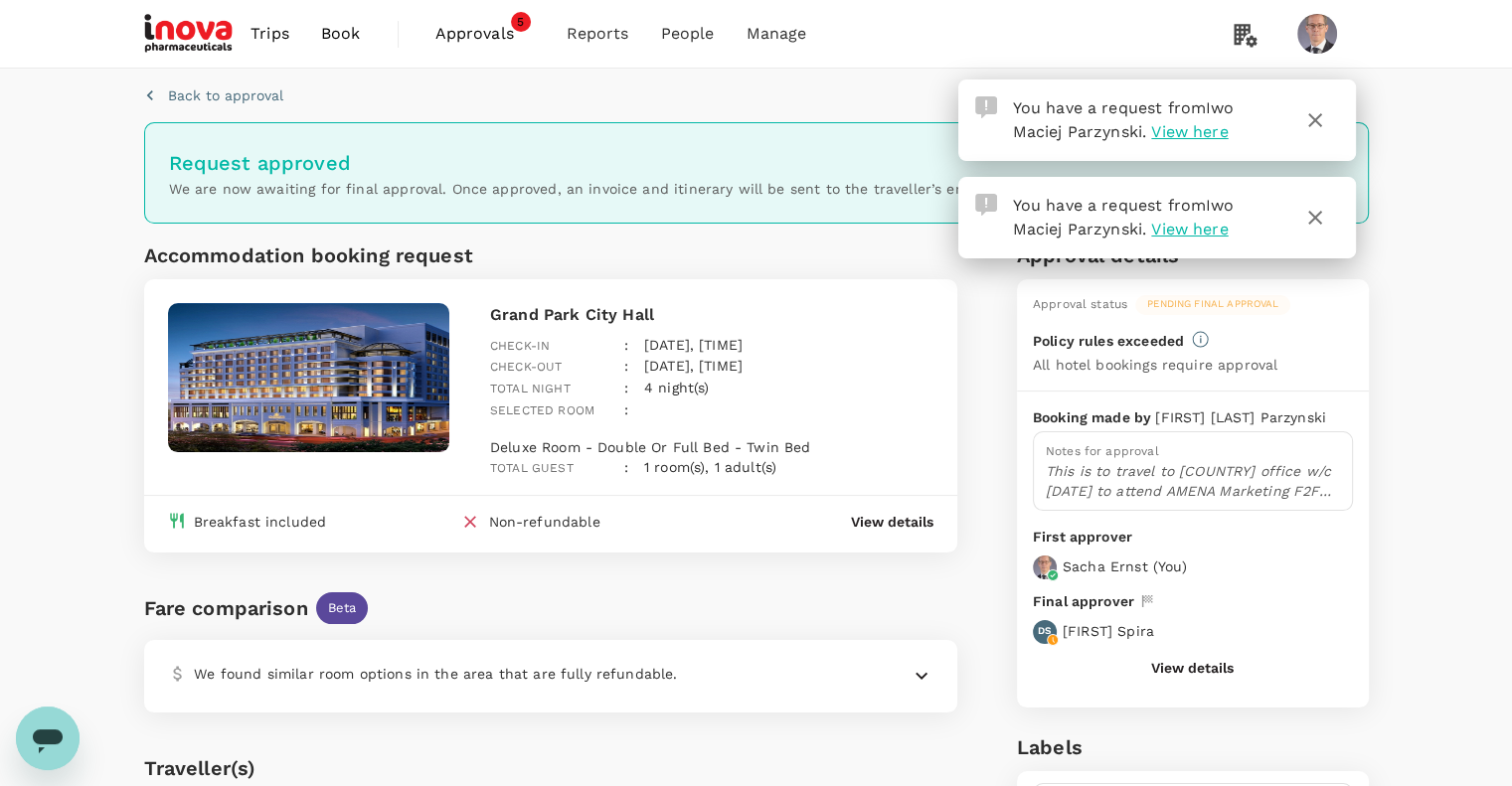 click on "View here" at bounding box center (1189, 131) 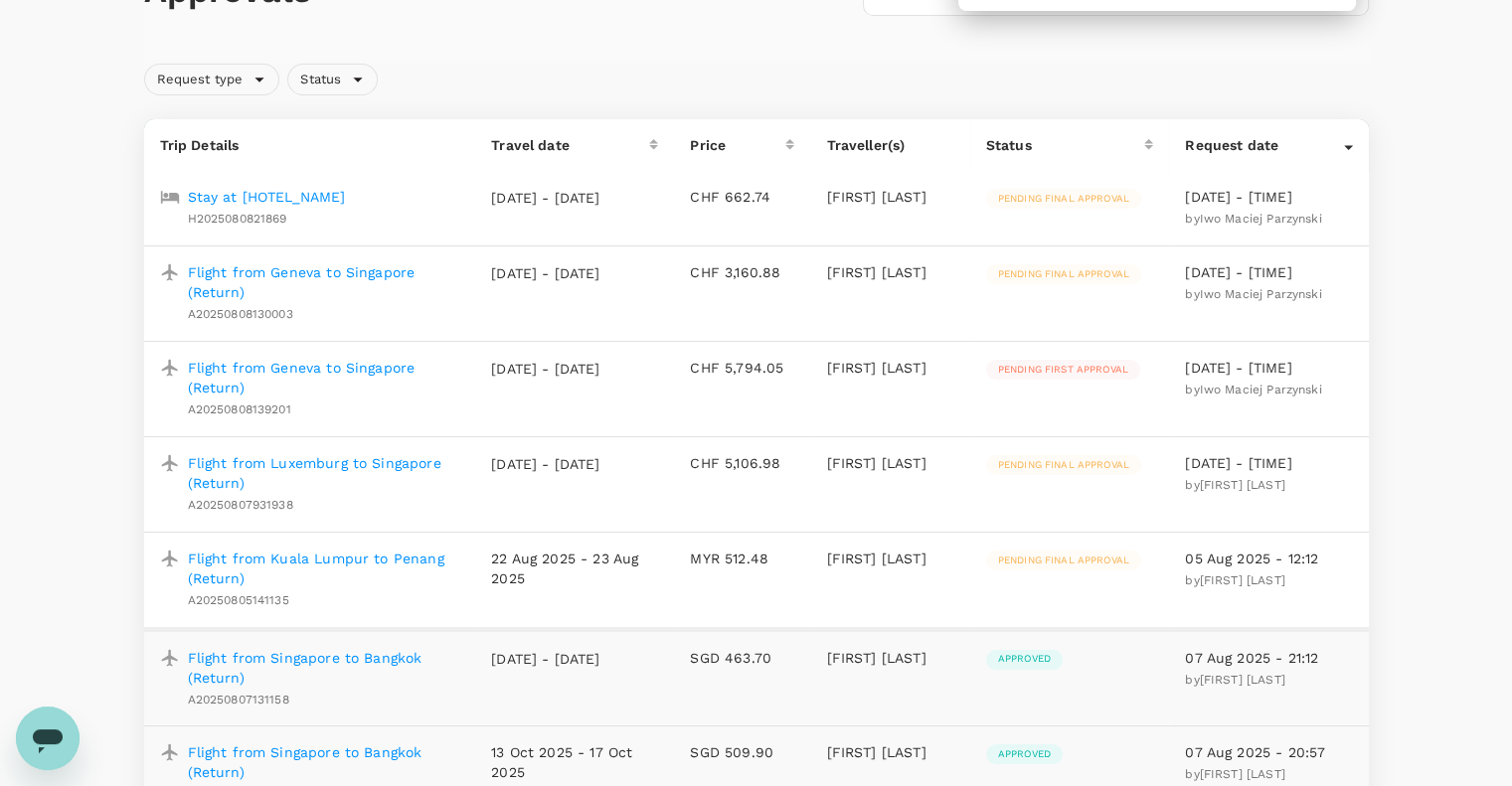 scroll, scrollTop: 0, scrollLeft: 0, axis: both 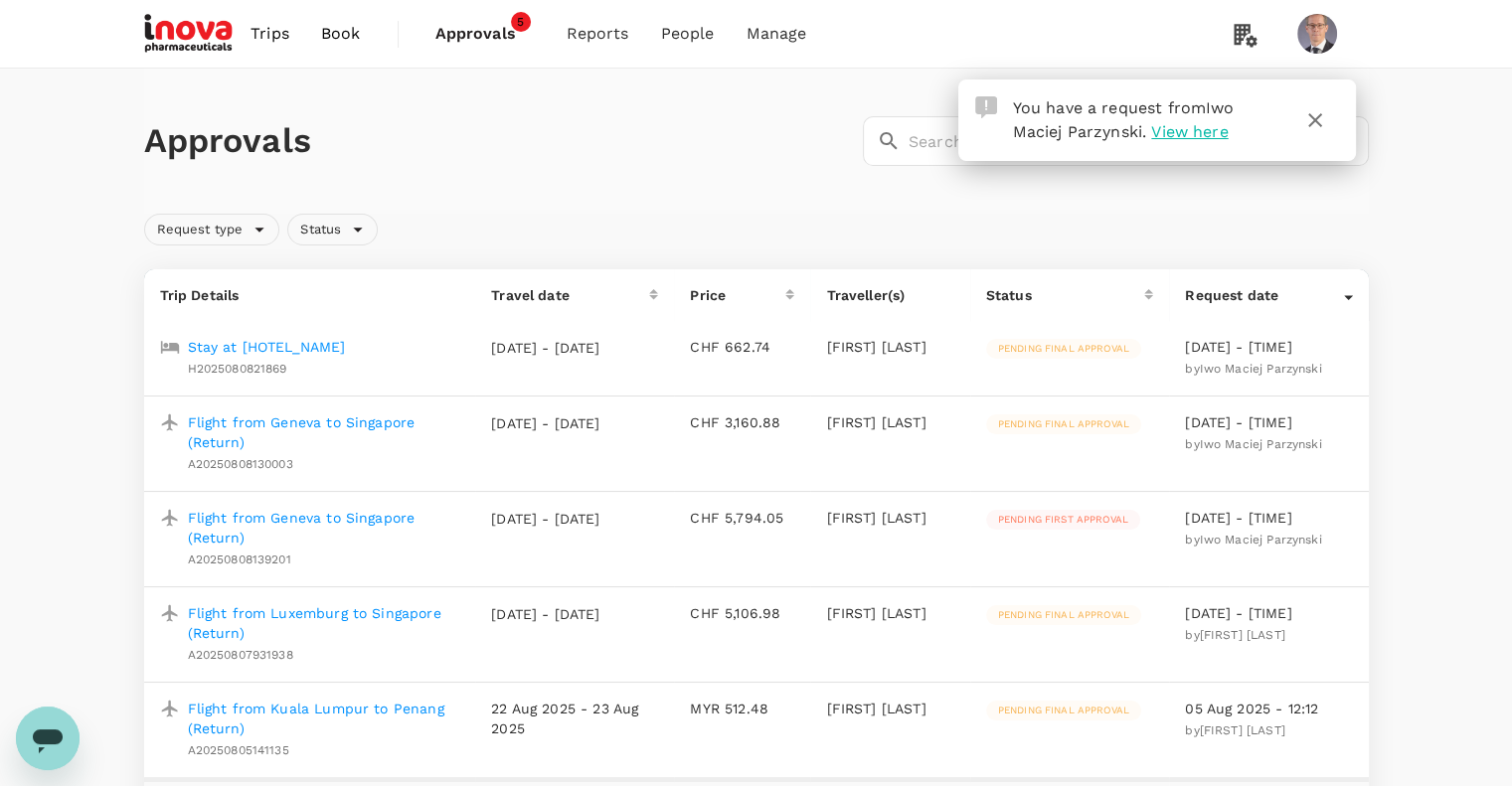 click on "Stay at Grand Park City Hall" at bounding box center (266, 347) 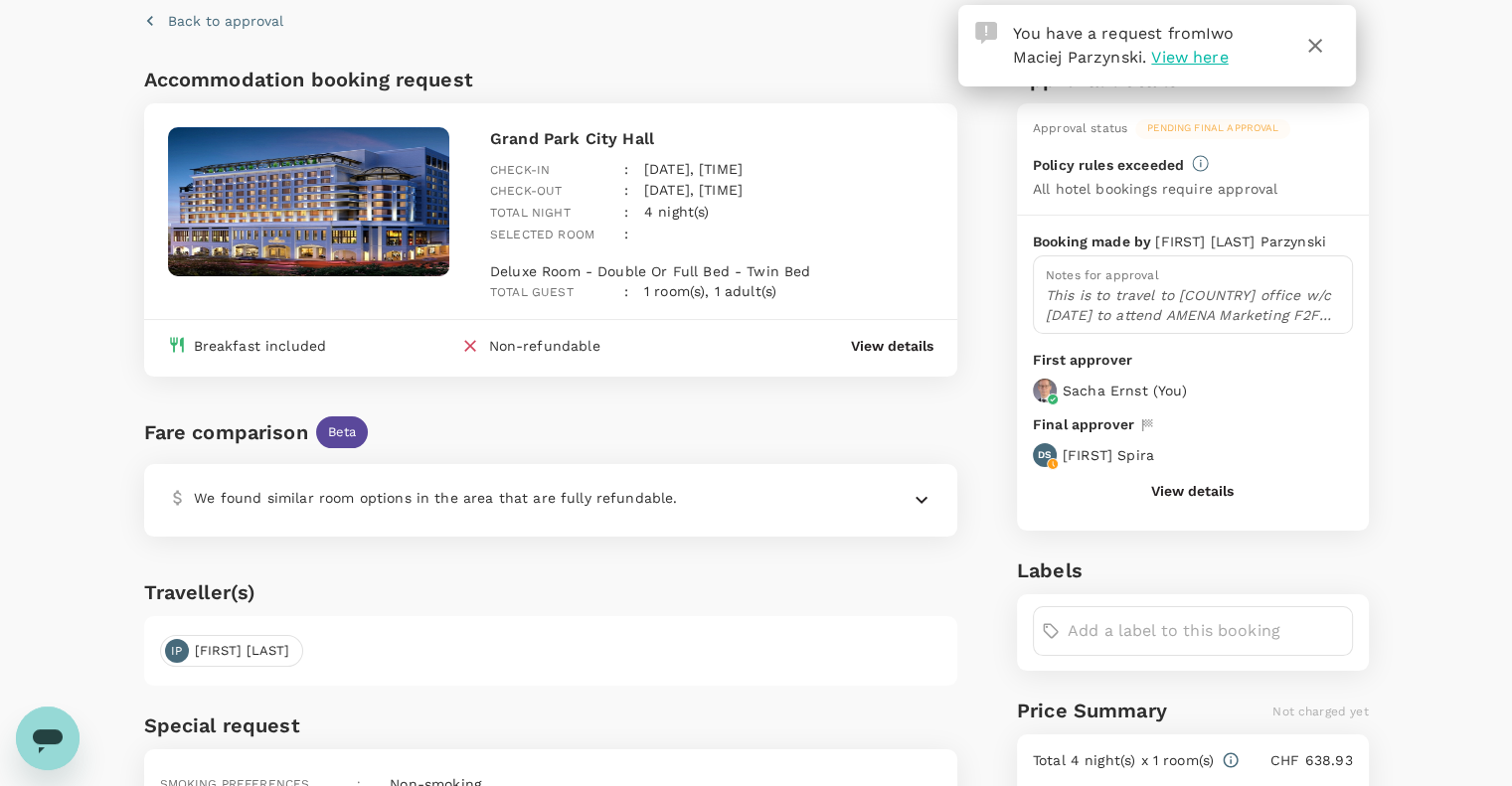 scroll, scrollTop: 70, scrollLeft: 0, axis: vertical 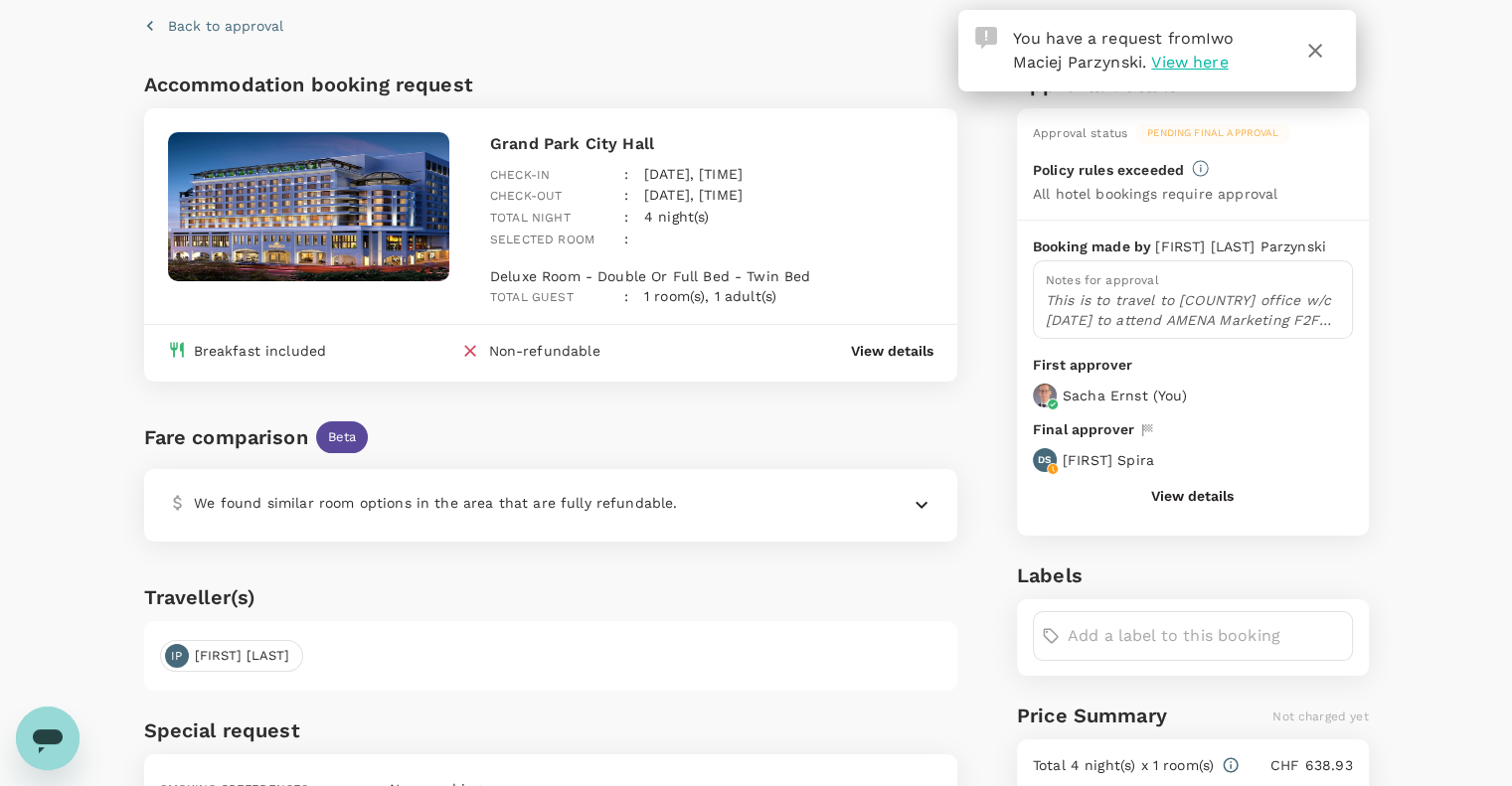 click on "View details" at bounding box center [892, 351] 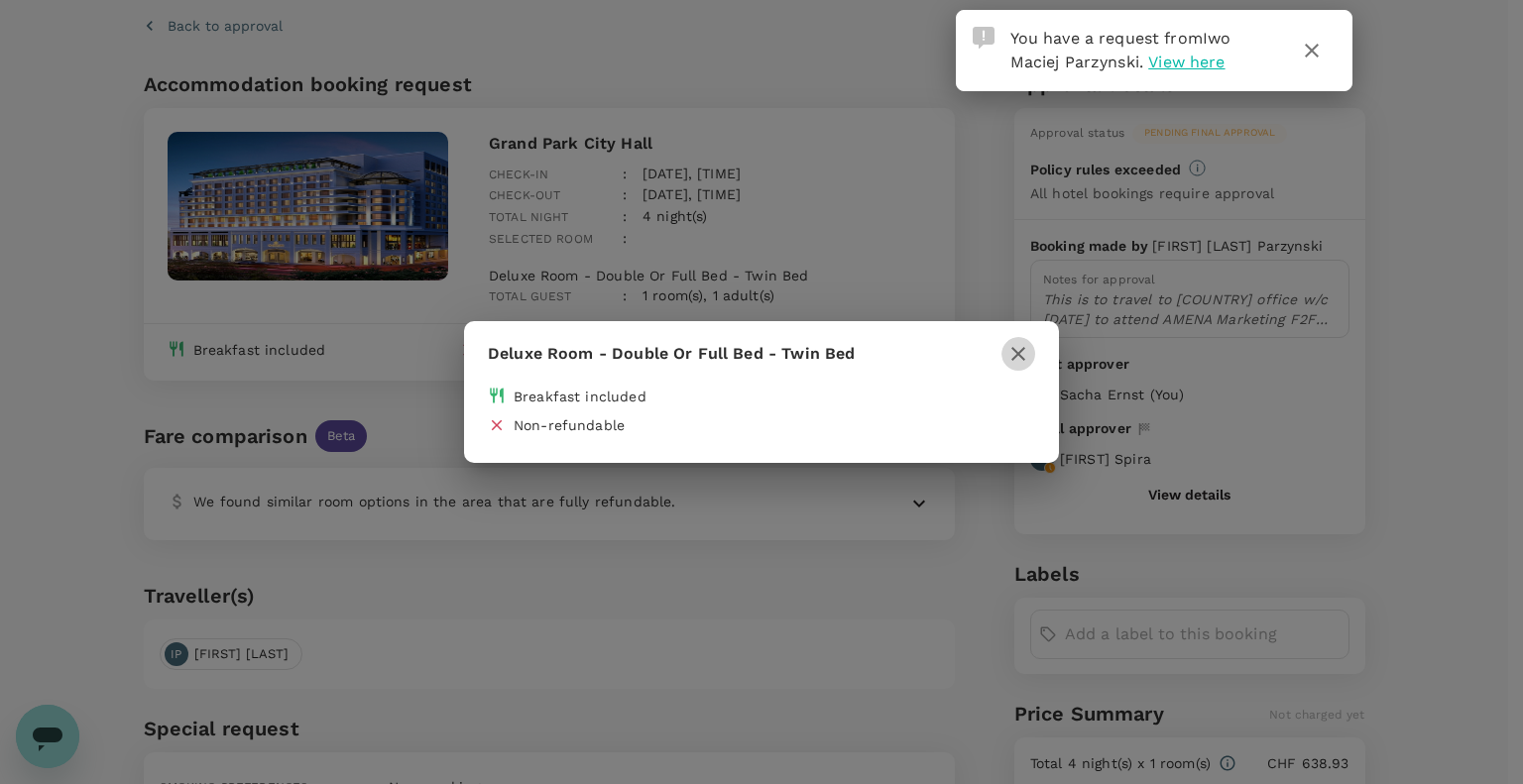 click 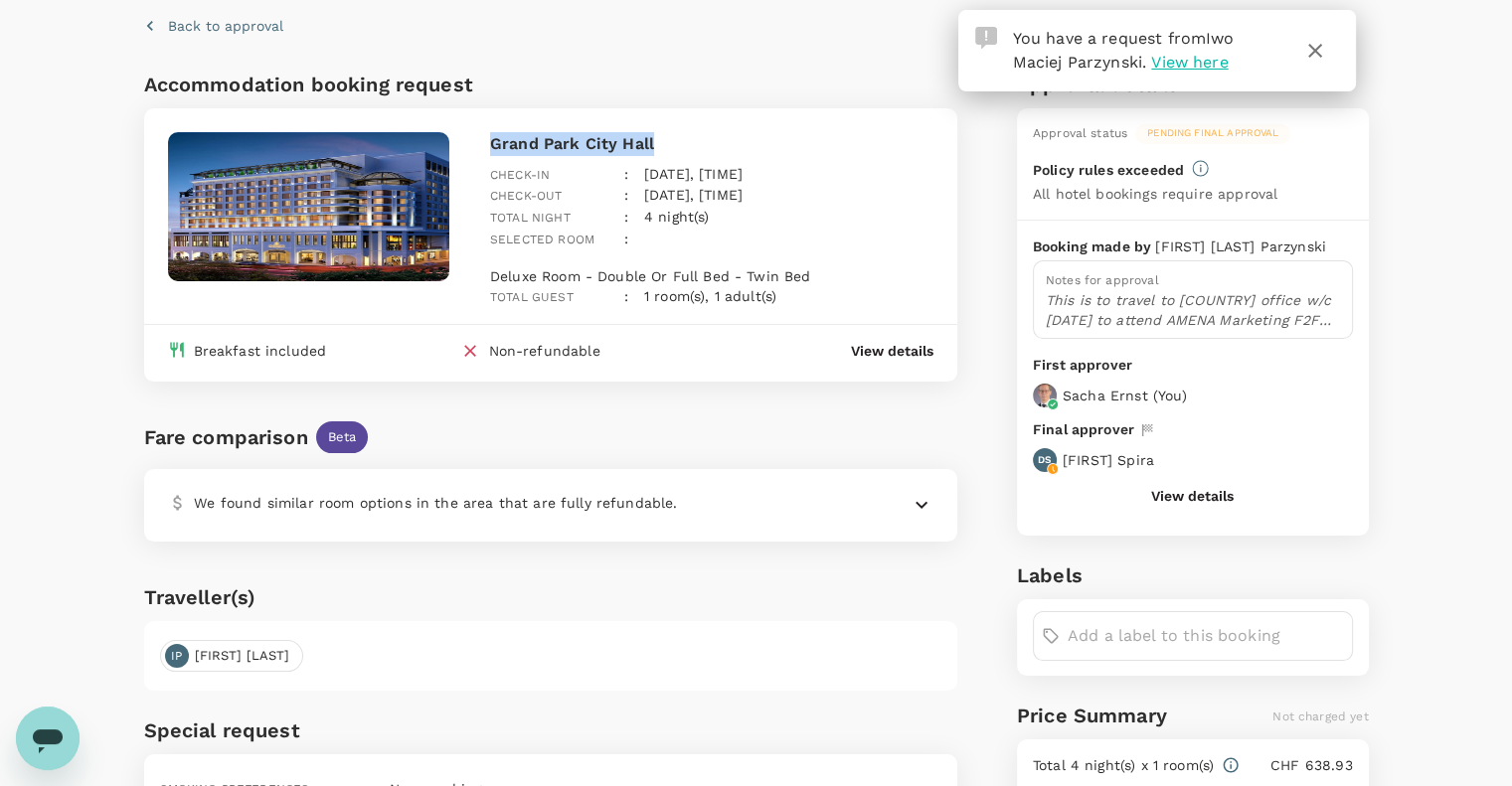 drag, startPoint x: 492, startPoint y: 140, endPoint x: 659, endPoint y: 135, distance: 167.07483 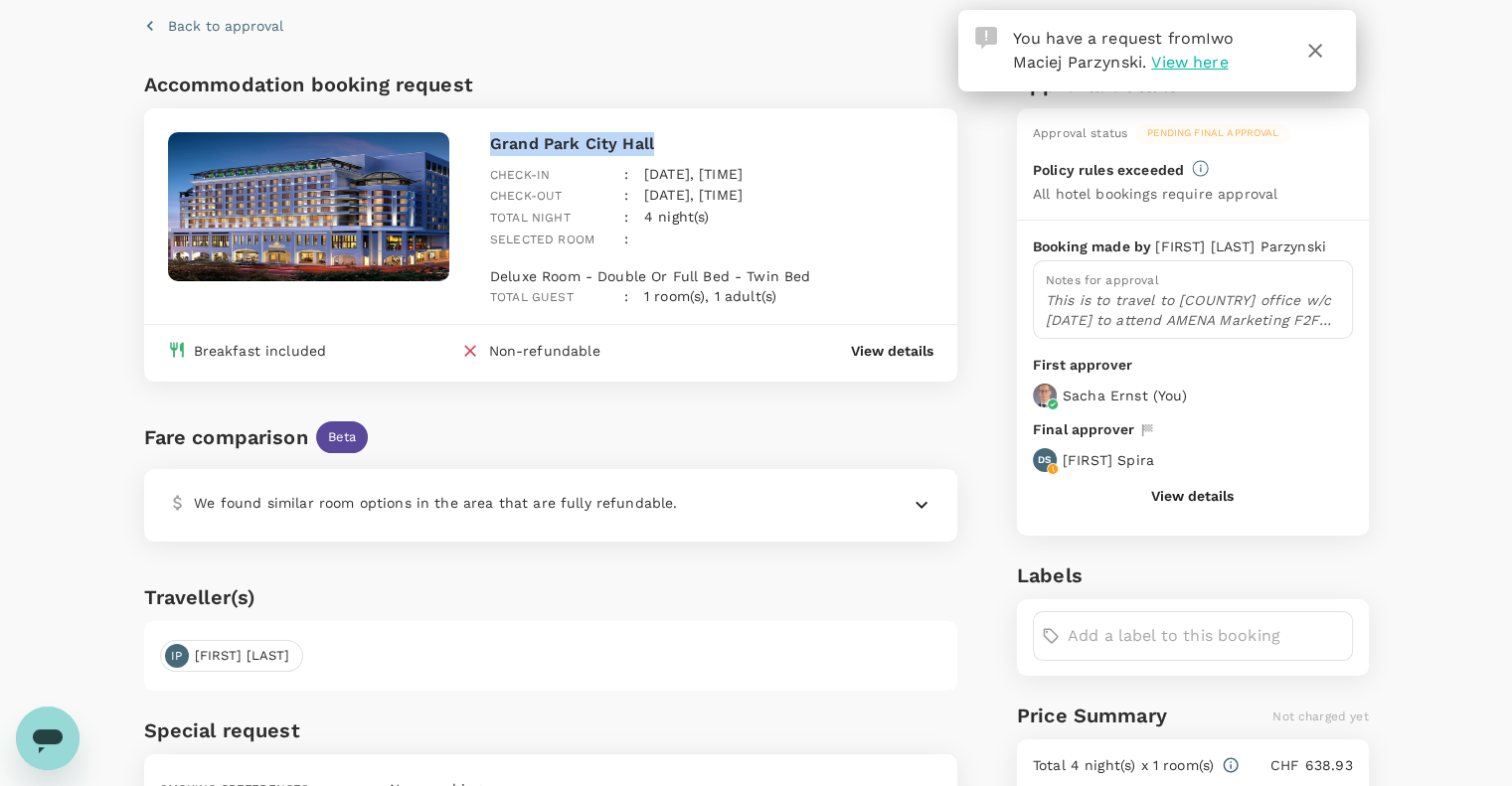 click on "Grand Park City Hall" at bounding box center (712, 144) 